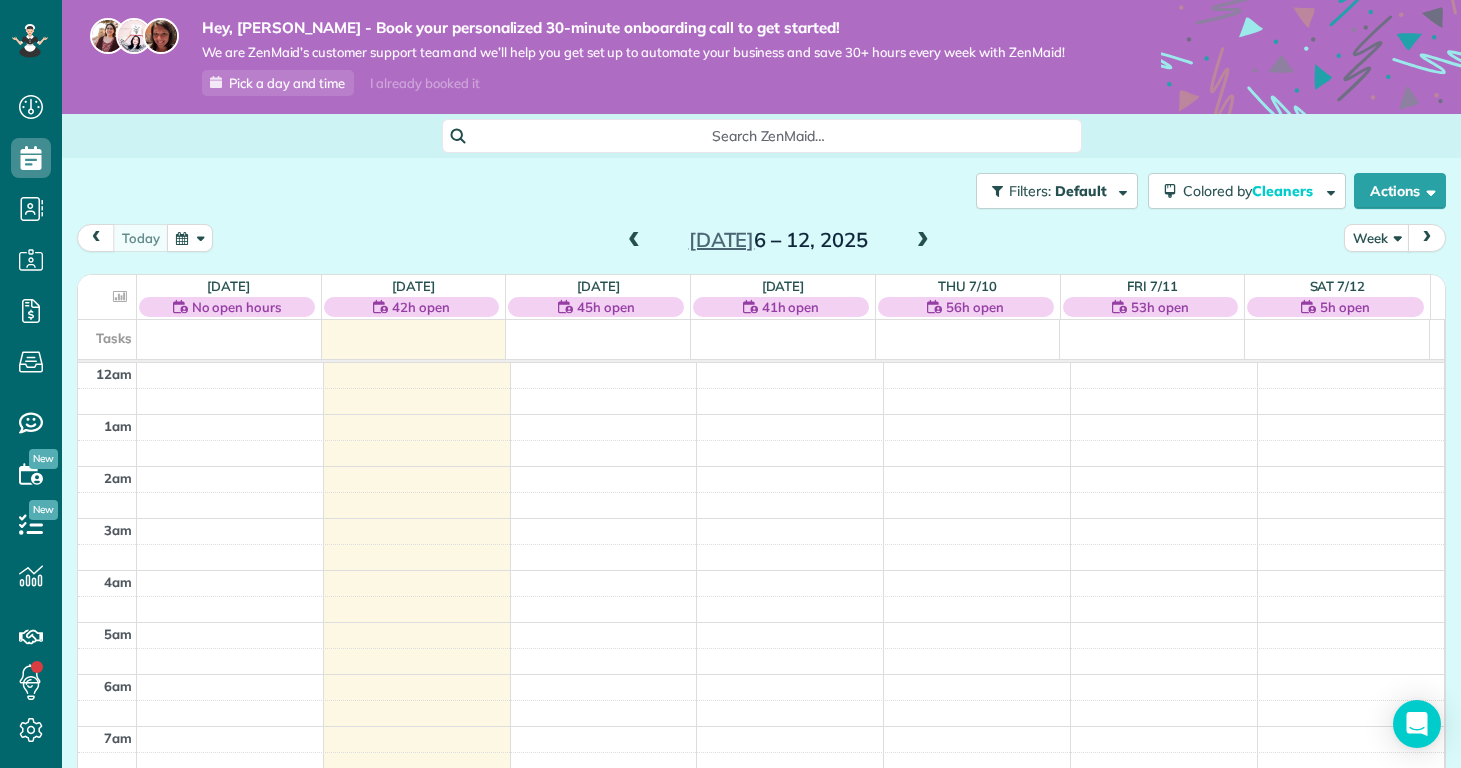 scroll, scrollTop: 0, scrollLeft: 0, axis: both 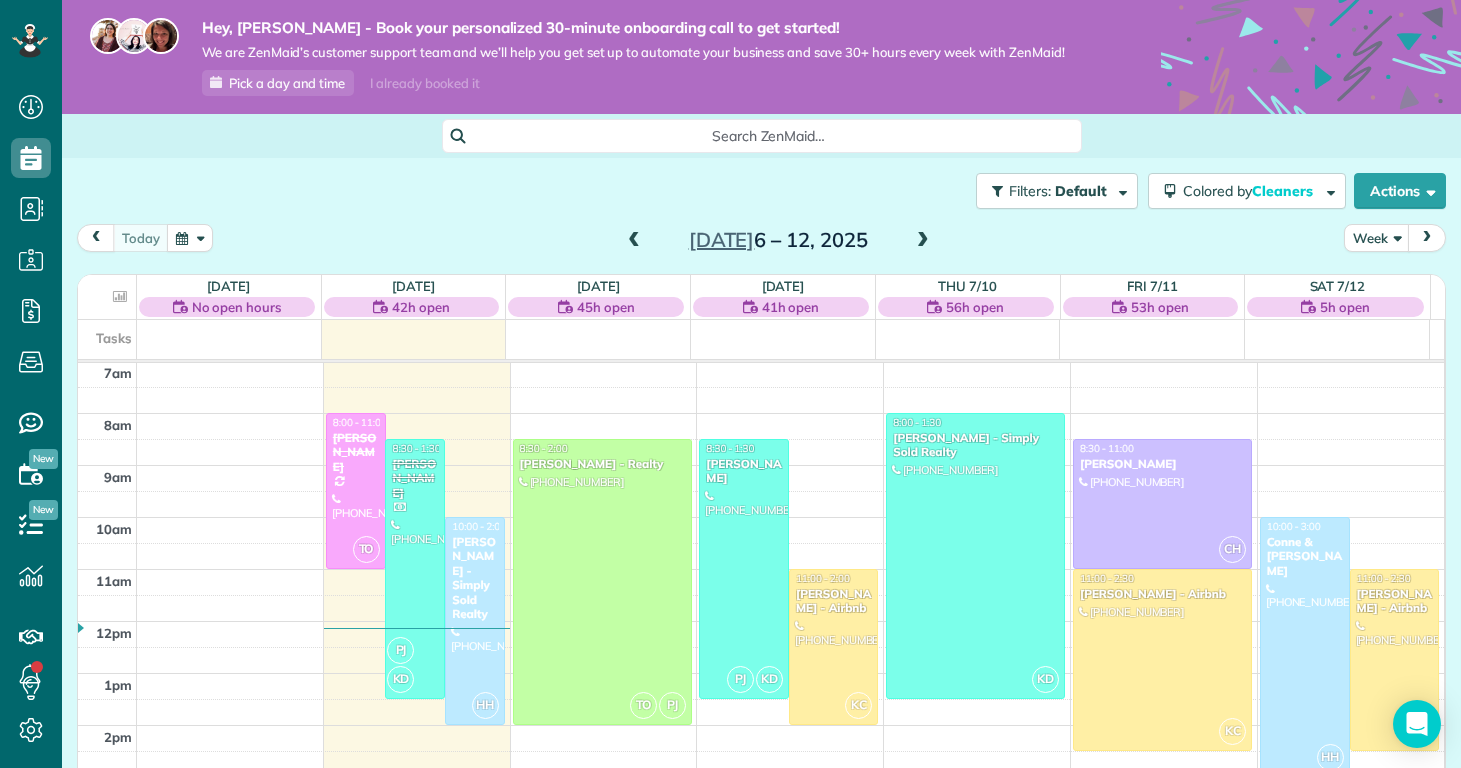 click at bounding box center (923, 241) 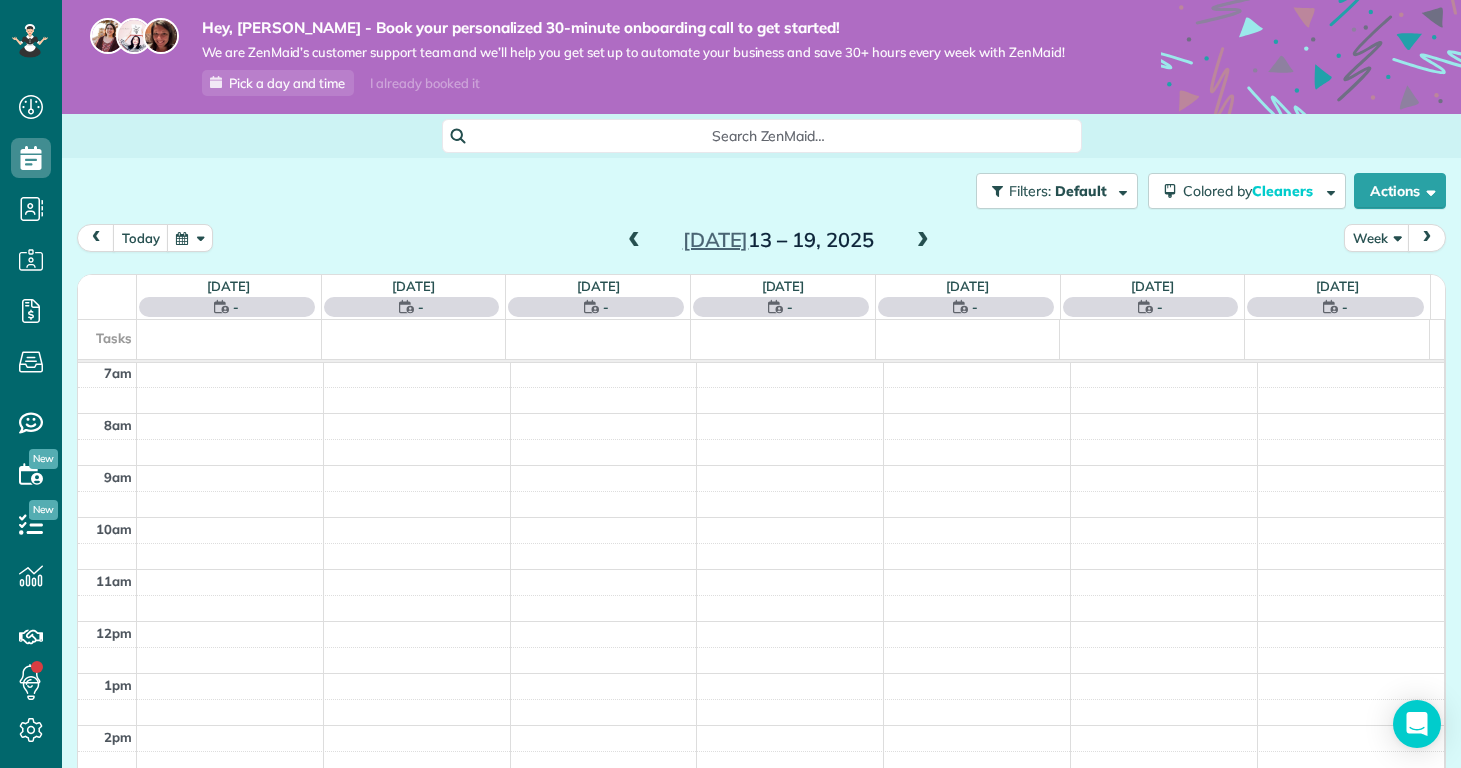 scroll, scrollTop: 365, scrollLeft: 0, axis: vertical 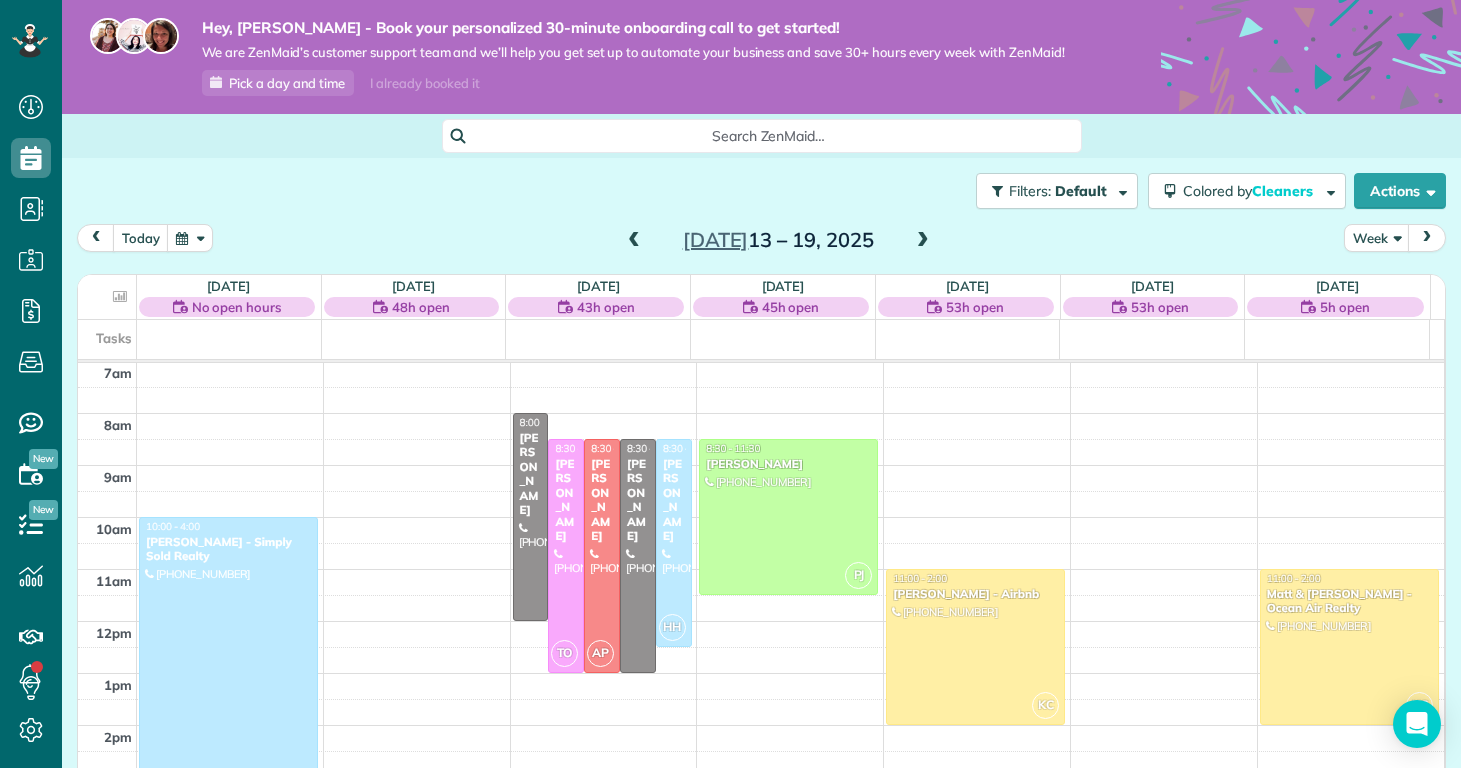 click at bounding box center (634, 241) 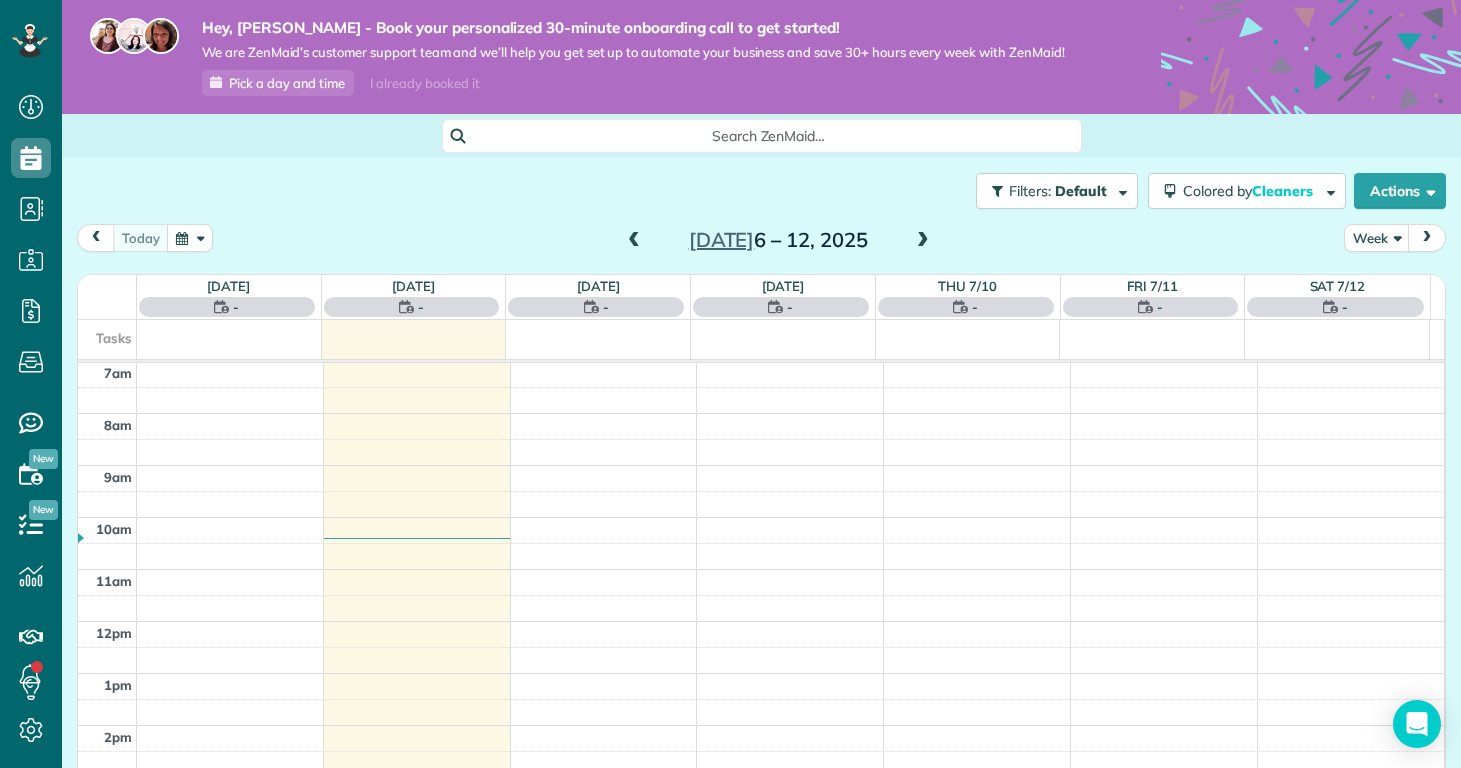 scroll, scrollTop: 365, scrollLeft: 0, axis: vertical 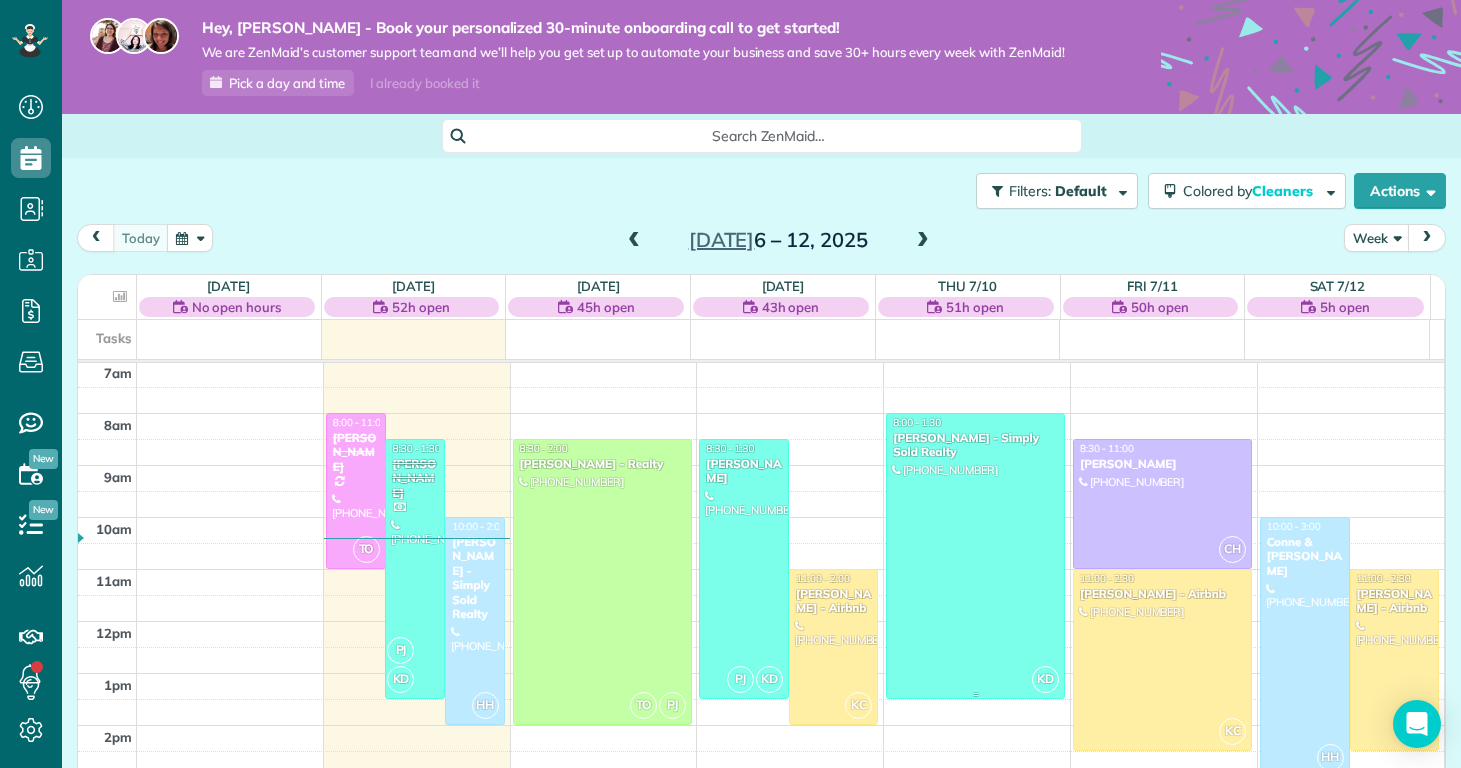 click at bounding box center (975, 556) 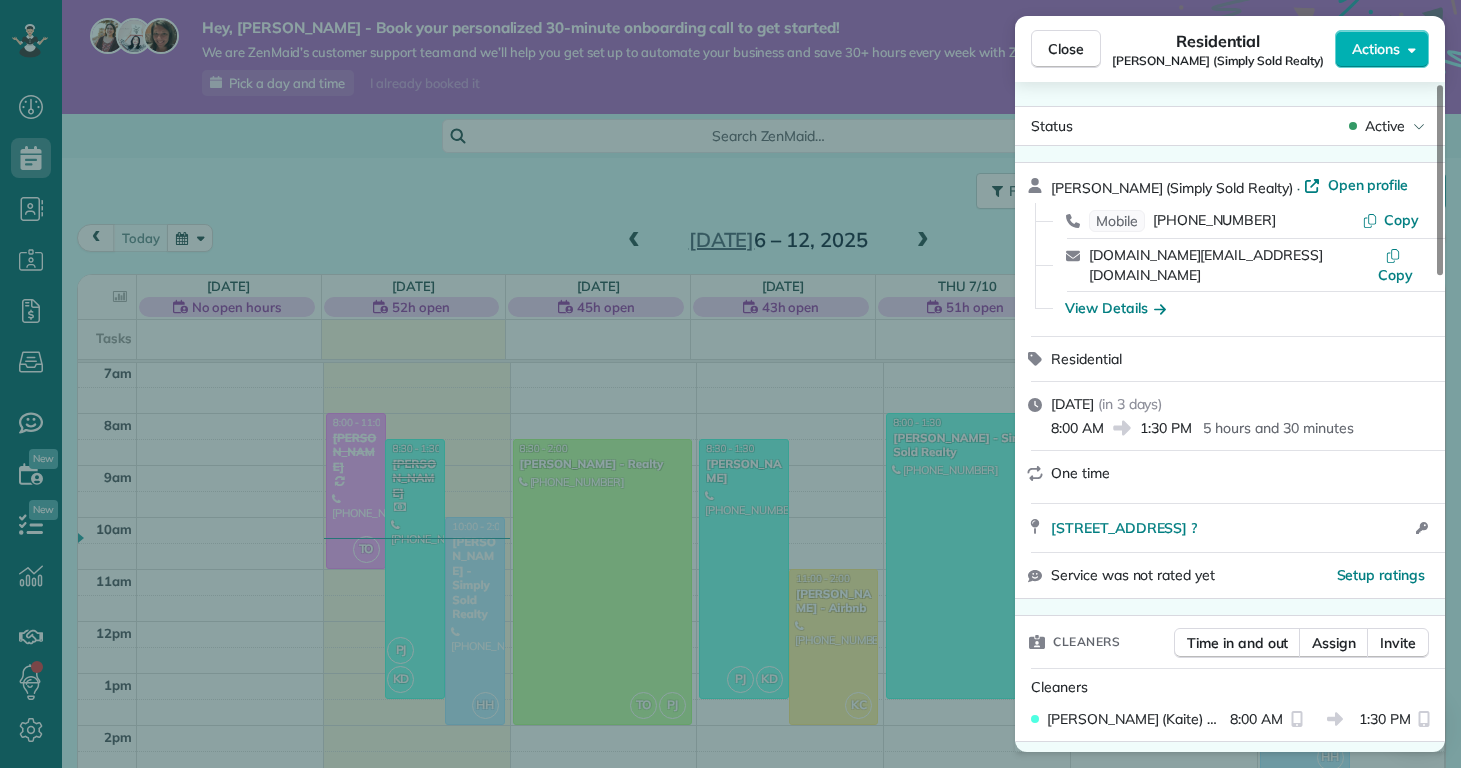 scroll, scrollTop: 1163, scrollLeft: 0, axis: vertical 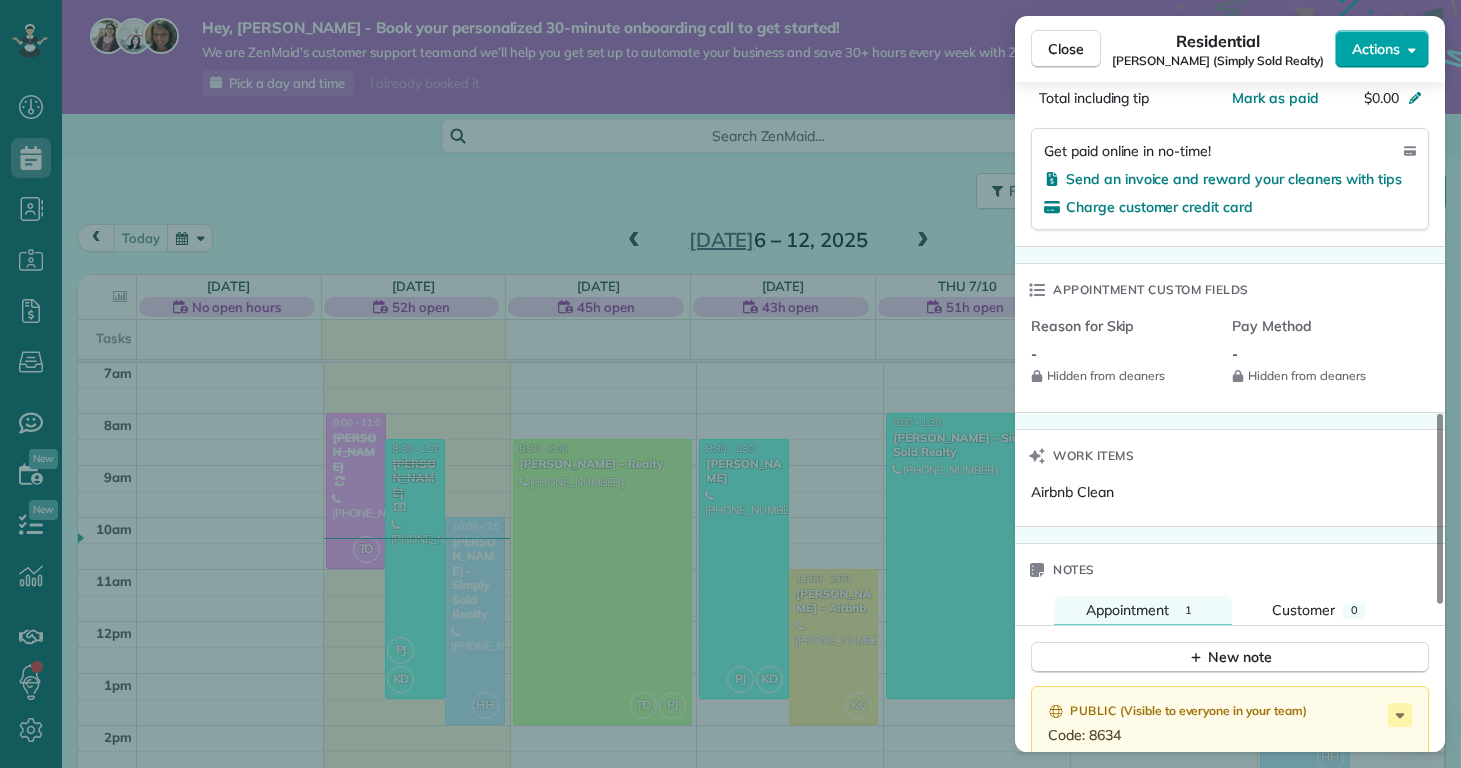 click on "Actions" at bounding box center (1376, 49) 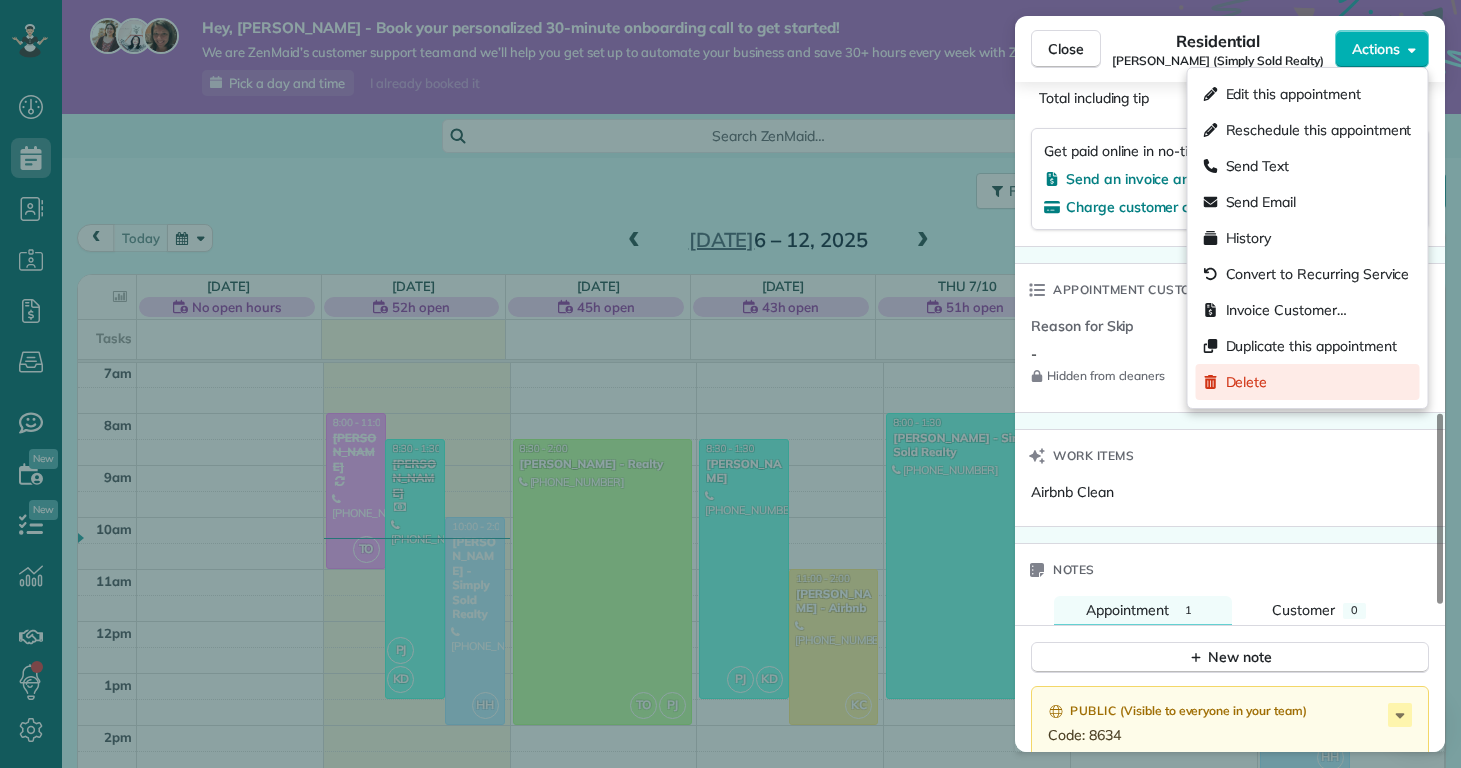 click on "Delete" at bounding box center [1308, 382] 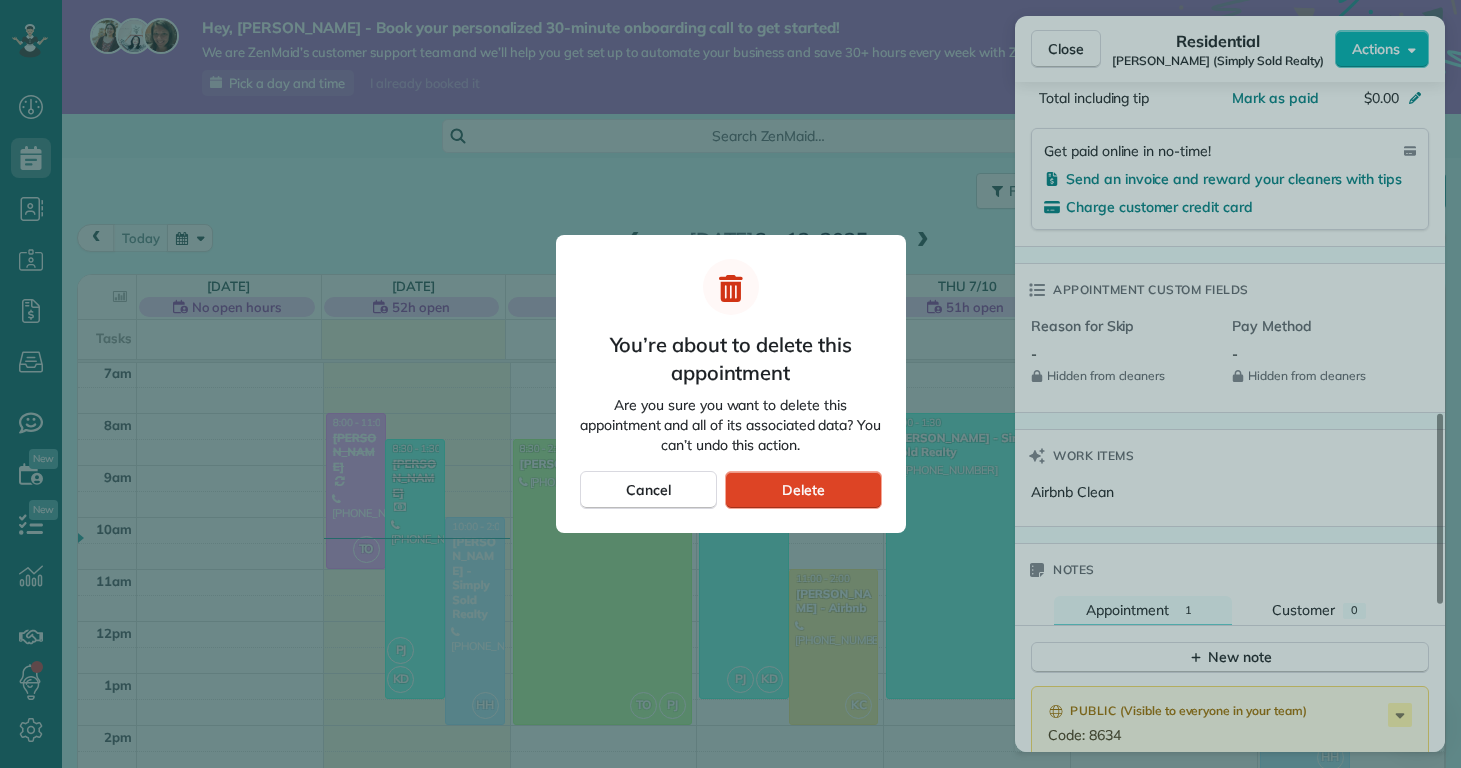 click on "Delete" at bounding box center [803, 490] 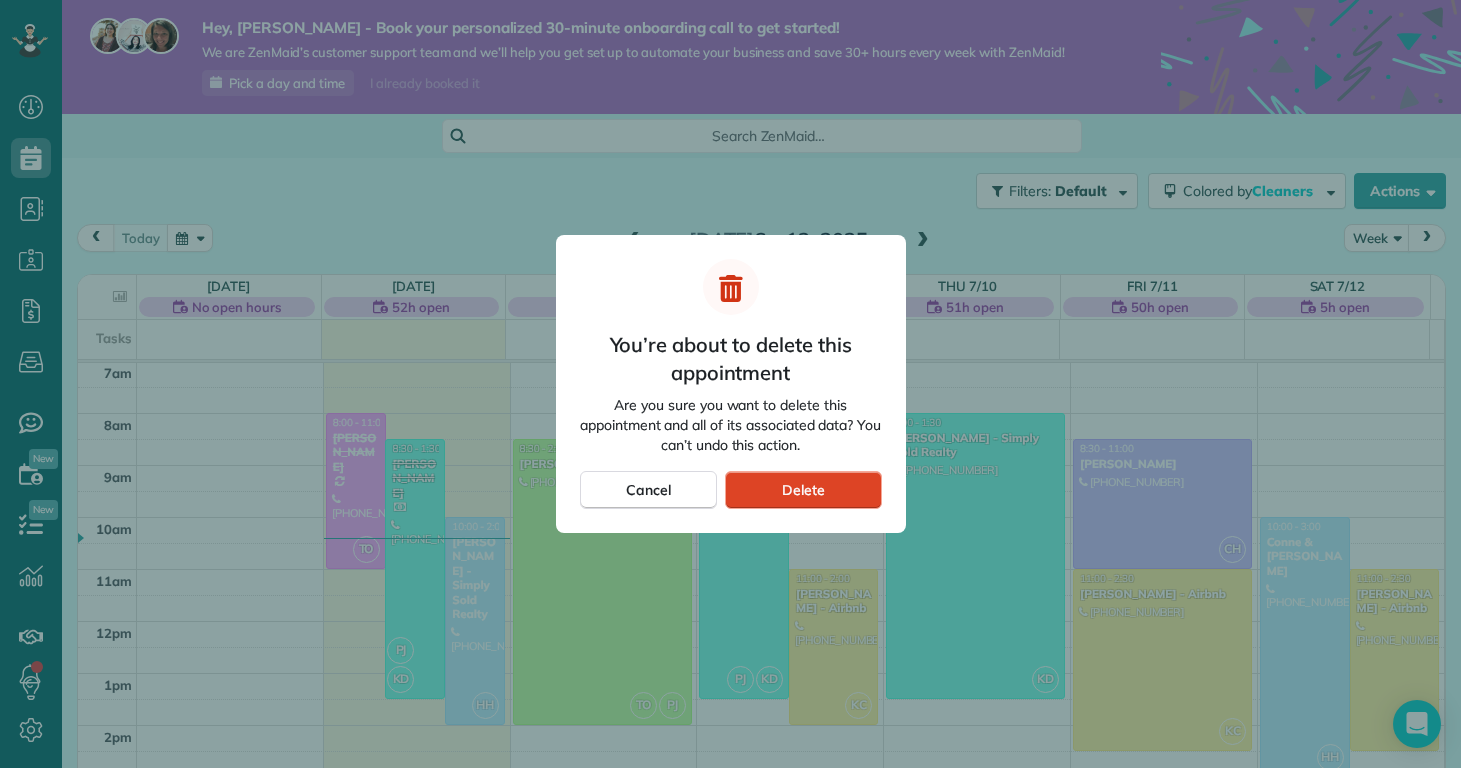 scroll, scrollTop: 365, scrollLeft: 0, axis: vertical 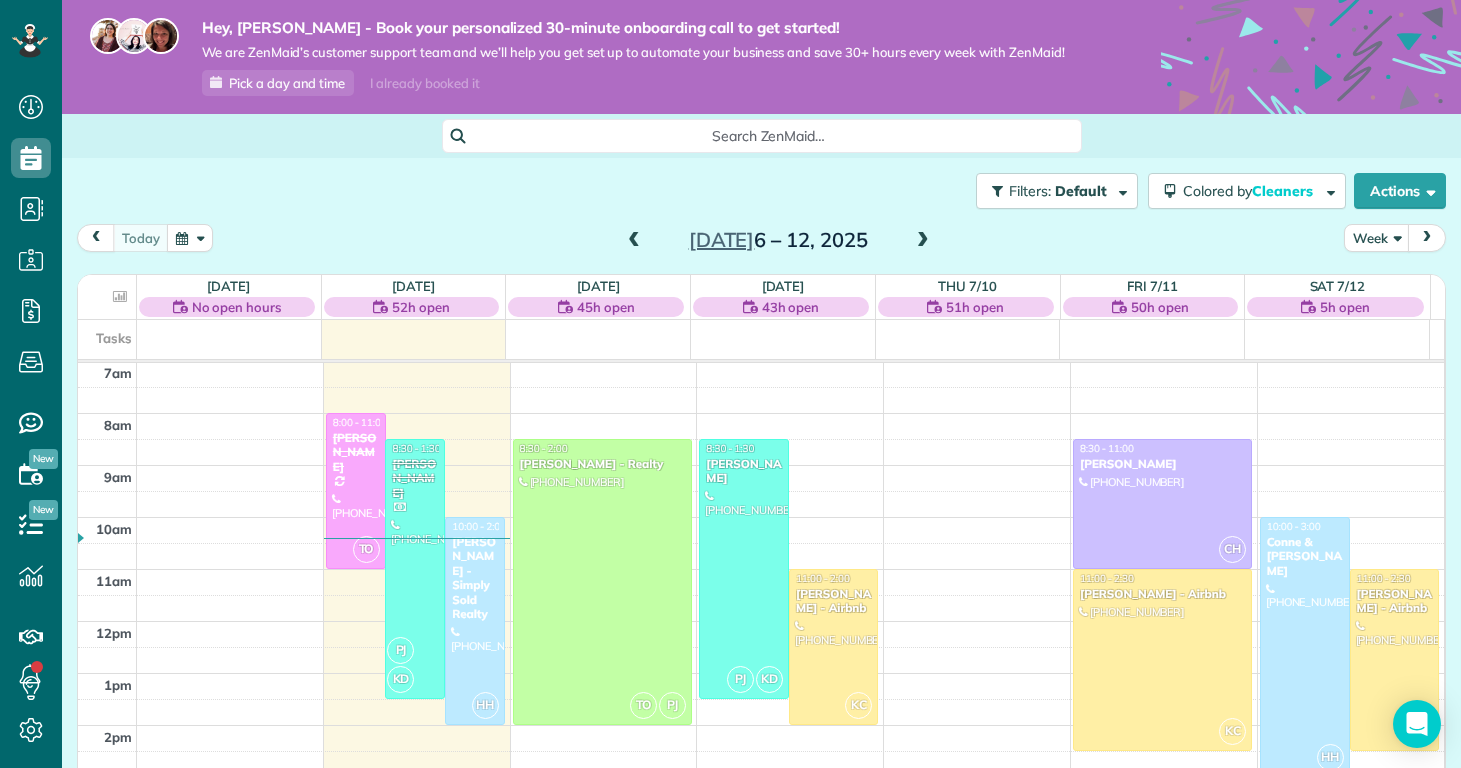 click at bounding box center [923, 241] 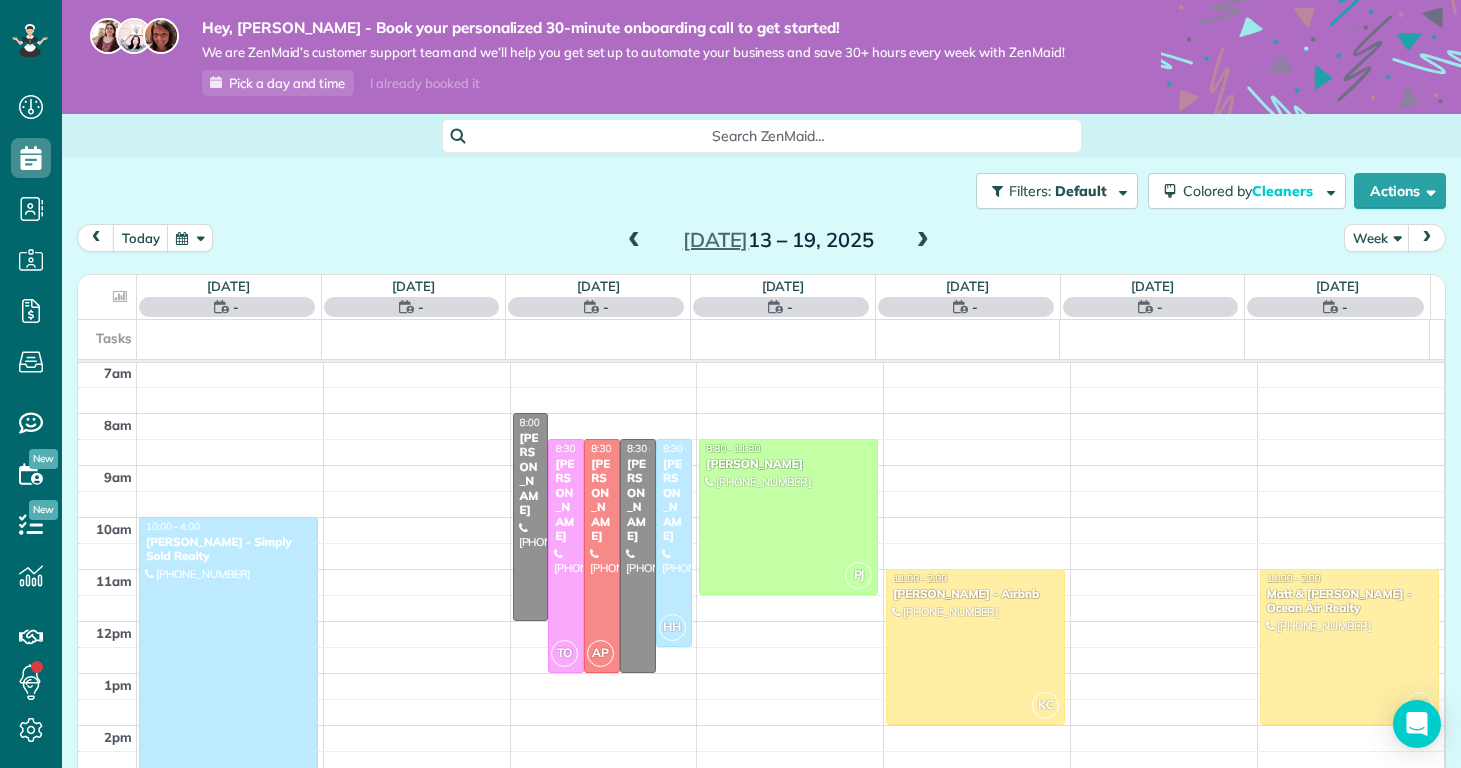 scroll, scrollTop: 365, scrollLeft: 0, axis: vertical 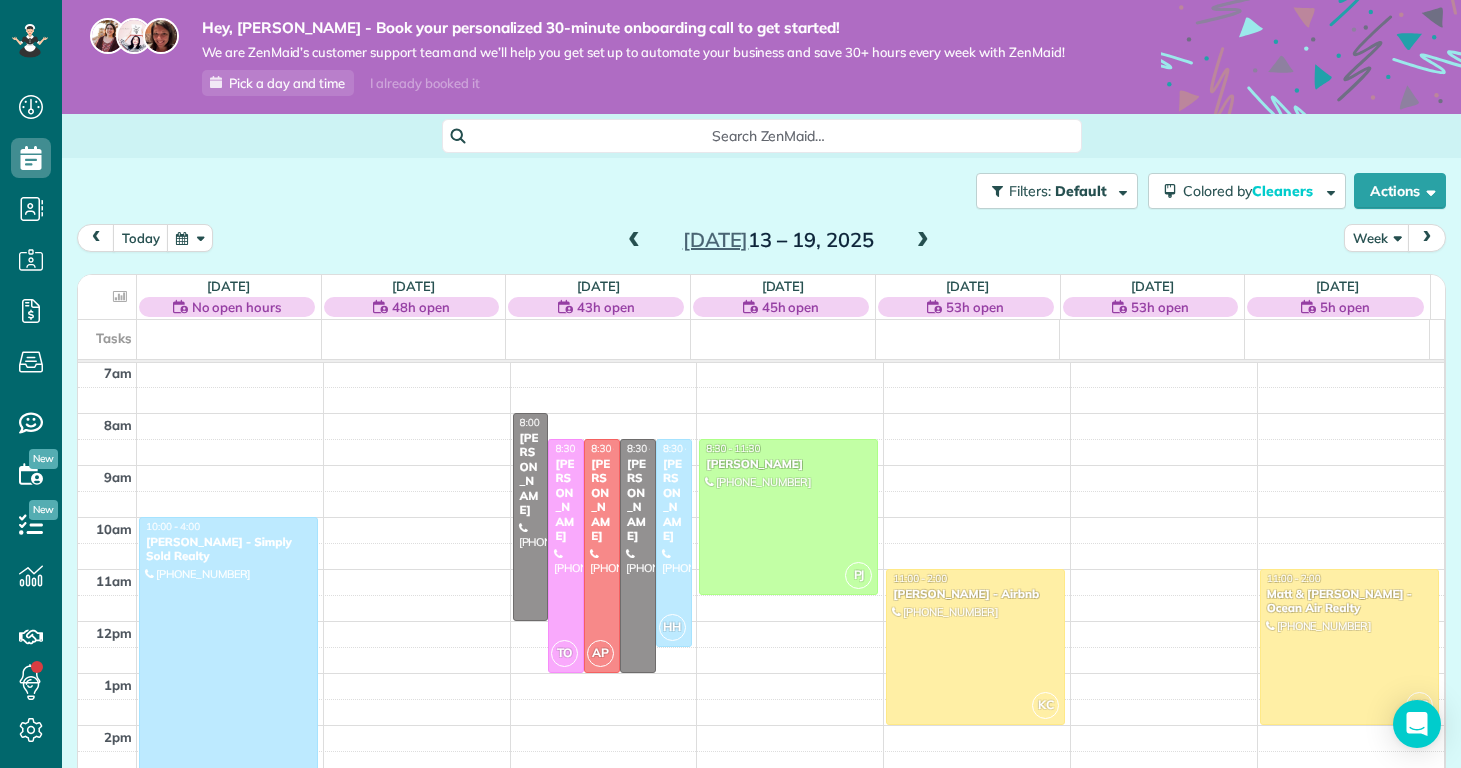 click at bounding box center (228, 673) 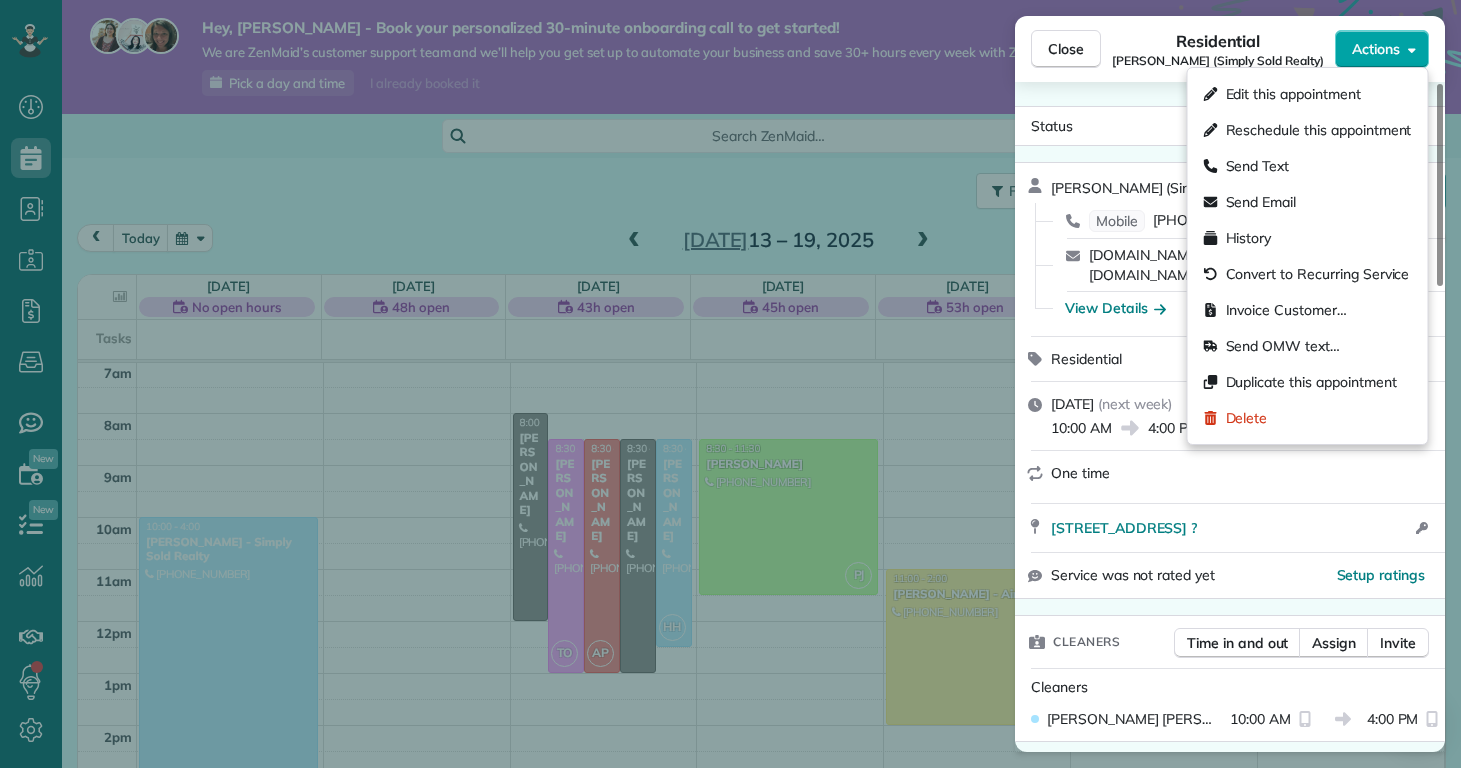 click on "Actions" at bounding box center (1382, 49) 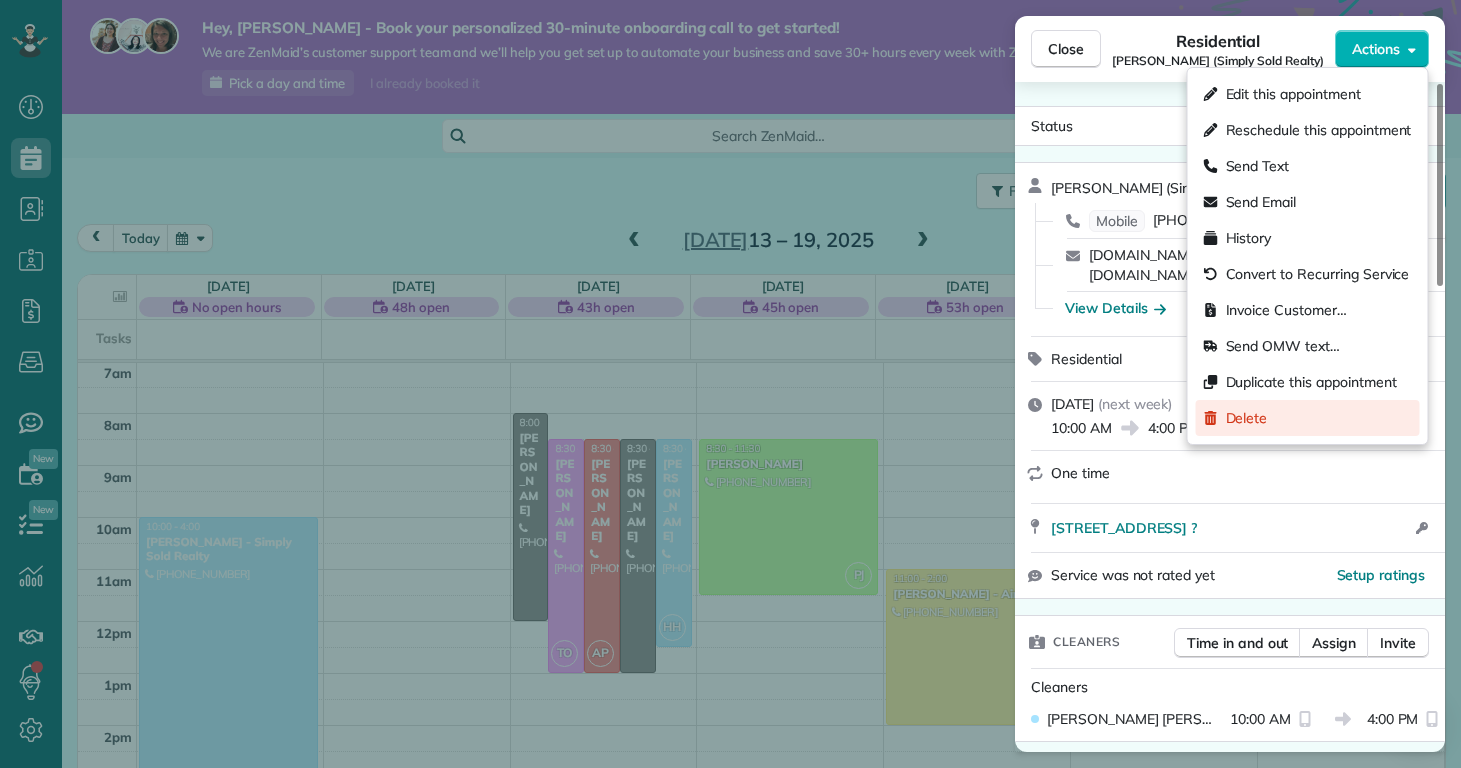 click on "Delete" at bounding box center (1308, 418) 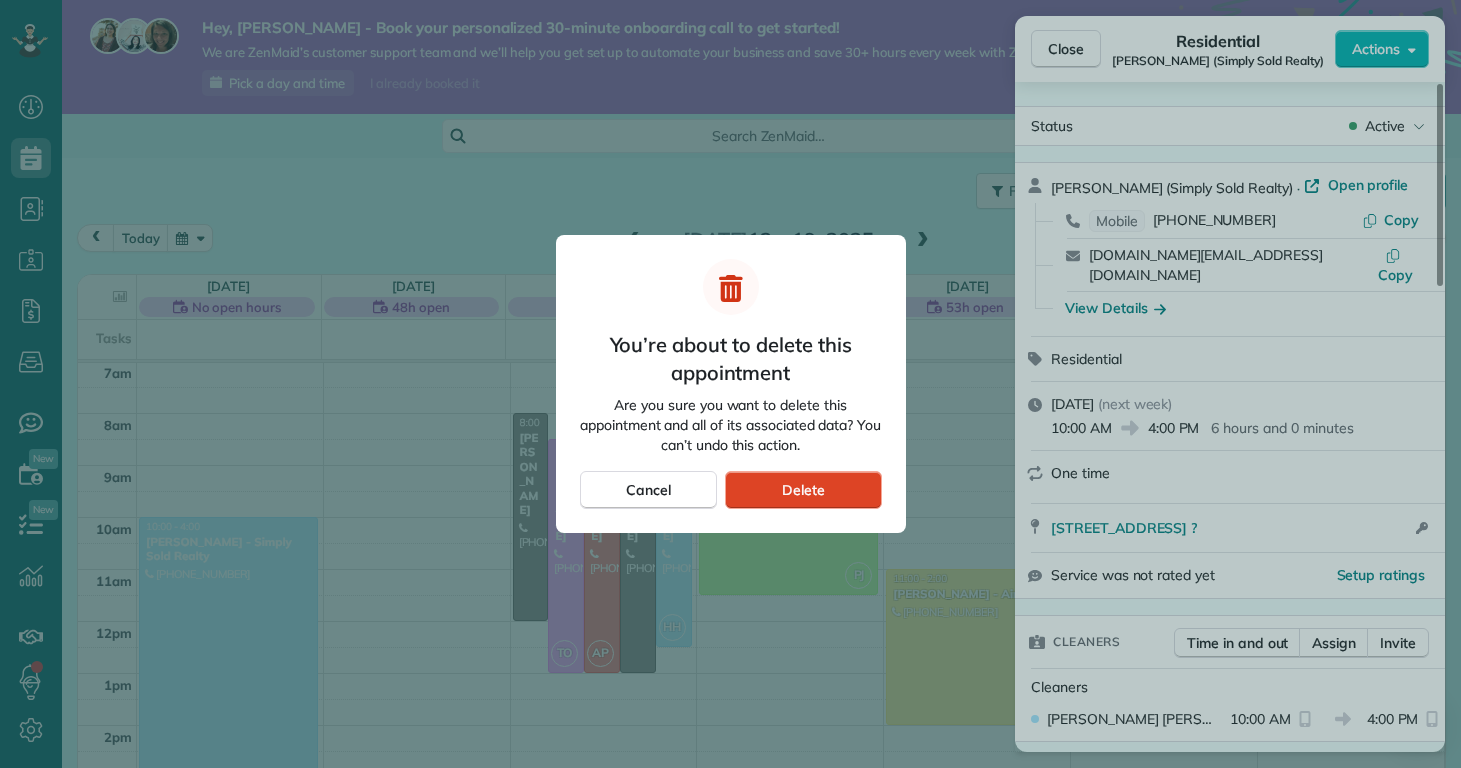 click on "Delete" at bounding box center [803, 490] 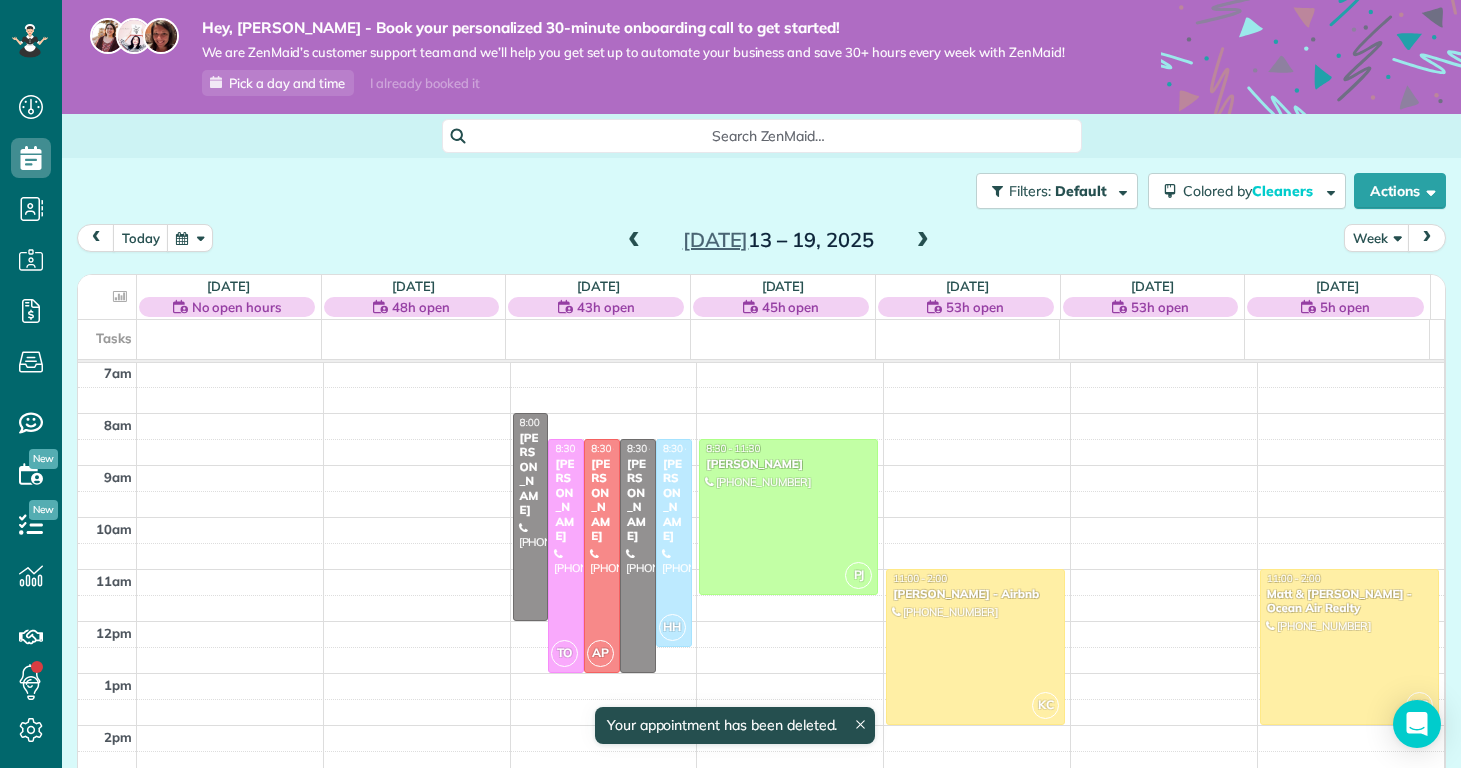 scroll, scrollTop: 365, scrollLeft: 0, axis: vertical 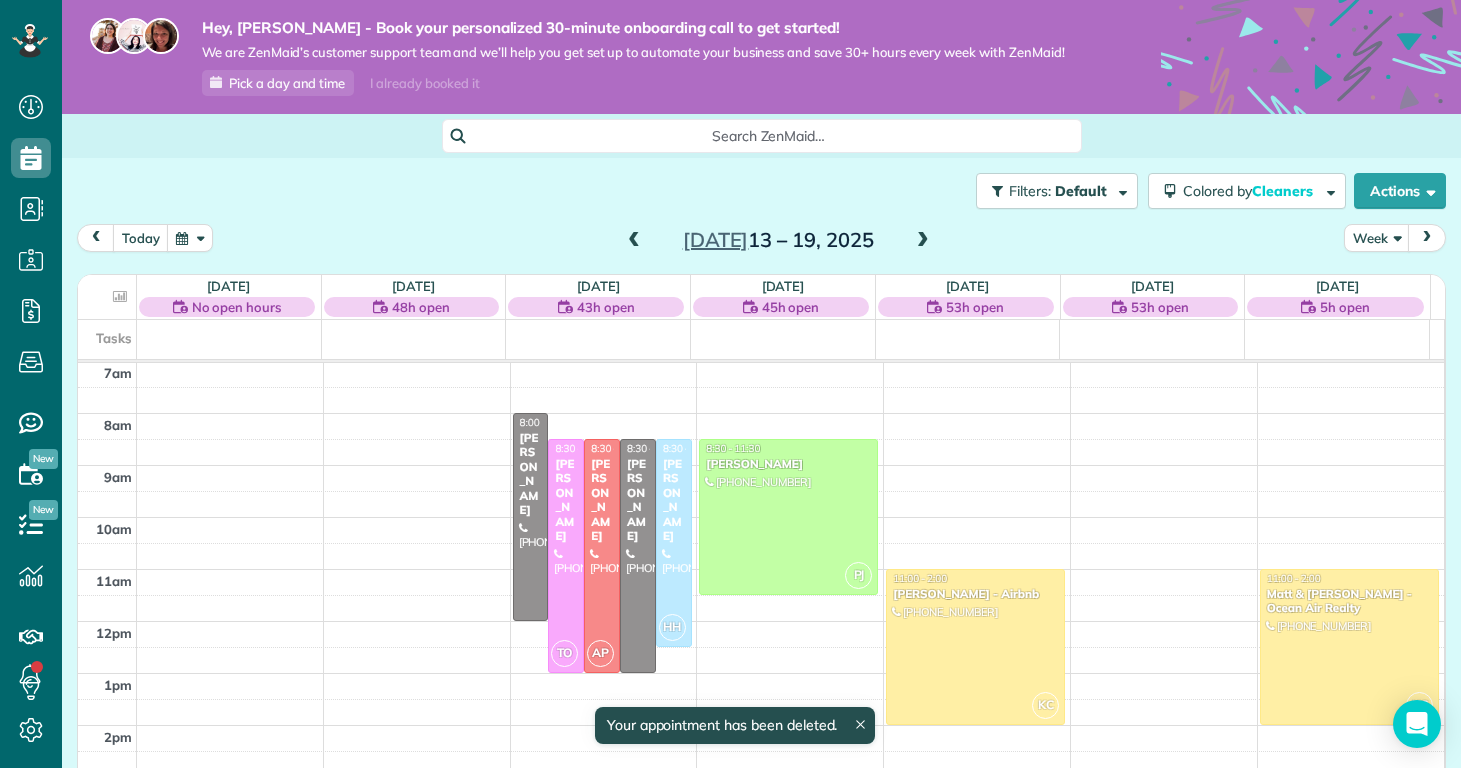 click at bounding box center (923, 241) 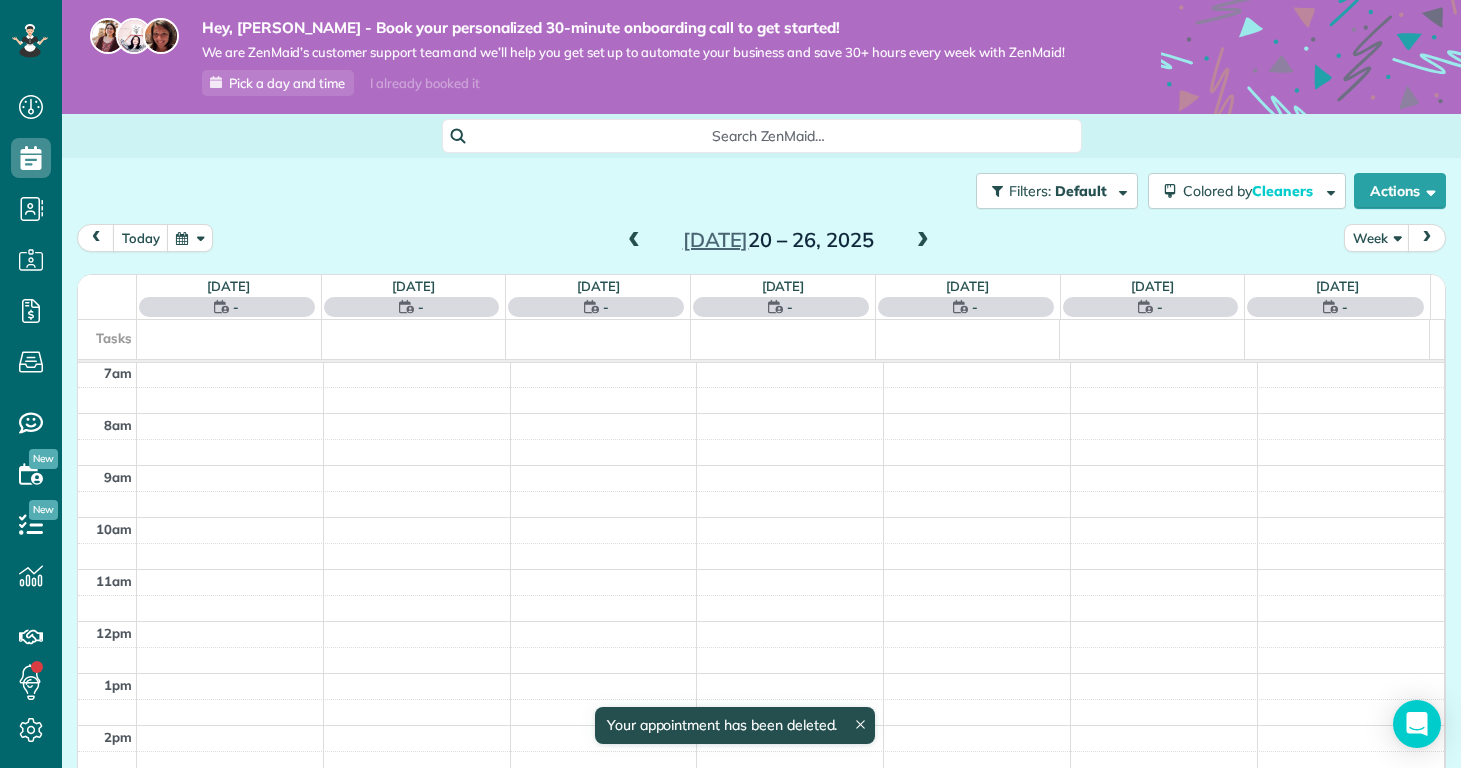 scroll, scrollTop: 365, scrollLeft: 0, axis: vertical 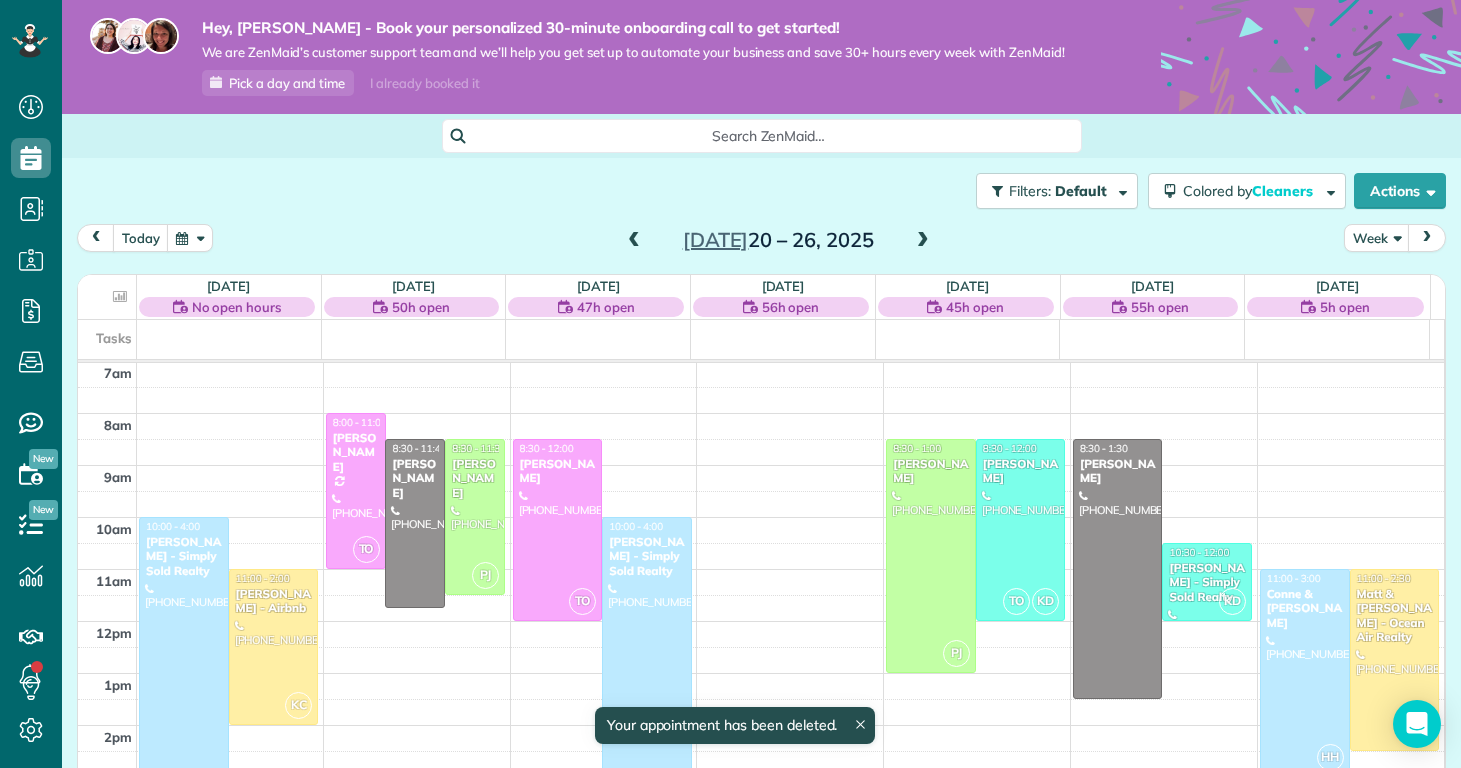 click at bounding box center [184, 673] 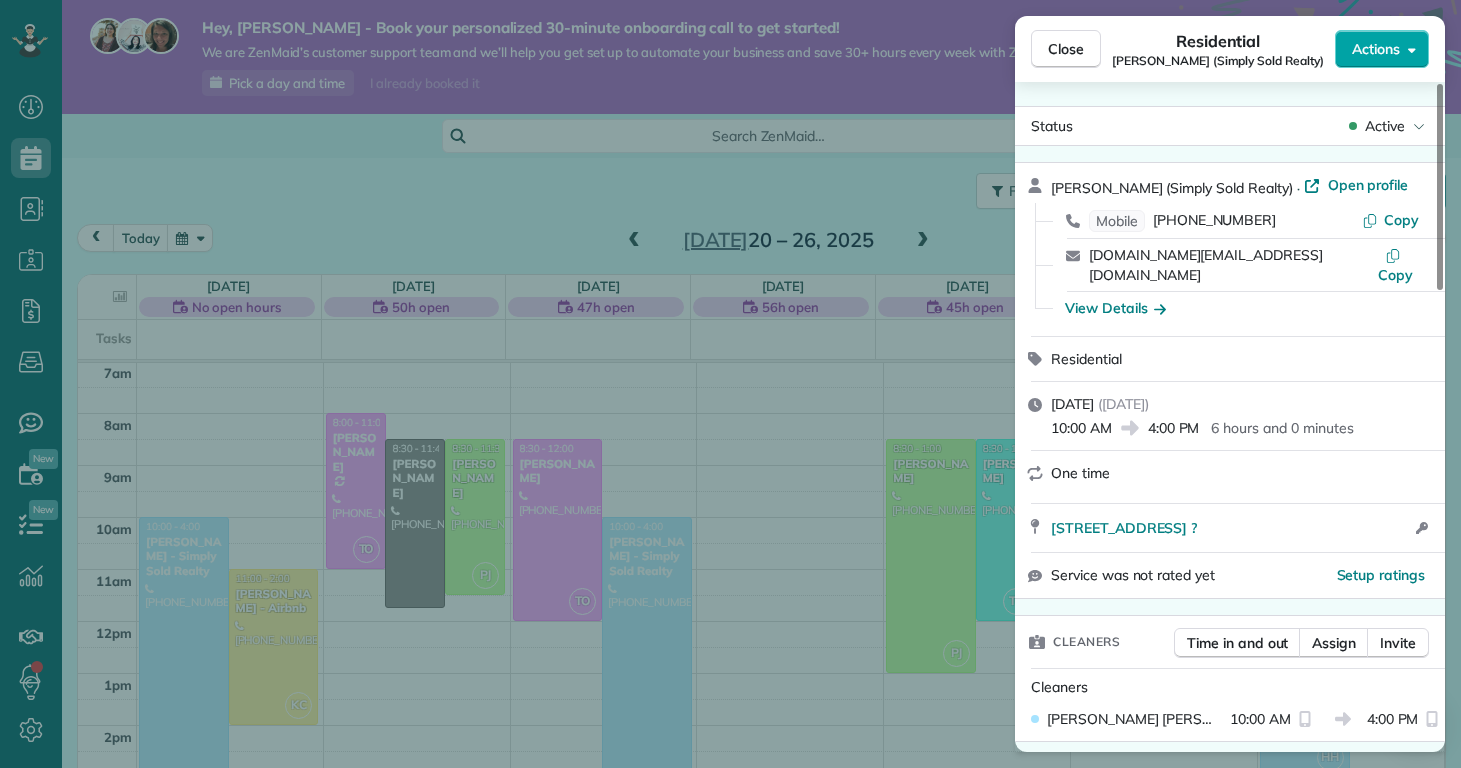 click on "Actions" at bounding box center [1382, 49] 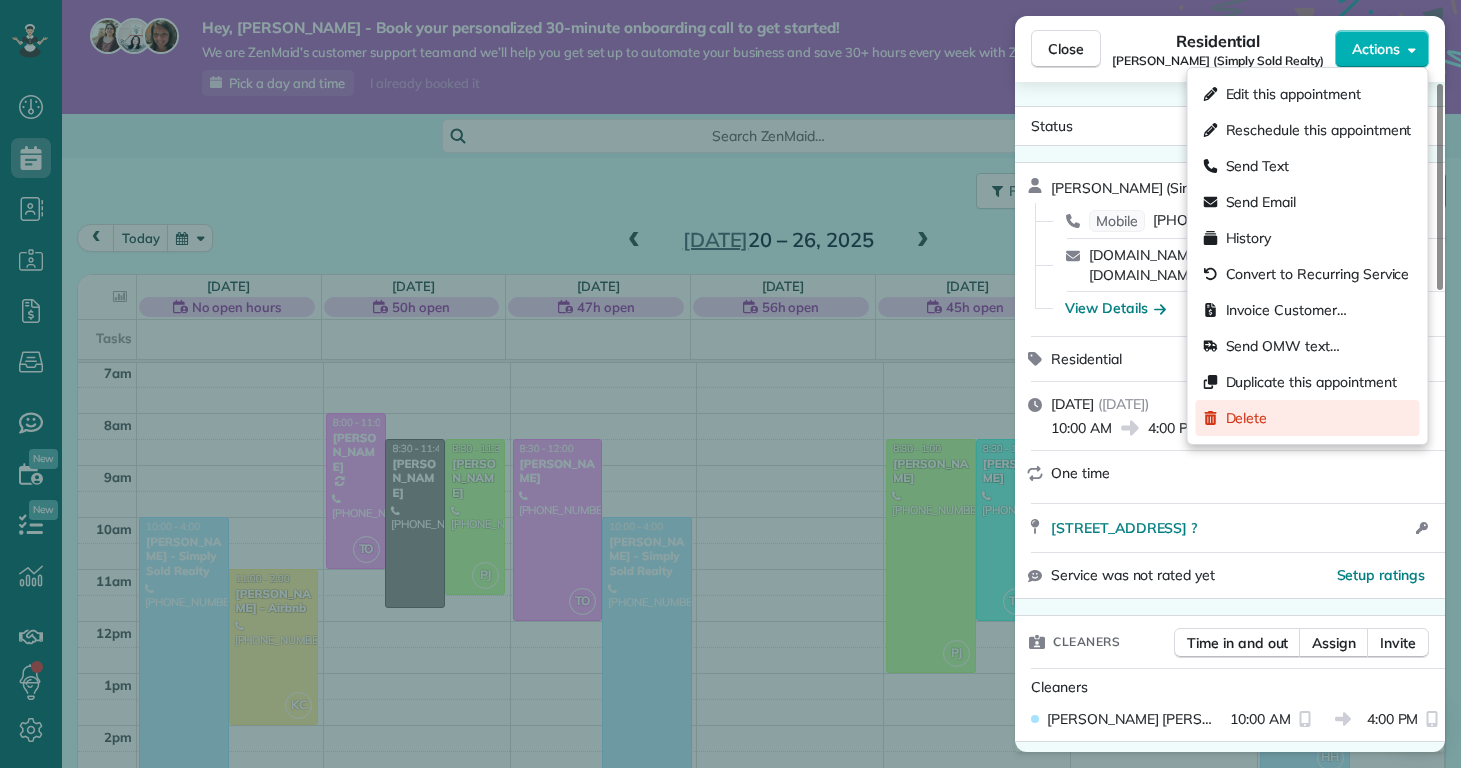 click on "Delete" at bounding box center [1308, 418] 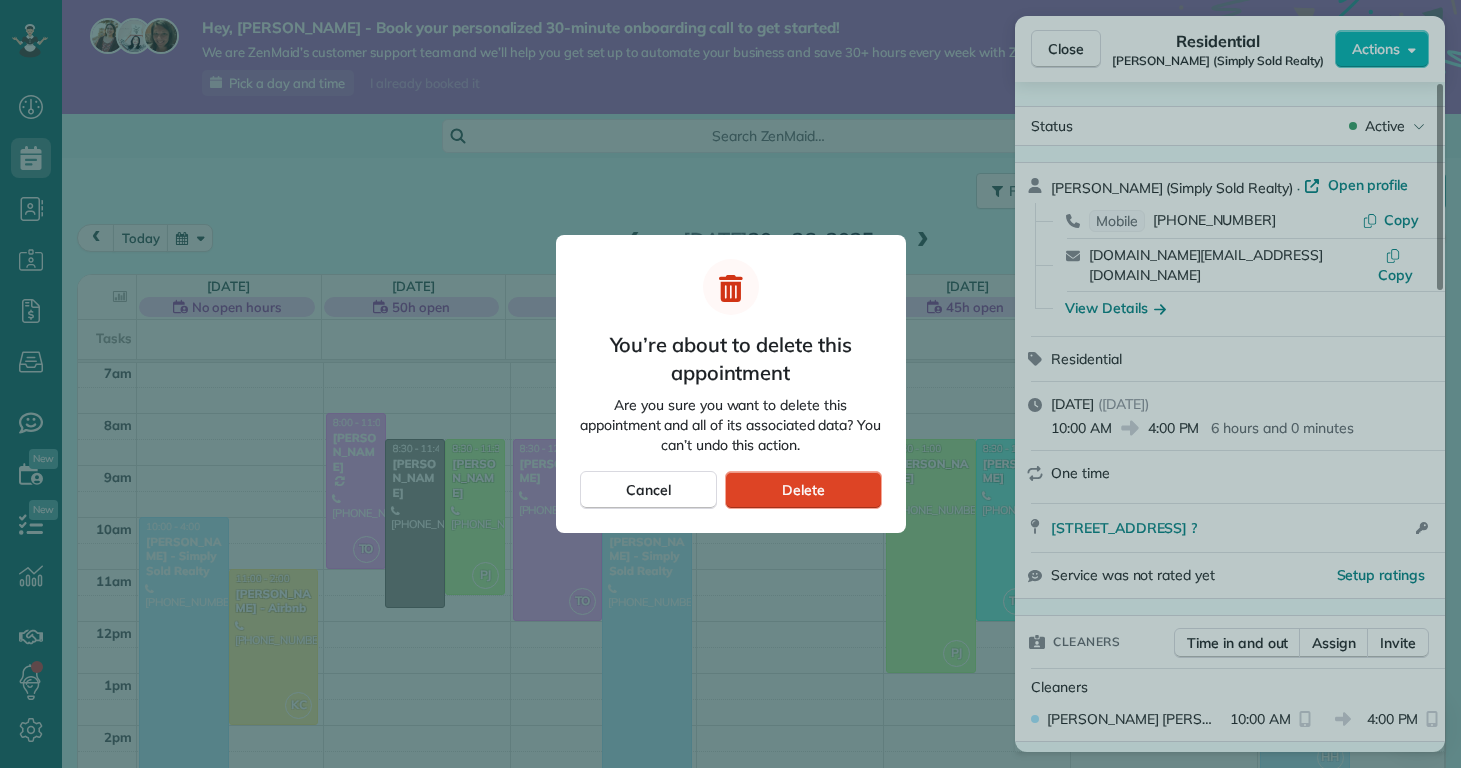 click on "Delete" at bounding box center (803, 490) 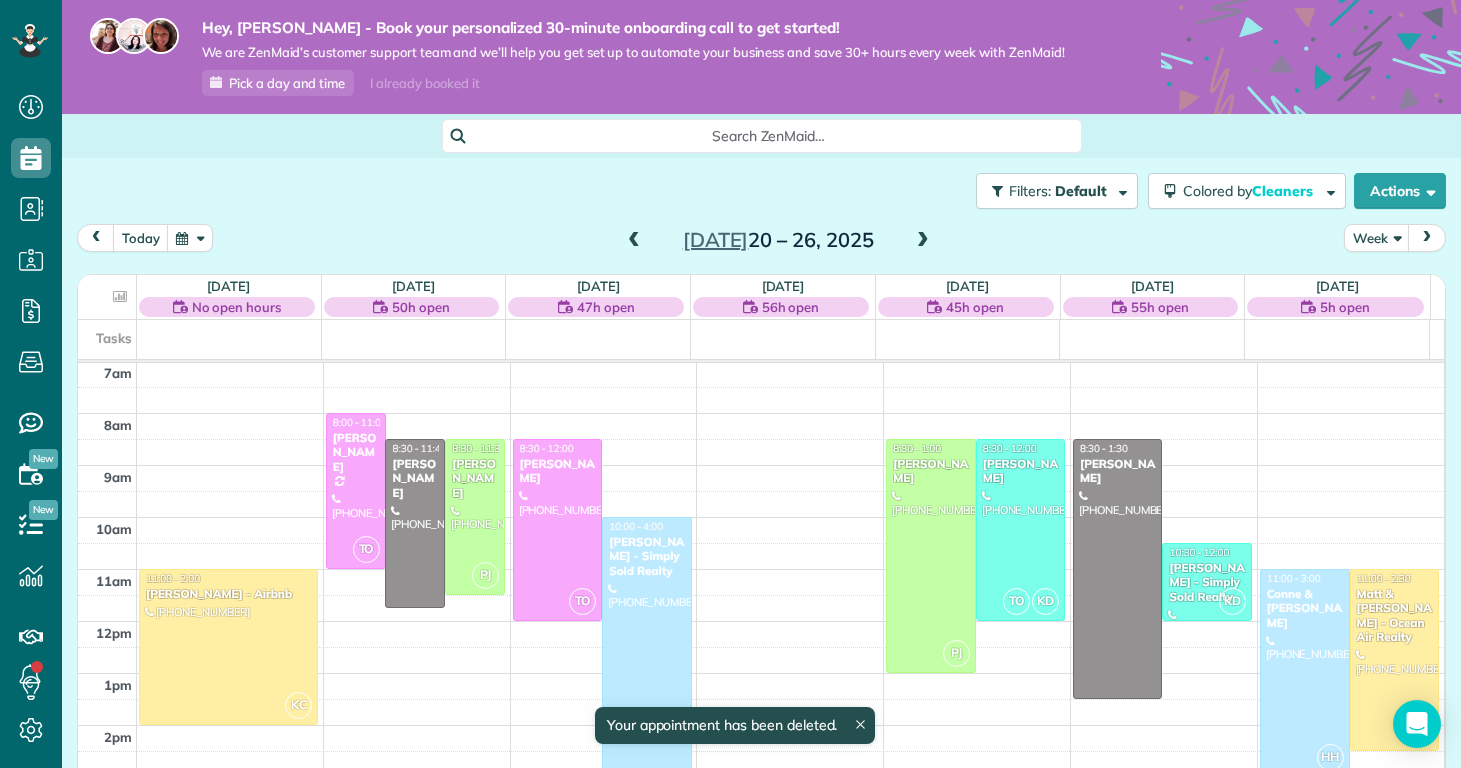 scroll, scrollTop: 365, scrollLeft: 0, axis: vertical 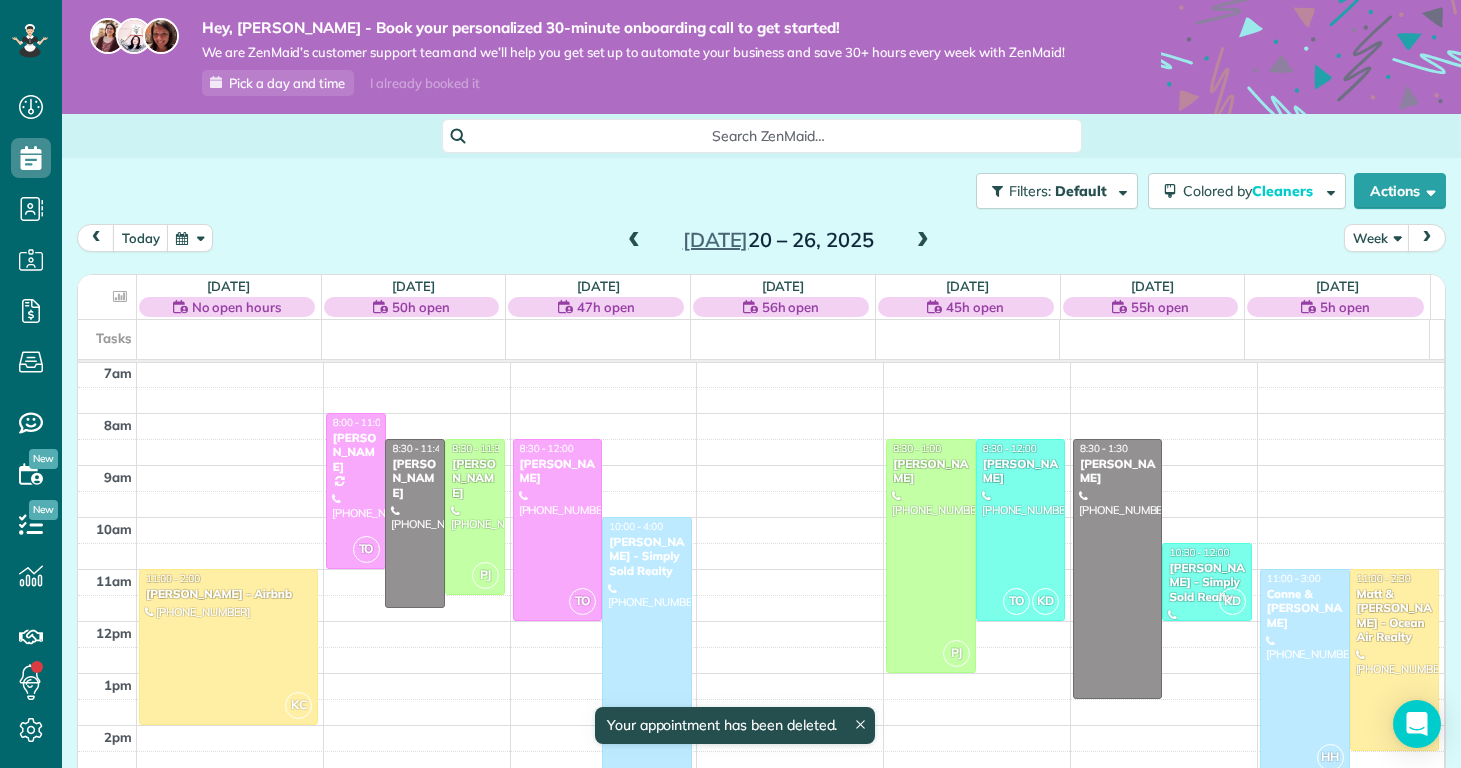 click at bounding box center (647, 673) 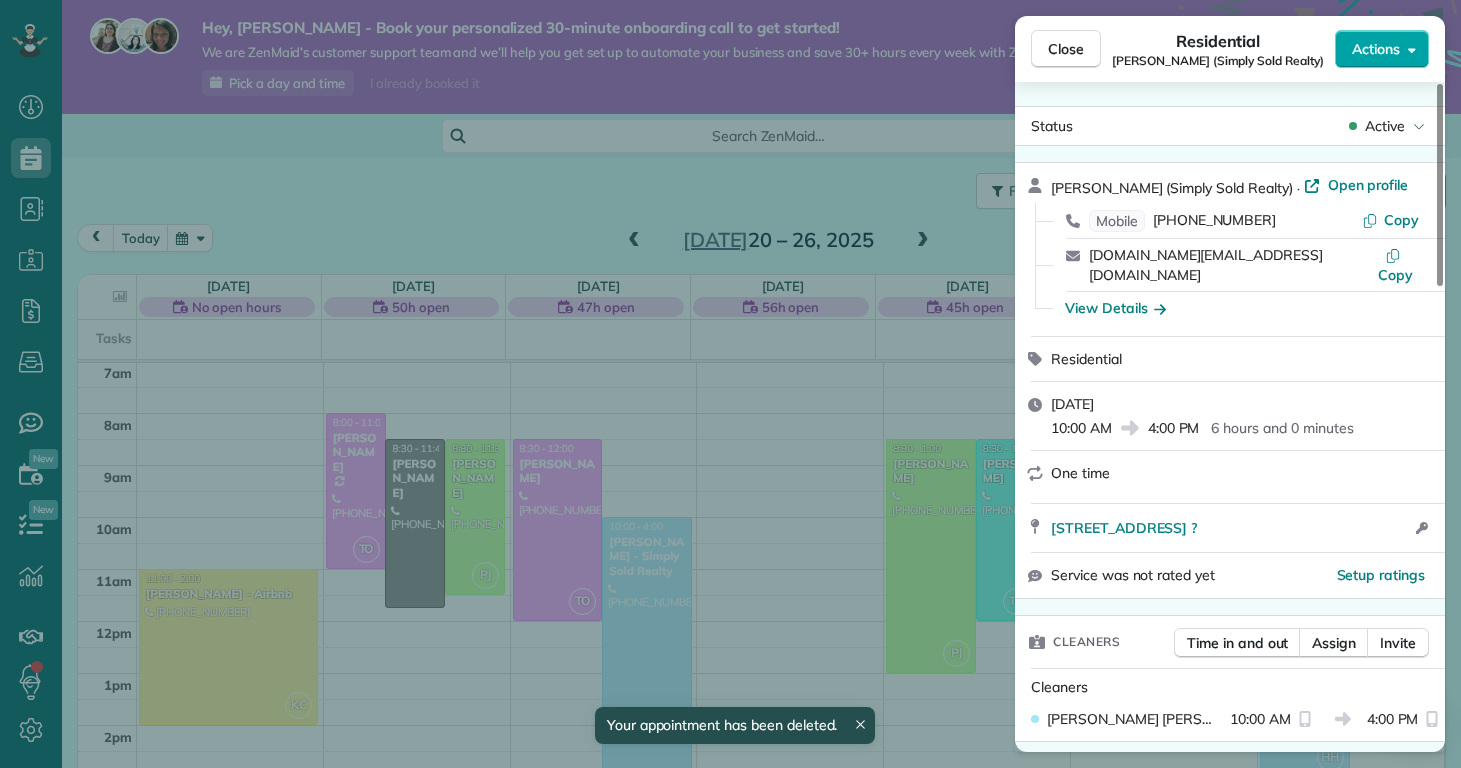 click on "Actions" at bounding box center [1376, 49] 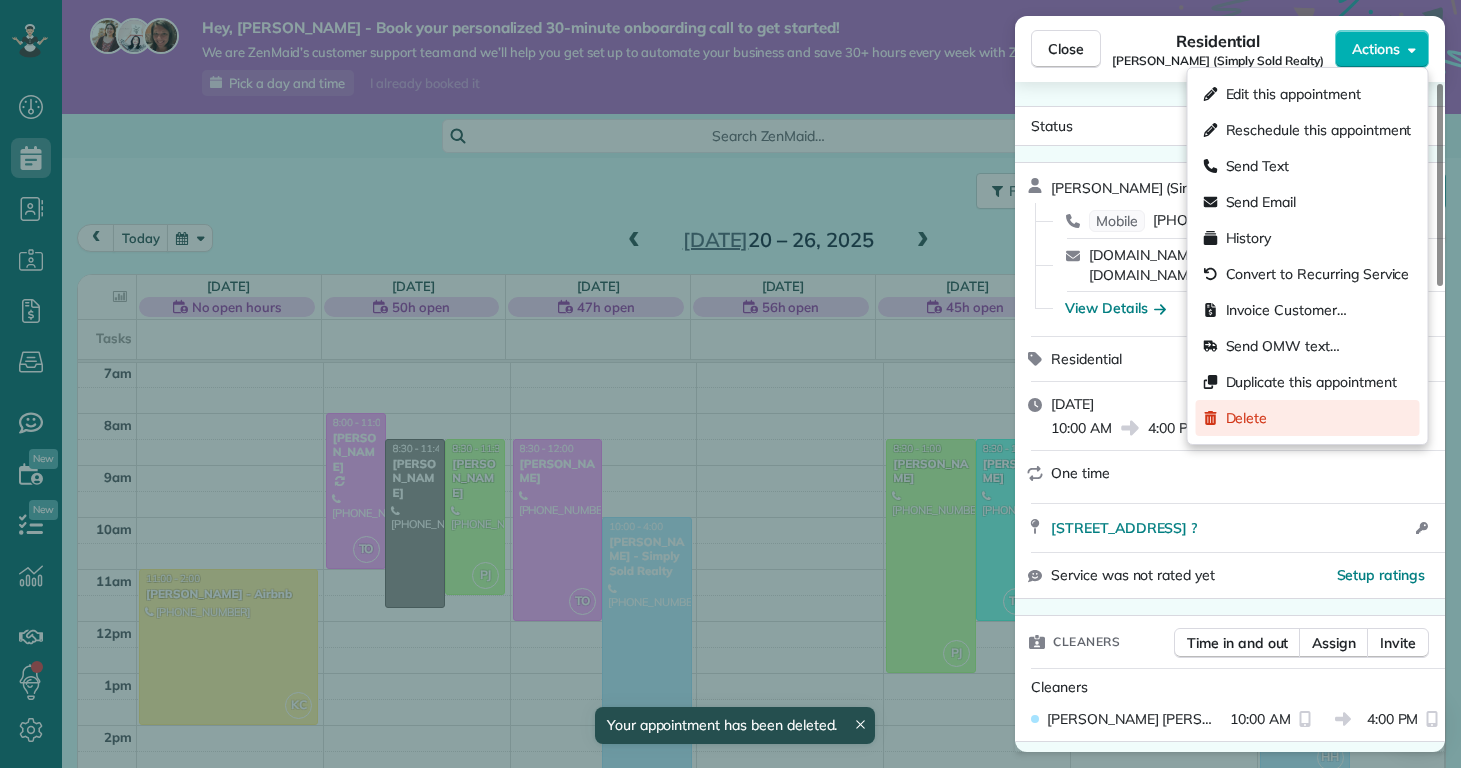 click on "Delete" at bounding box center (1308, 418) 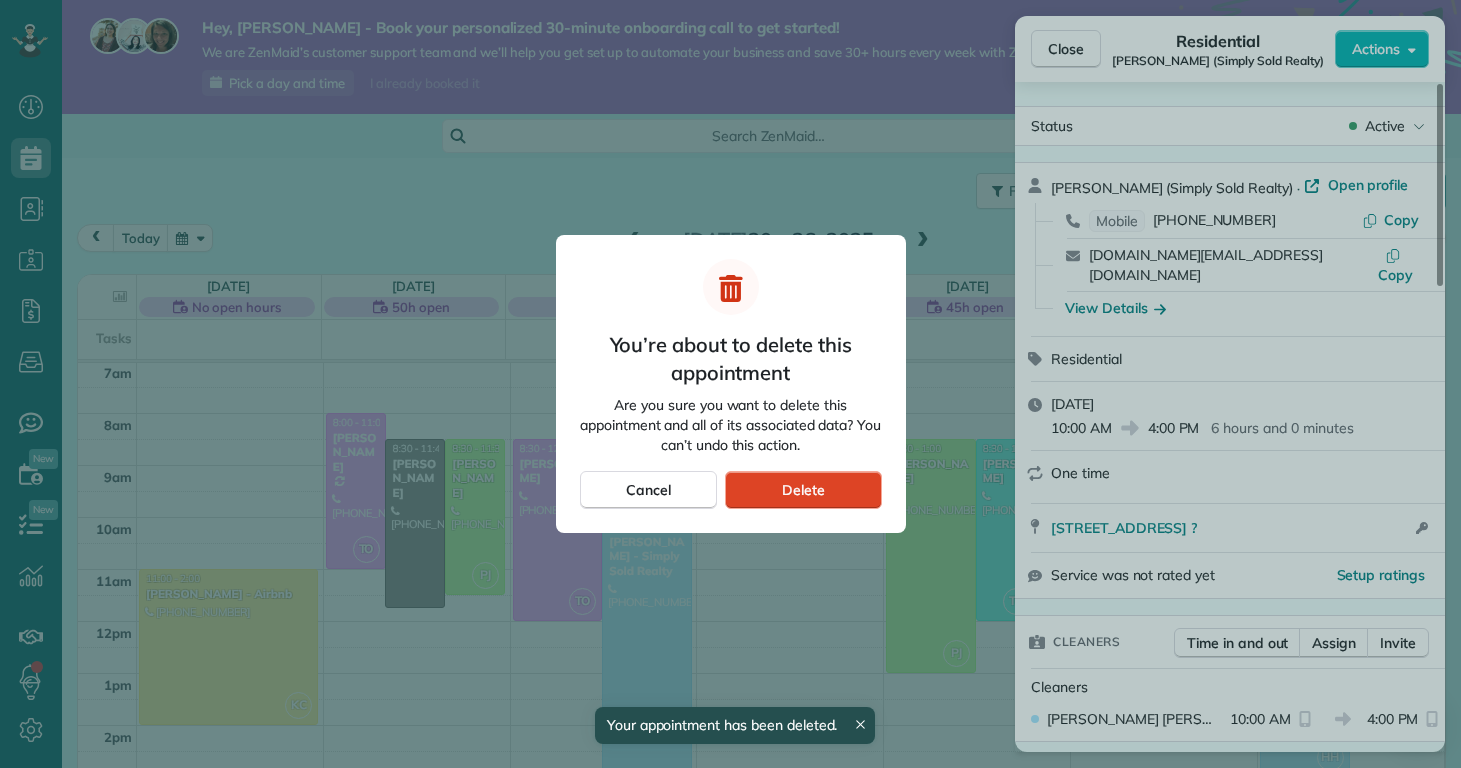 click on "Delete" at bounding box center (803, 490) 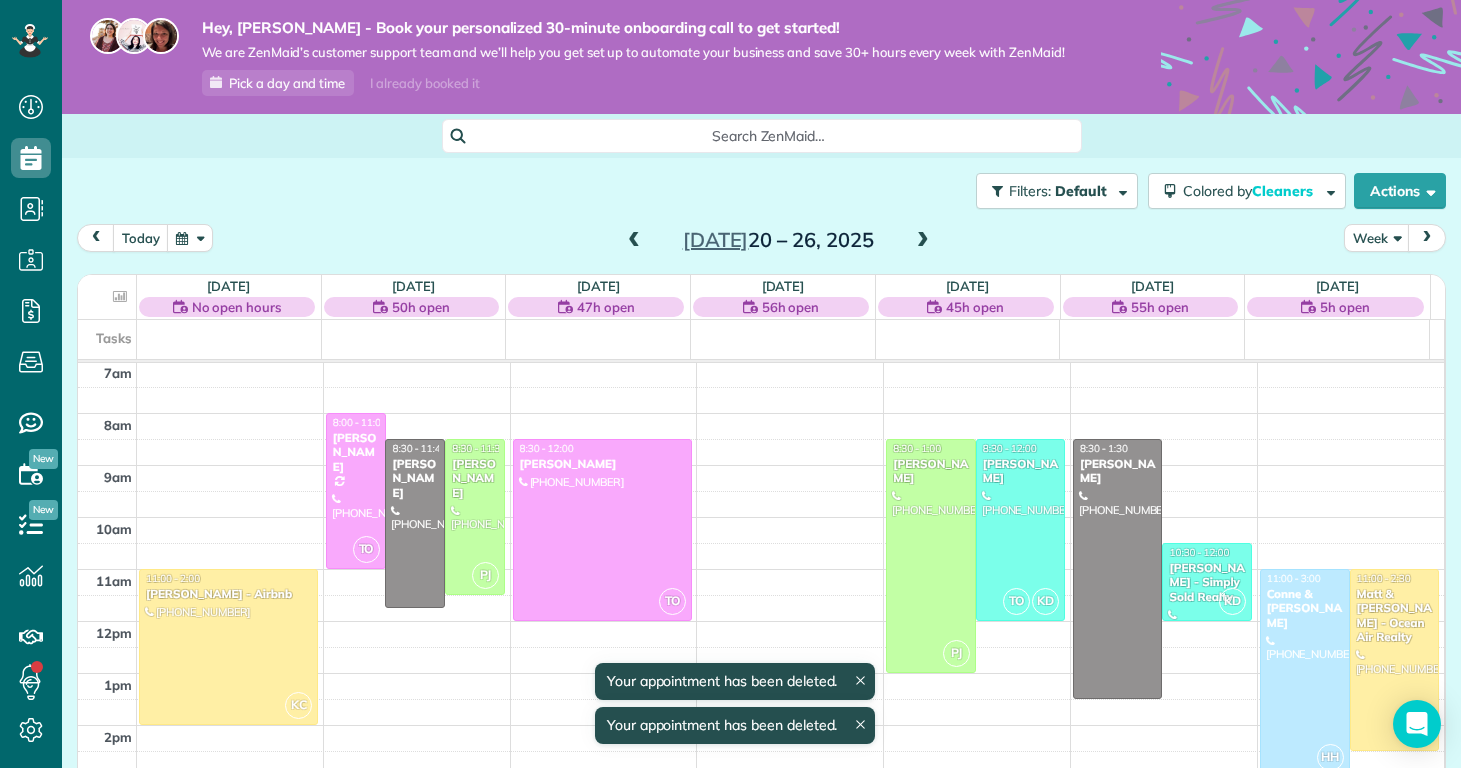 scroll, scrollTop: 365, scrollLeft: 0, axis: vertical 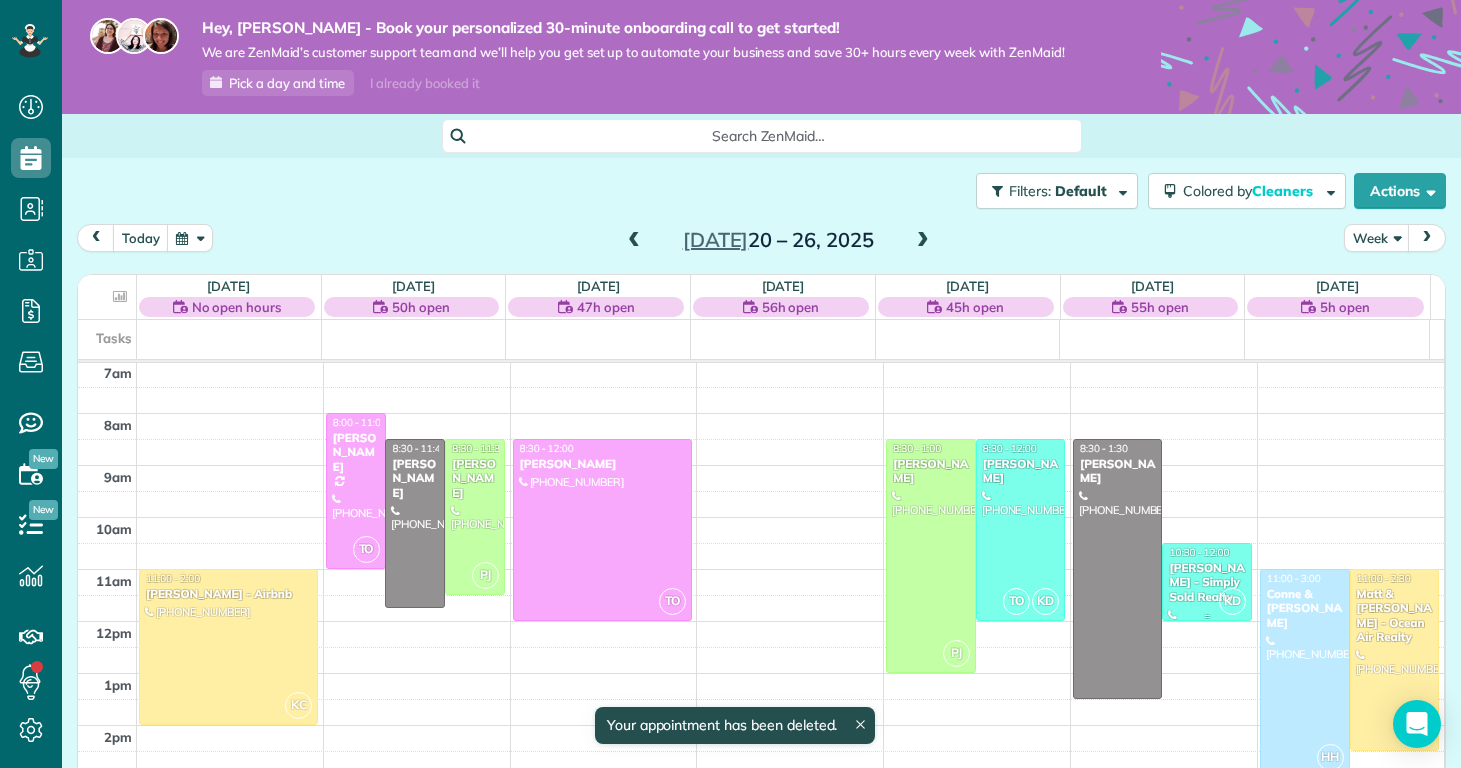 click on "Priscilla Parrott - Simply Sold Realty" at bounding box center [1207, 582] 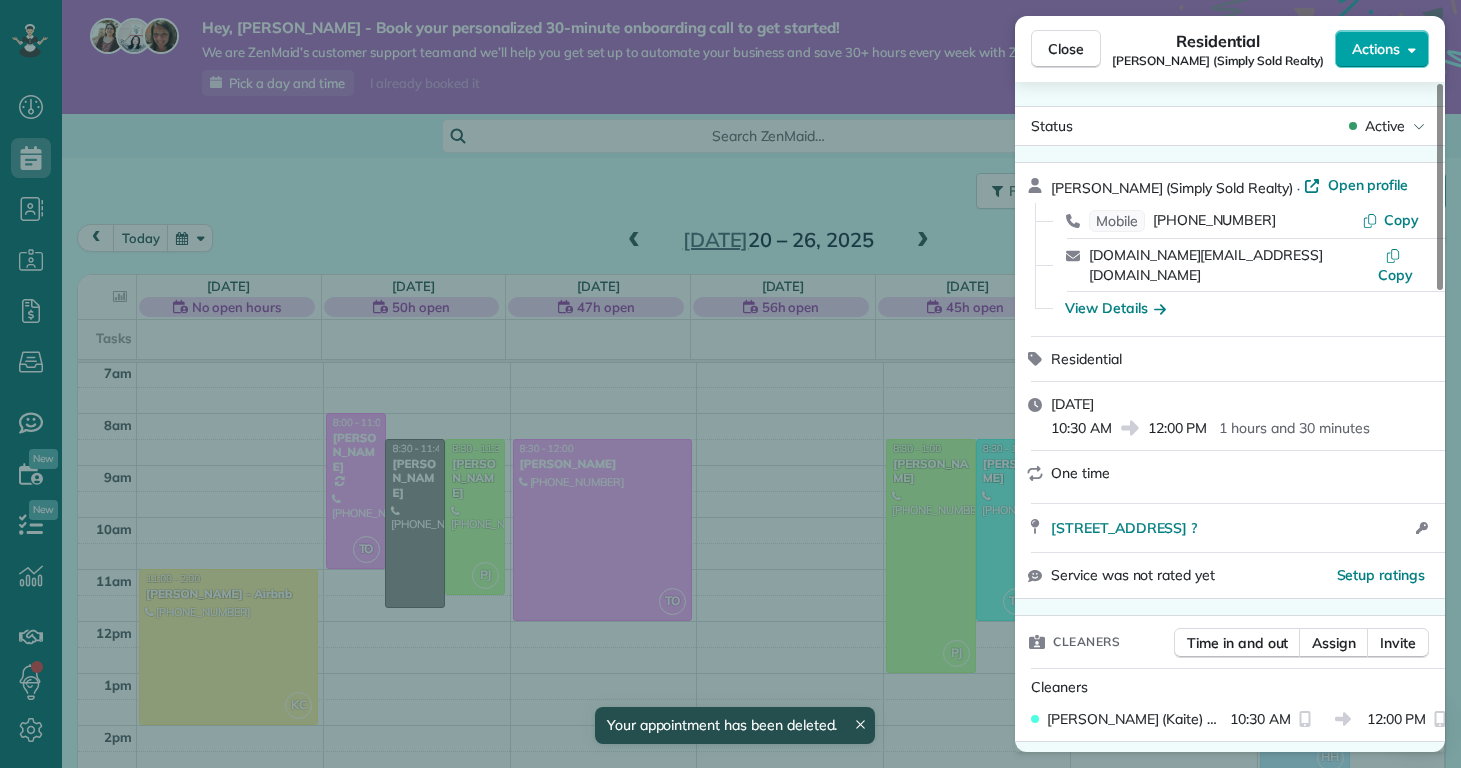 click on "Actions" at bounding box center [1376, 49] 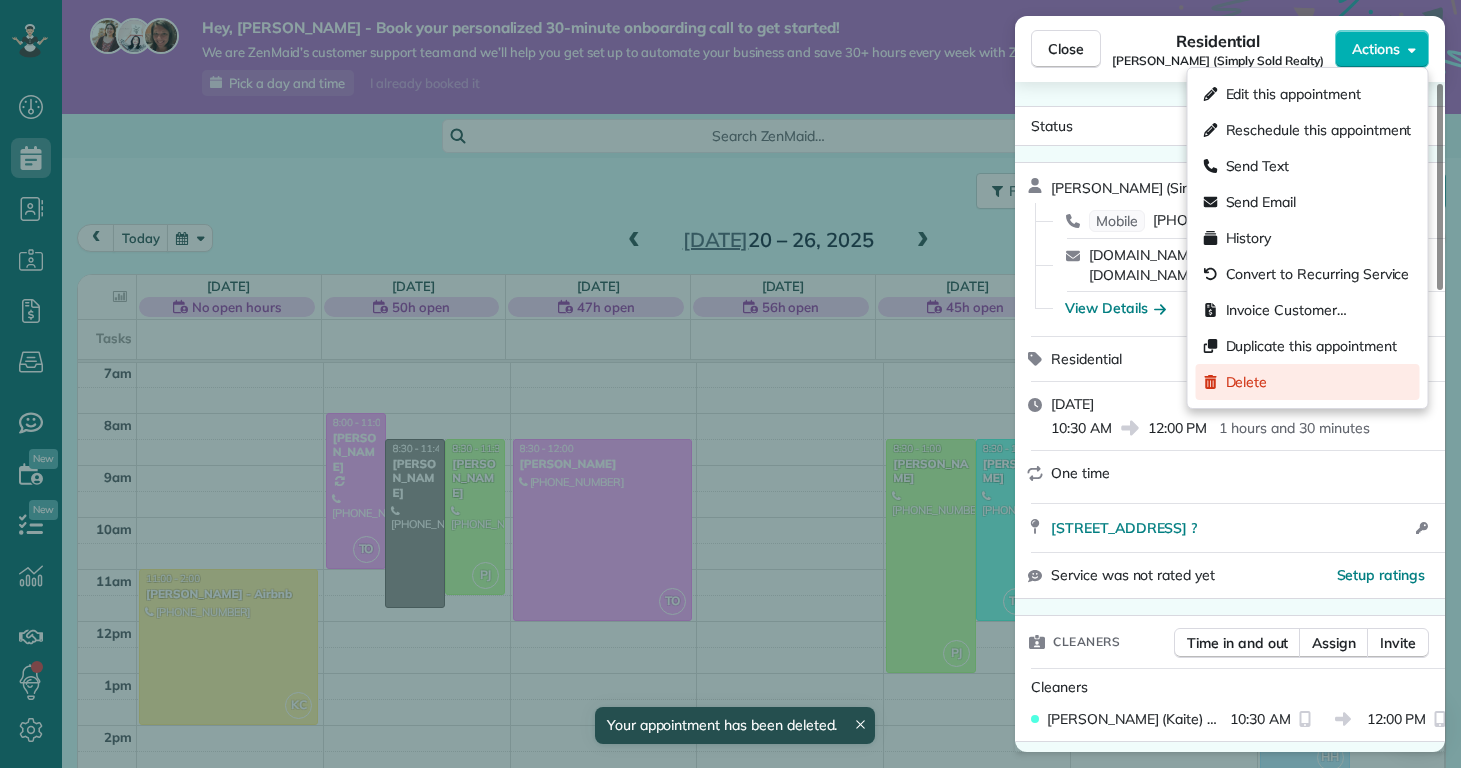 click on "Delete" at bounding box center [1247, 382] 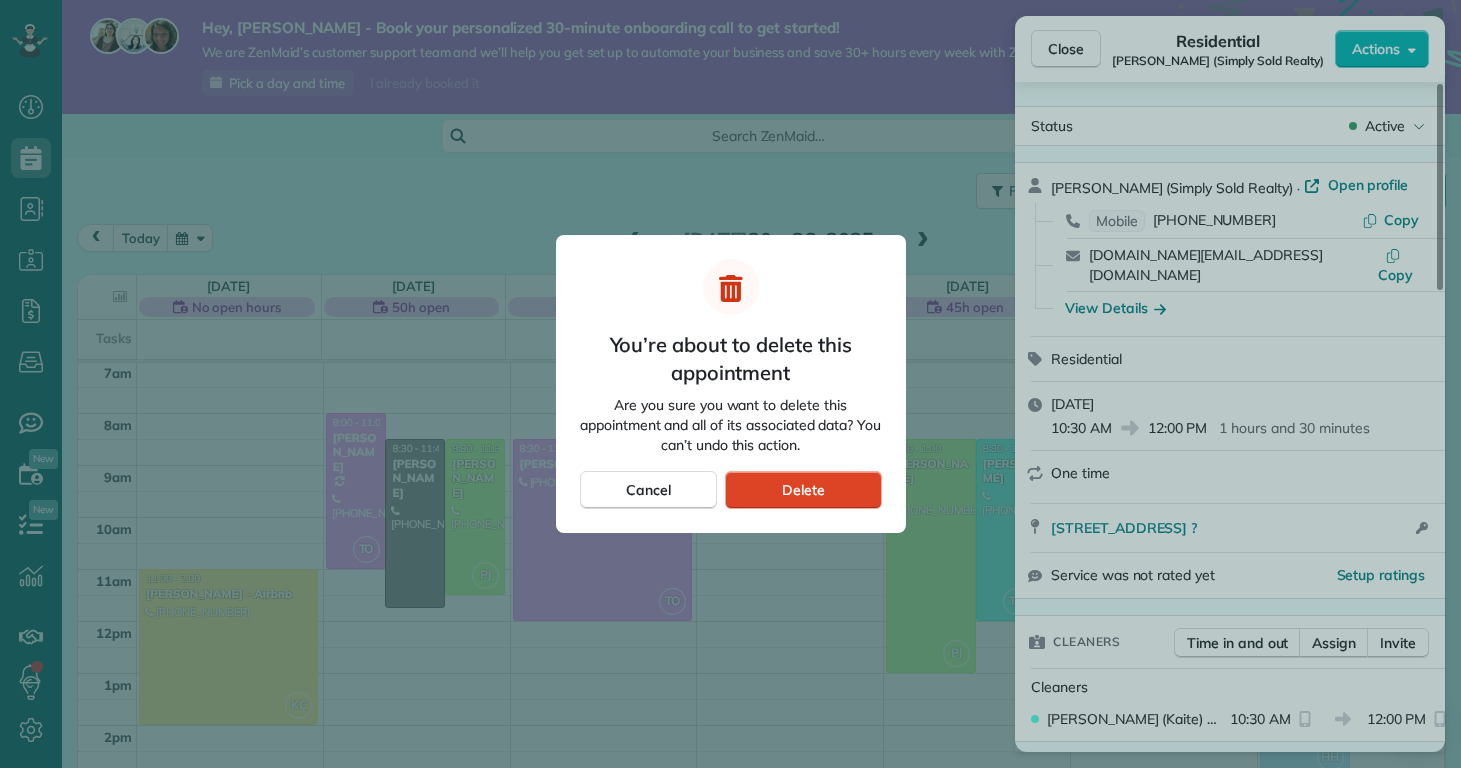 click on "Delete" at bounding box center (803, 490) 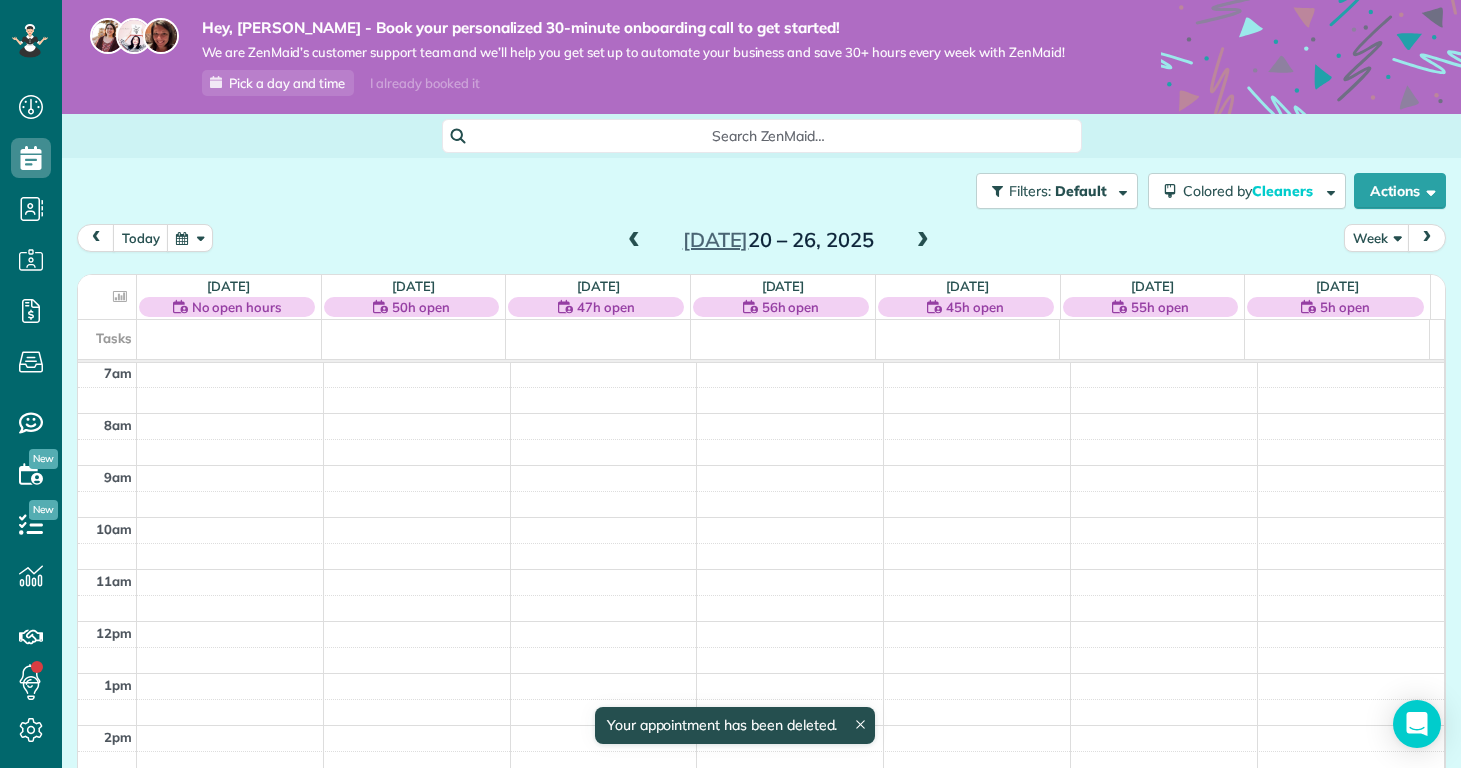 click on "You’re about to delete this appointment Are you sure you want to delete this appointment and all of its associated data? You can’t undo this action. Cancel Delete" at bounding box center (731, 384) 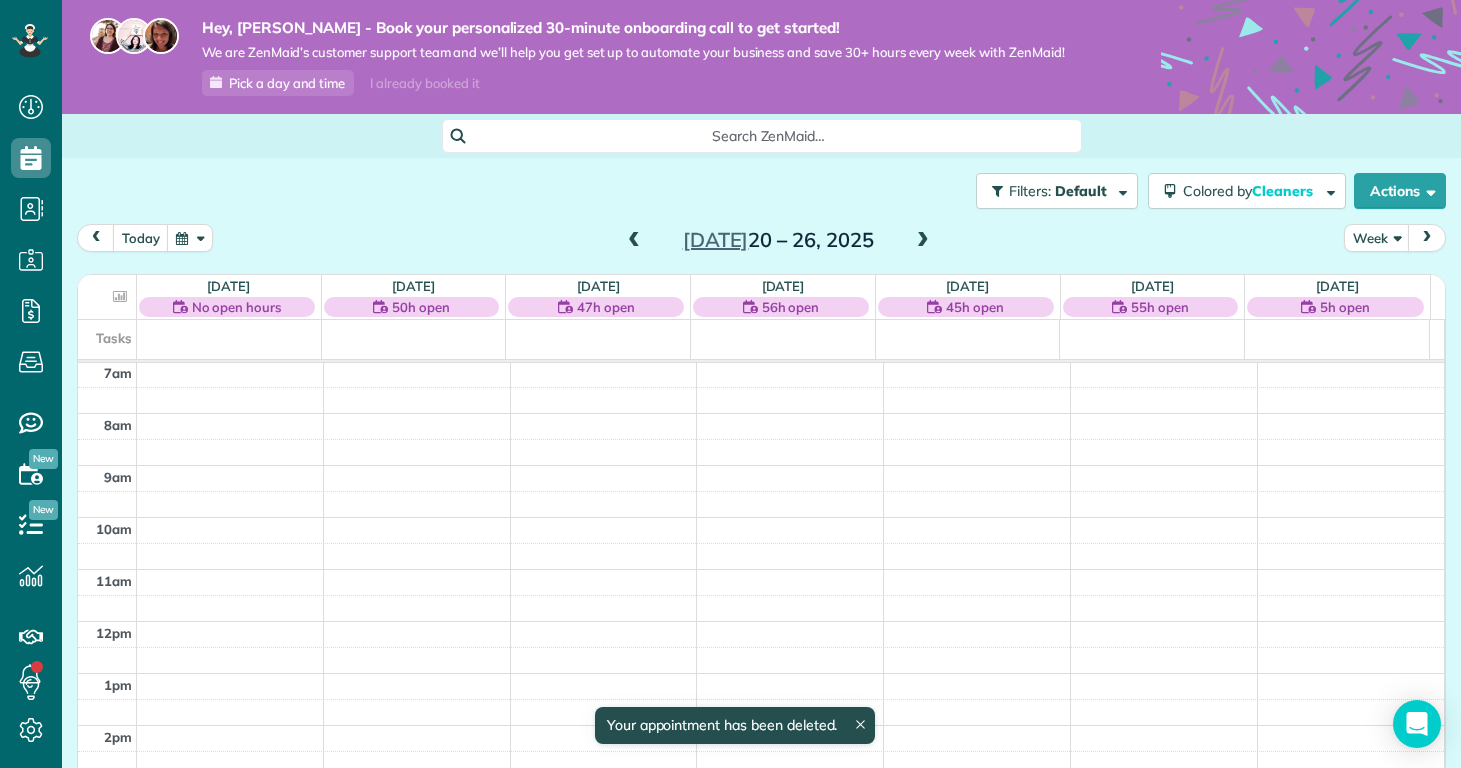 scroll, scrollTop: 365, scrollLeft: 0, axis: vertical 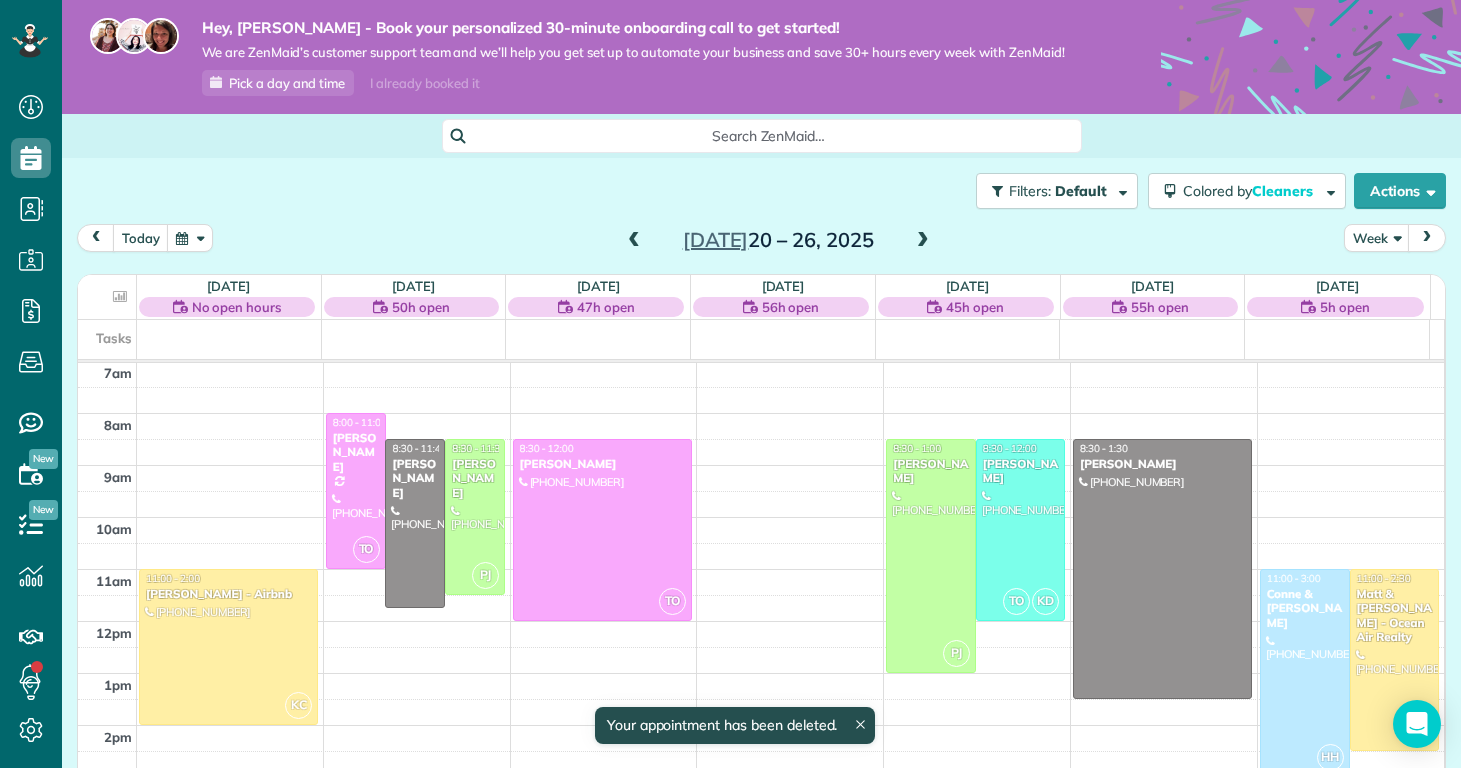 click on "Jul  20 – 26, 2025" at bounding box center [778, 240] 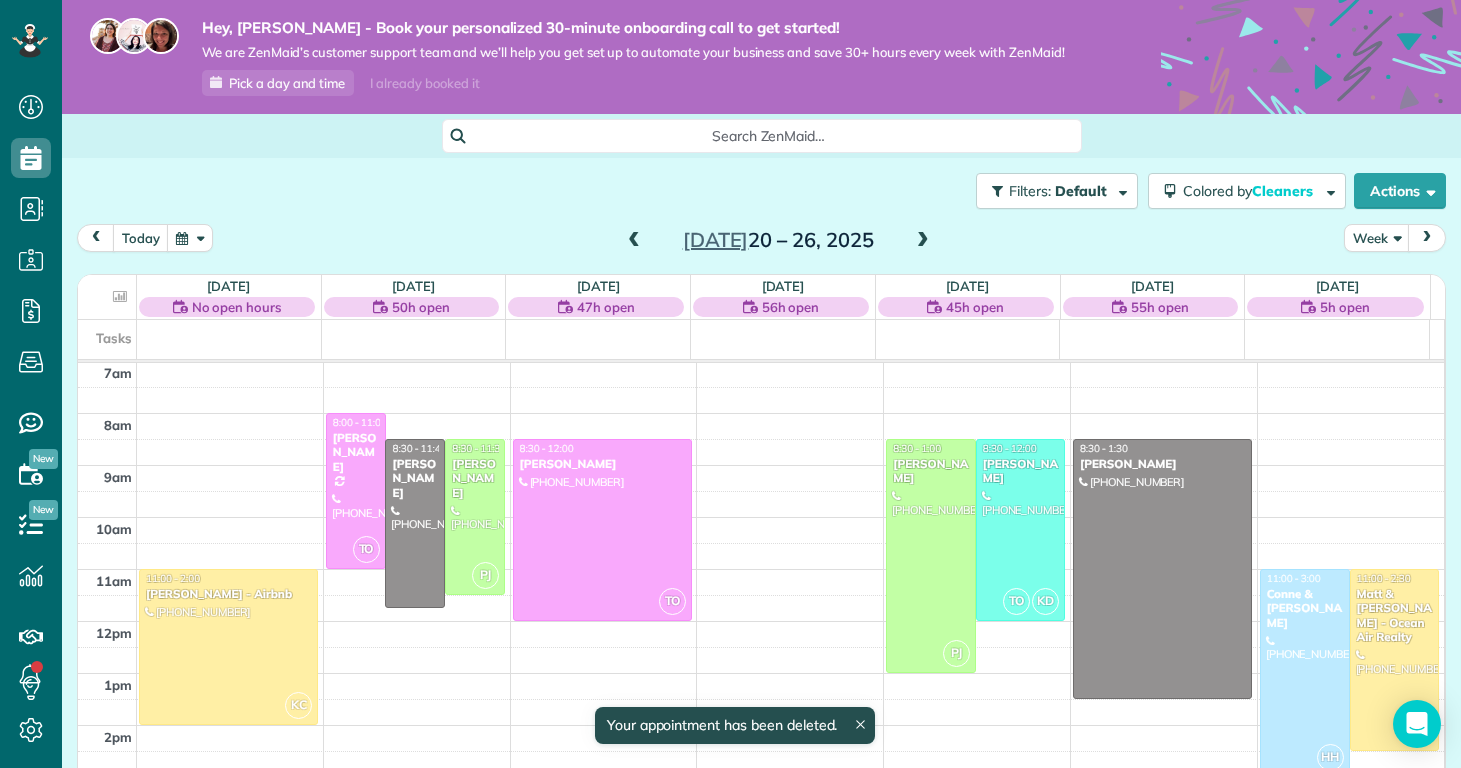 click at bounding box center [923, 241] 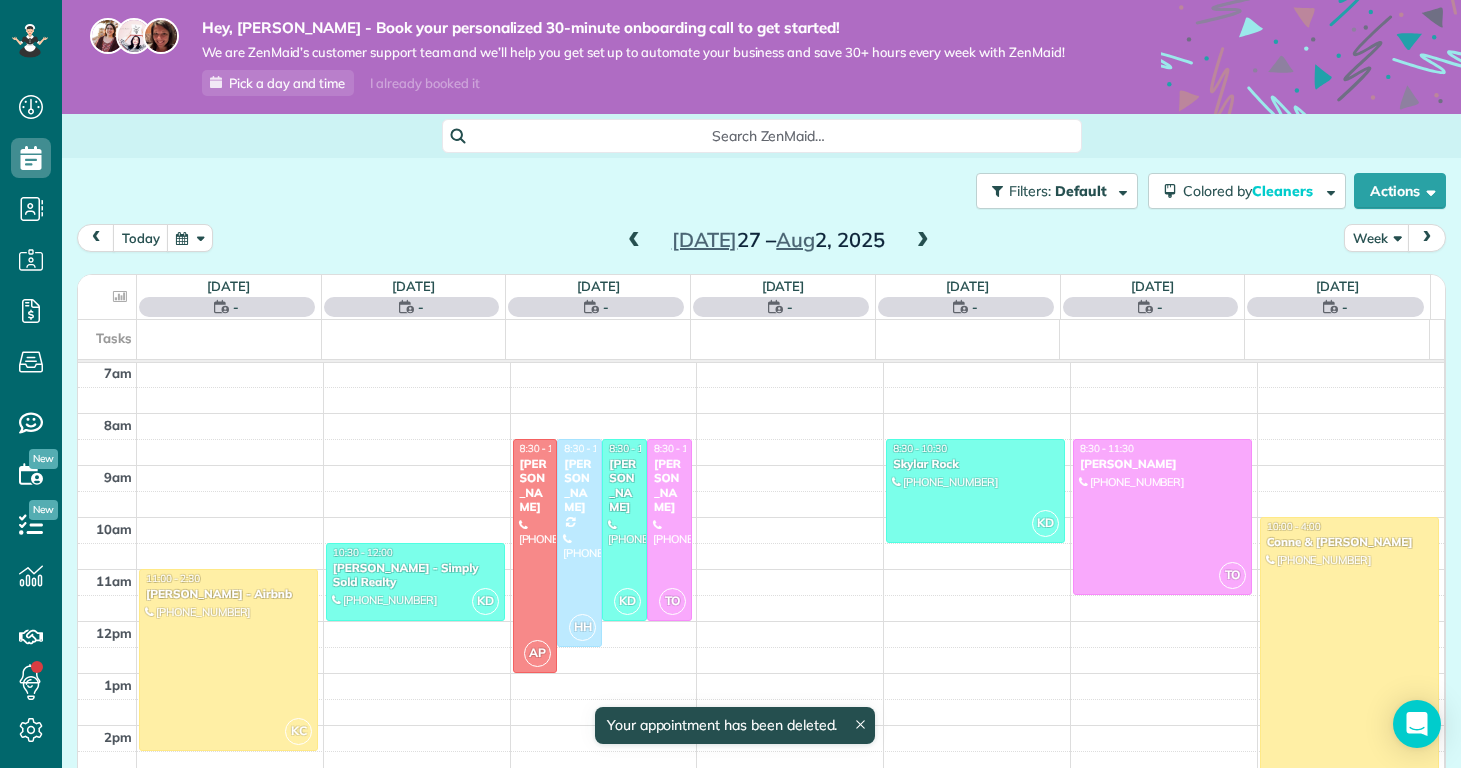 scroll, scrollTop: 365, scrollLeft: 0, axis: vertical 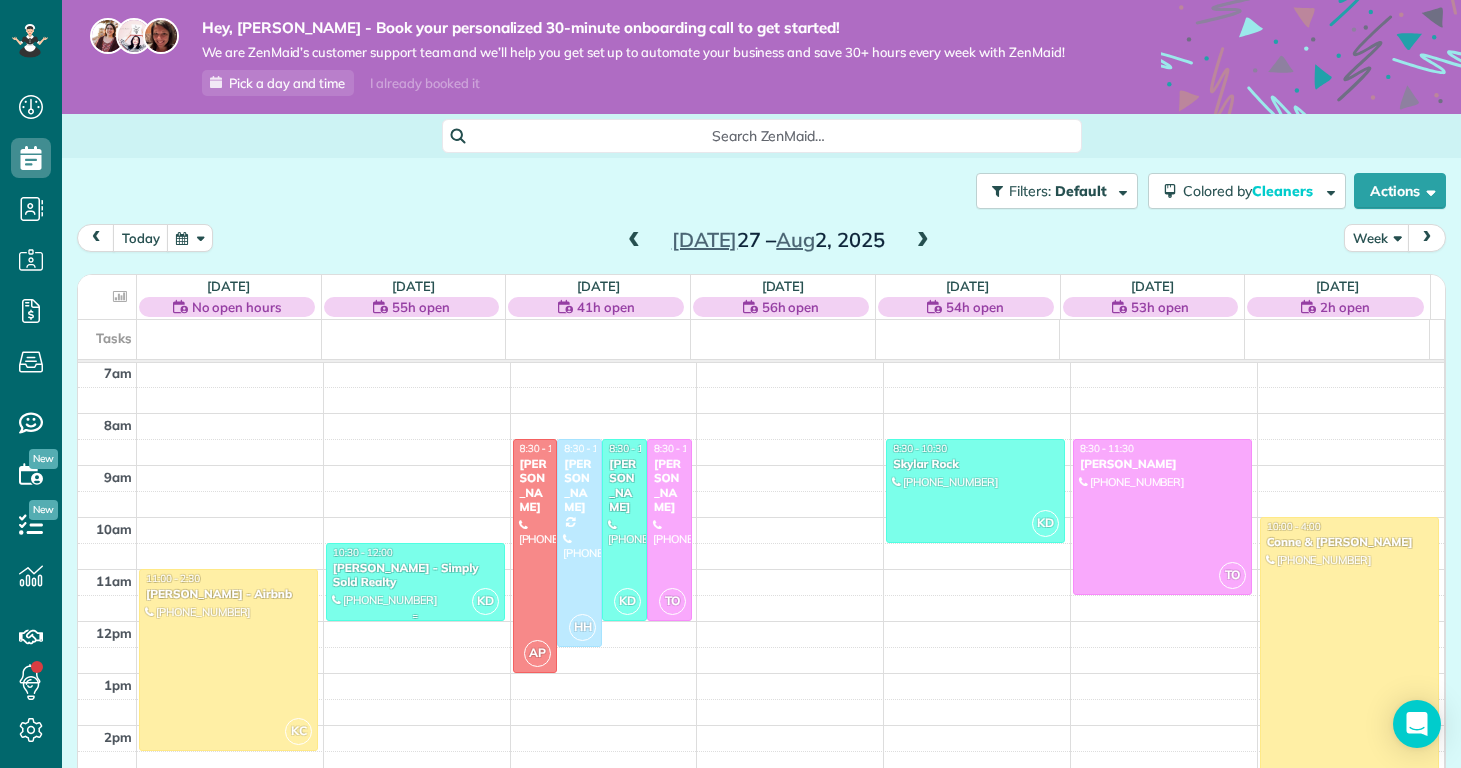 click on "Priscilla Parrott - Simply Sold Realty" at bounding box center [415, 575] 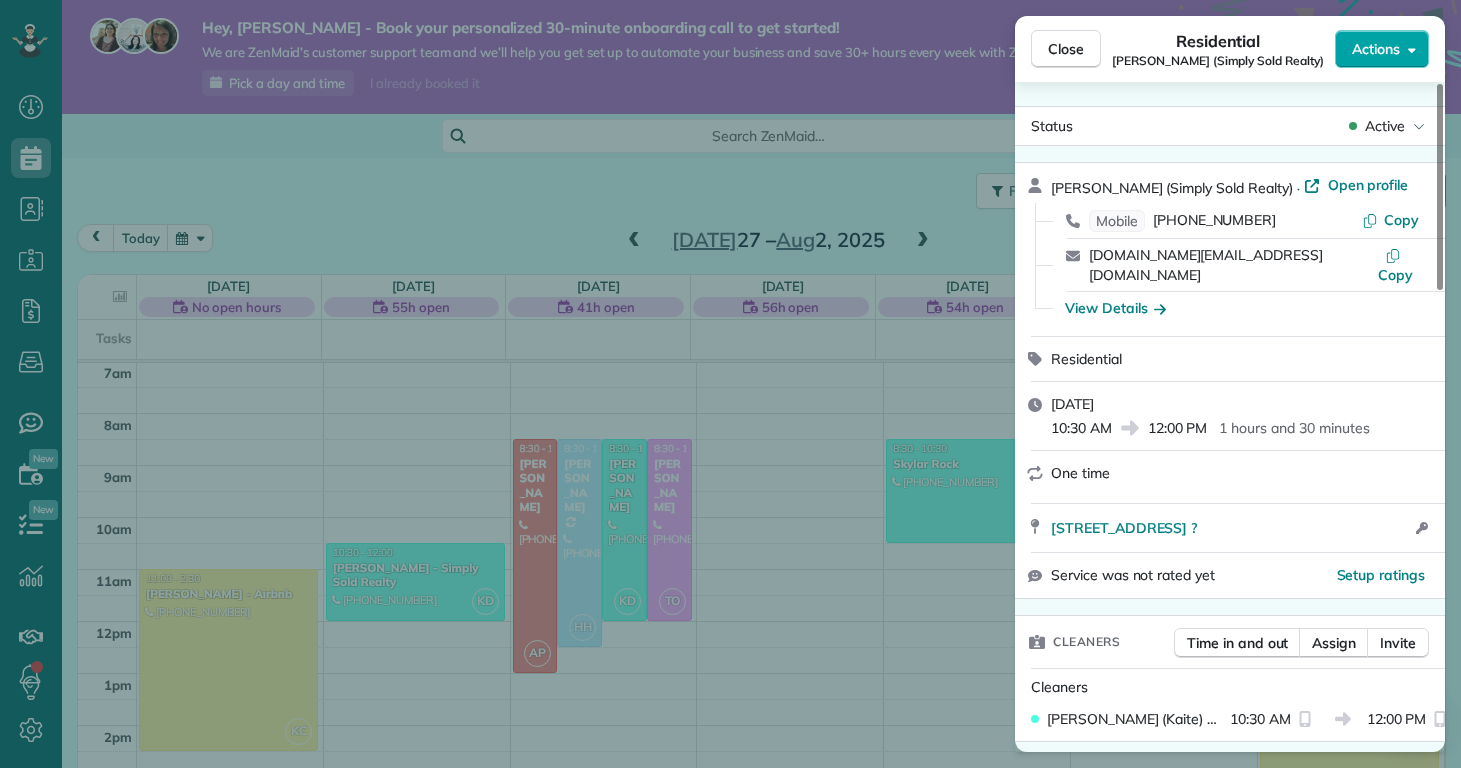 click on "Actions" at bounding box center (1382, 49) 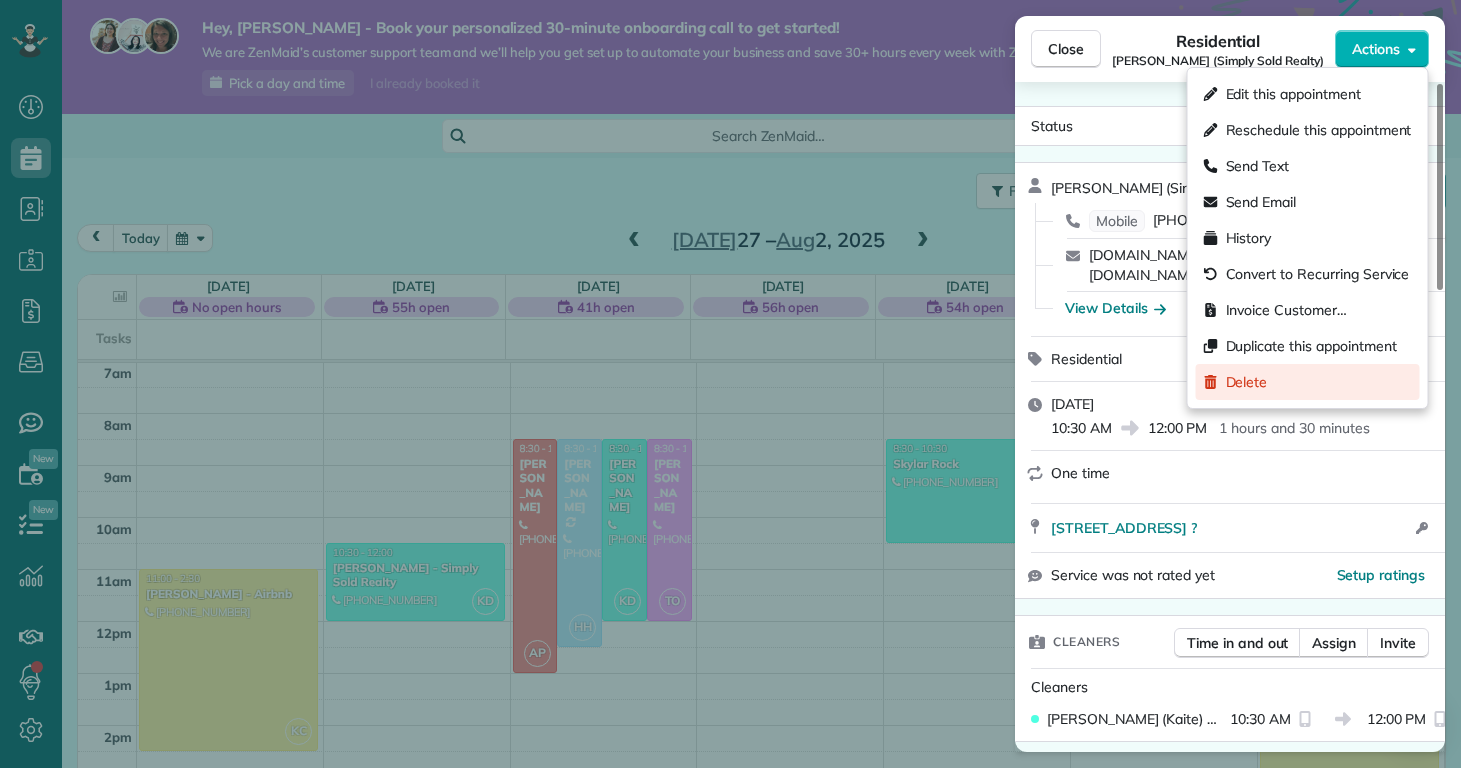 click on "Delete" at bounding box center (1308, 382) 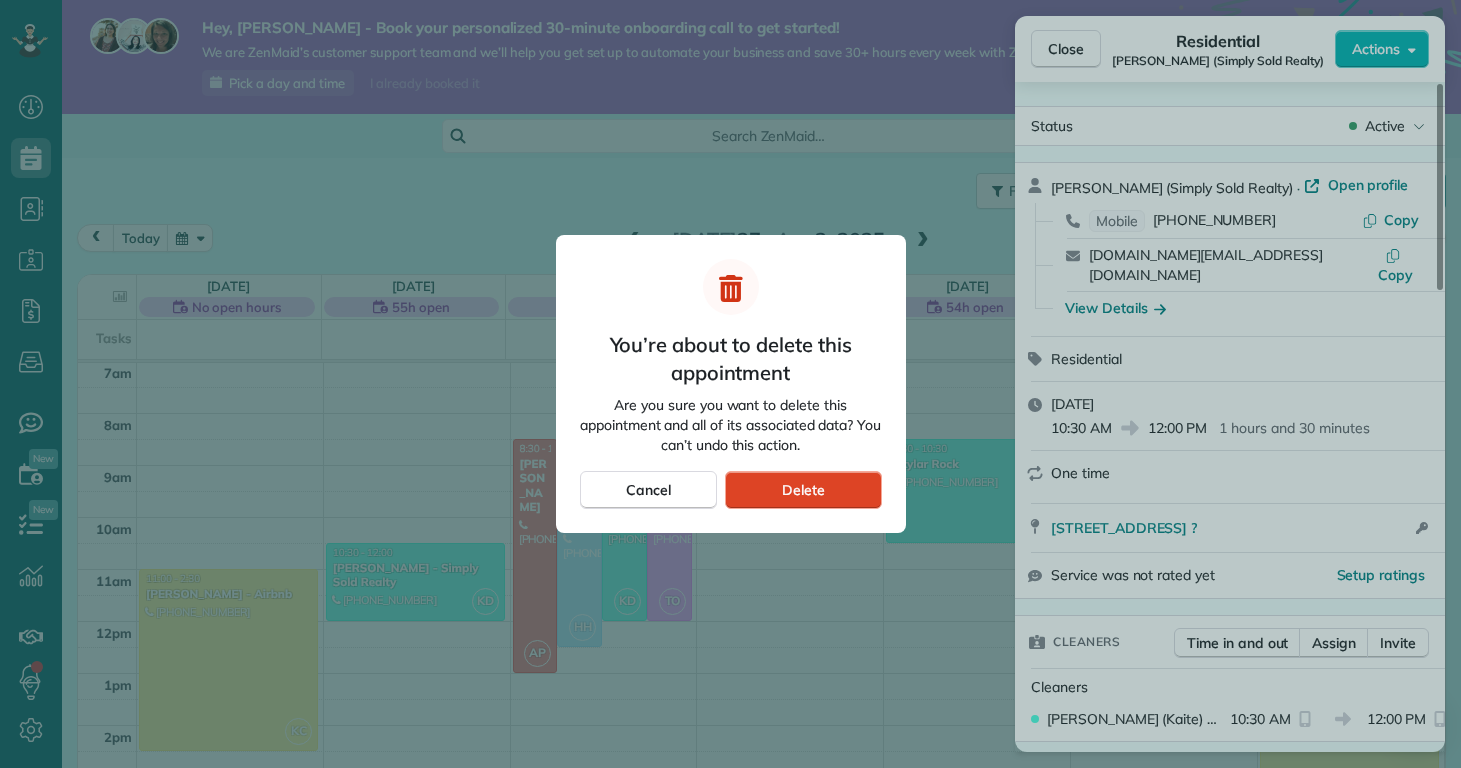 click on "Delete" at bounding box center [803, 490] 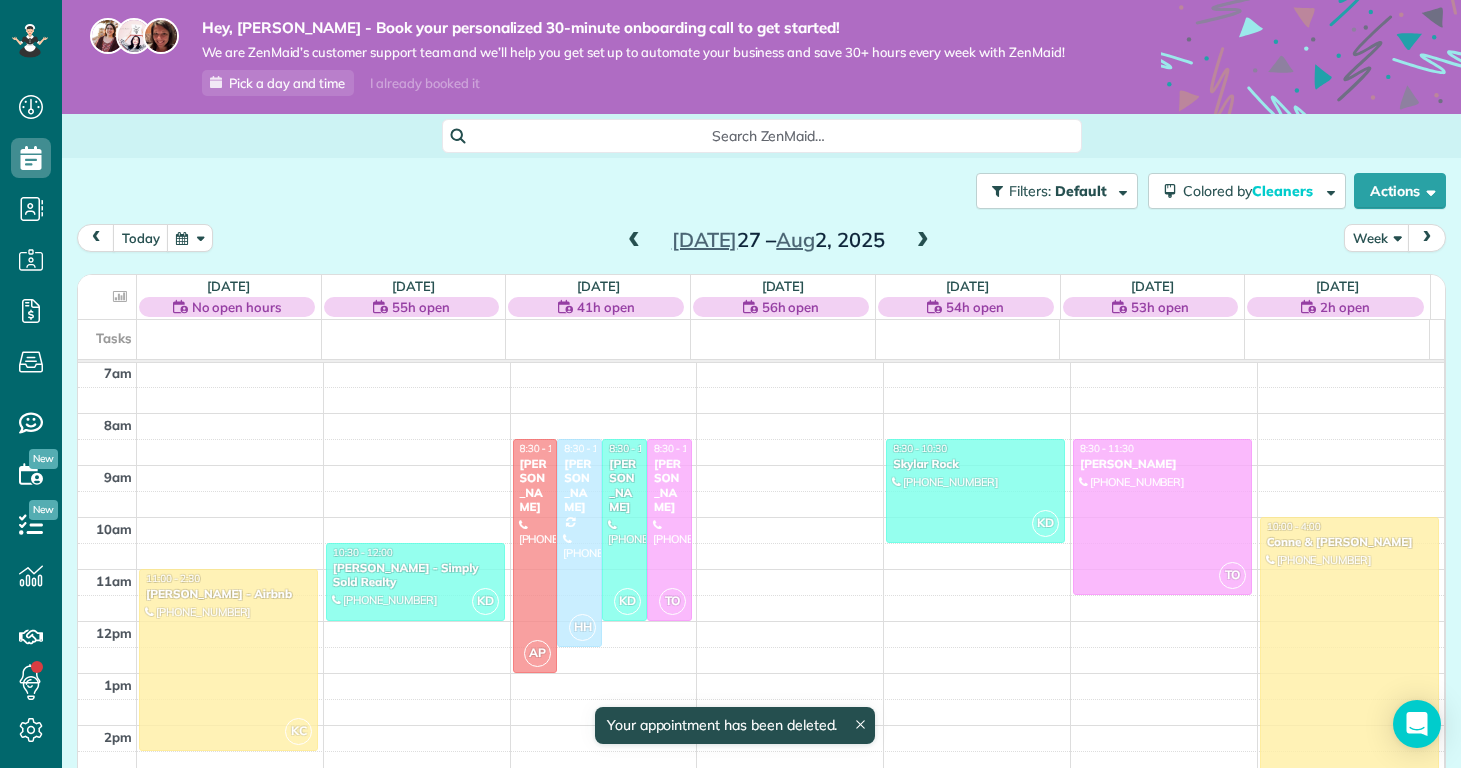 scroll, scrollTop: 365, scrollLeft: 0, axis: vertical 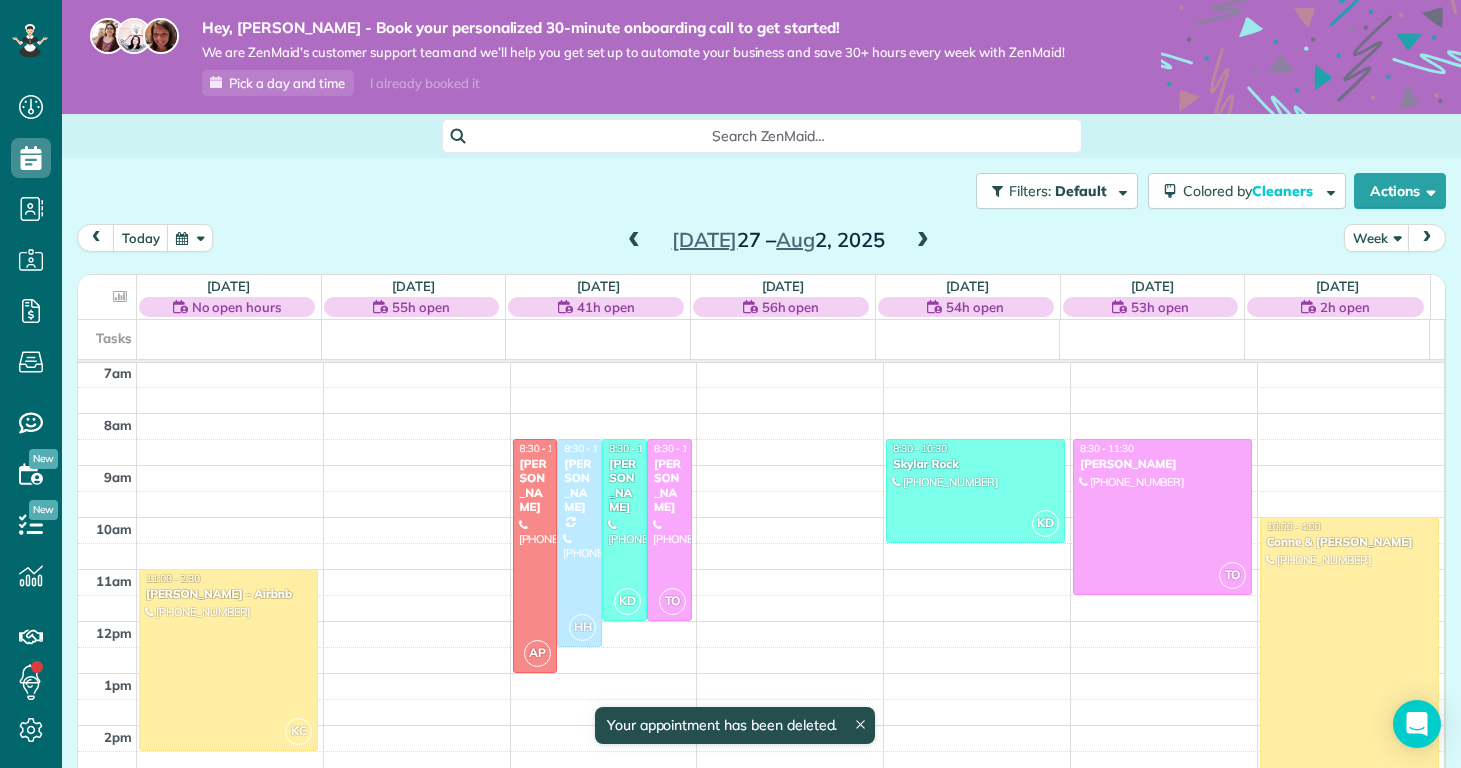 click at bounding box center [923, 241] 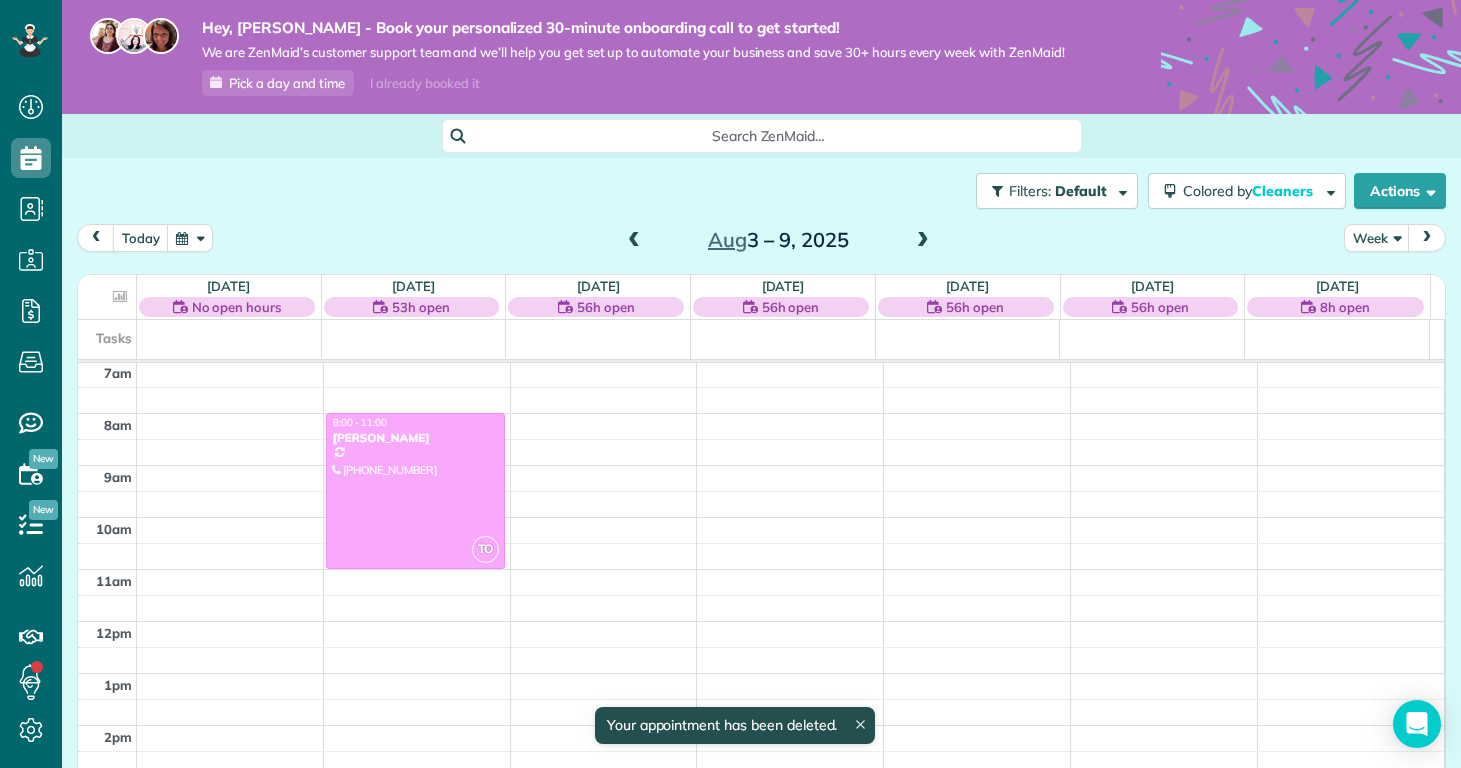 click at bounding box center (923, 241) 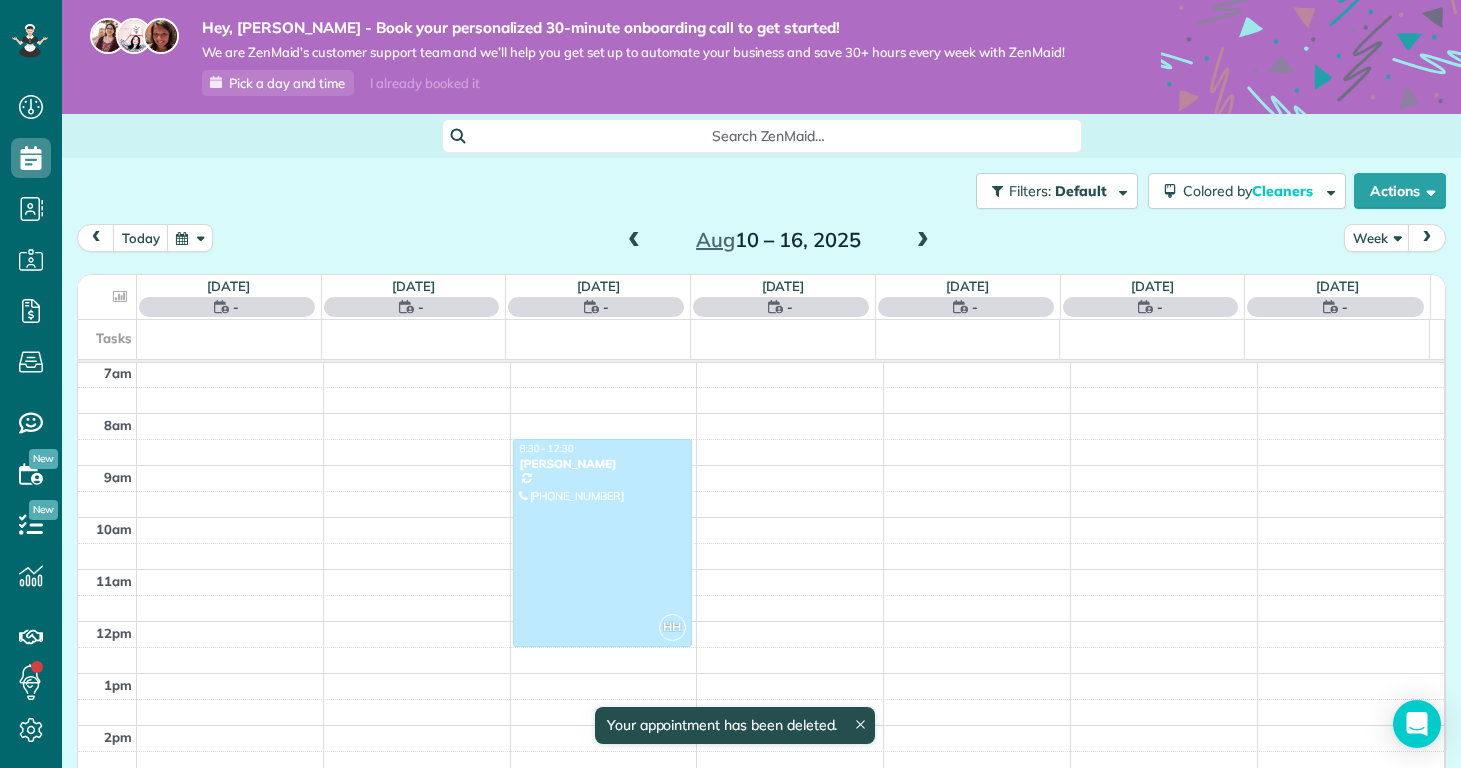 scroll, scrollTop: 365, scrollLeft: 0, axis: vertical 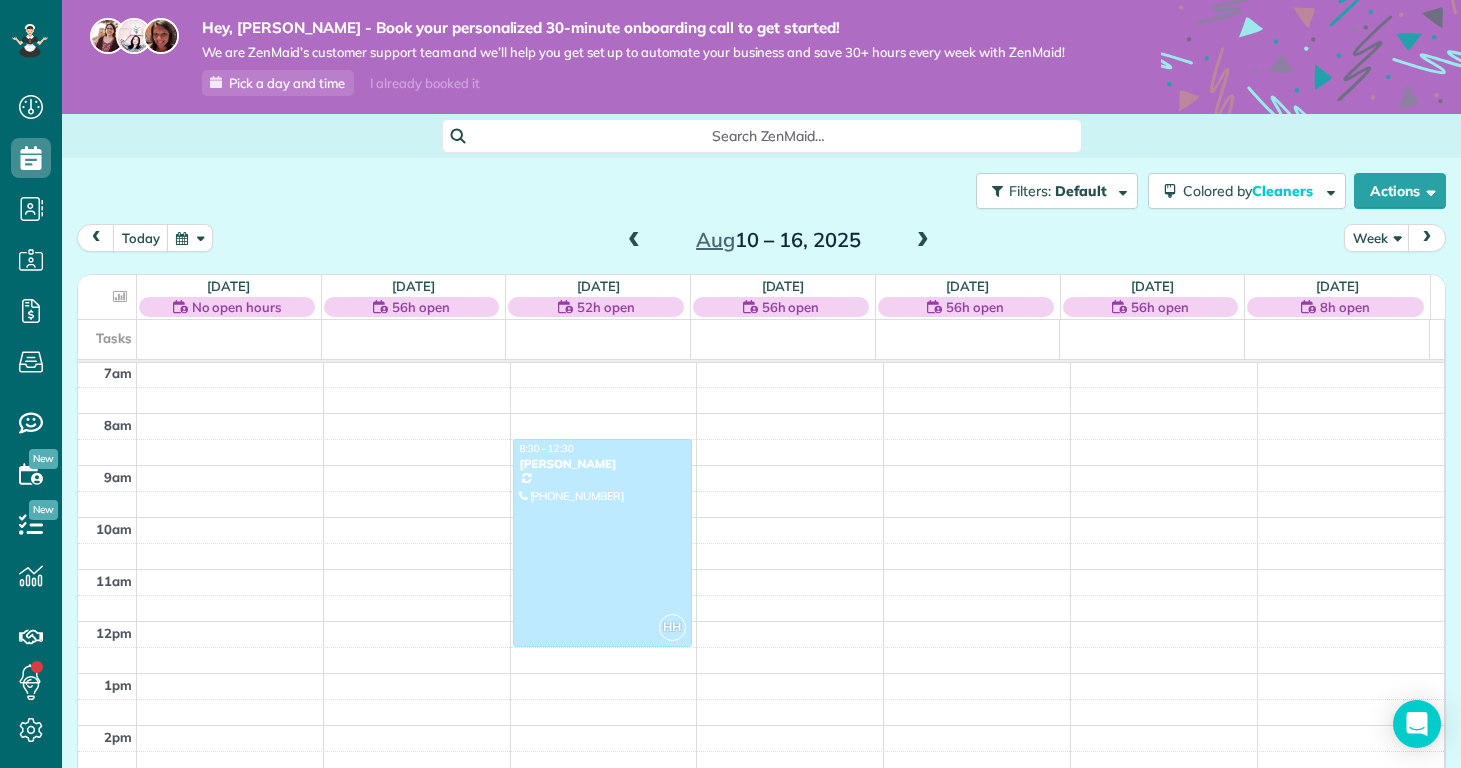 click at bounding box center [923, 241] 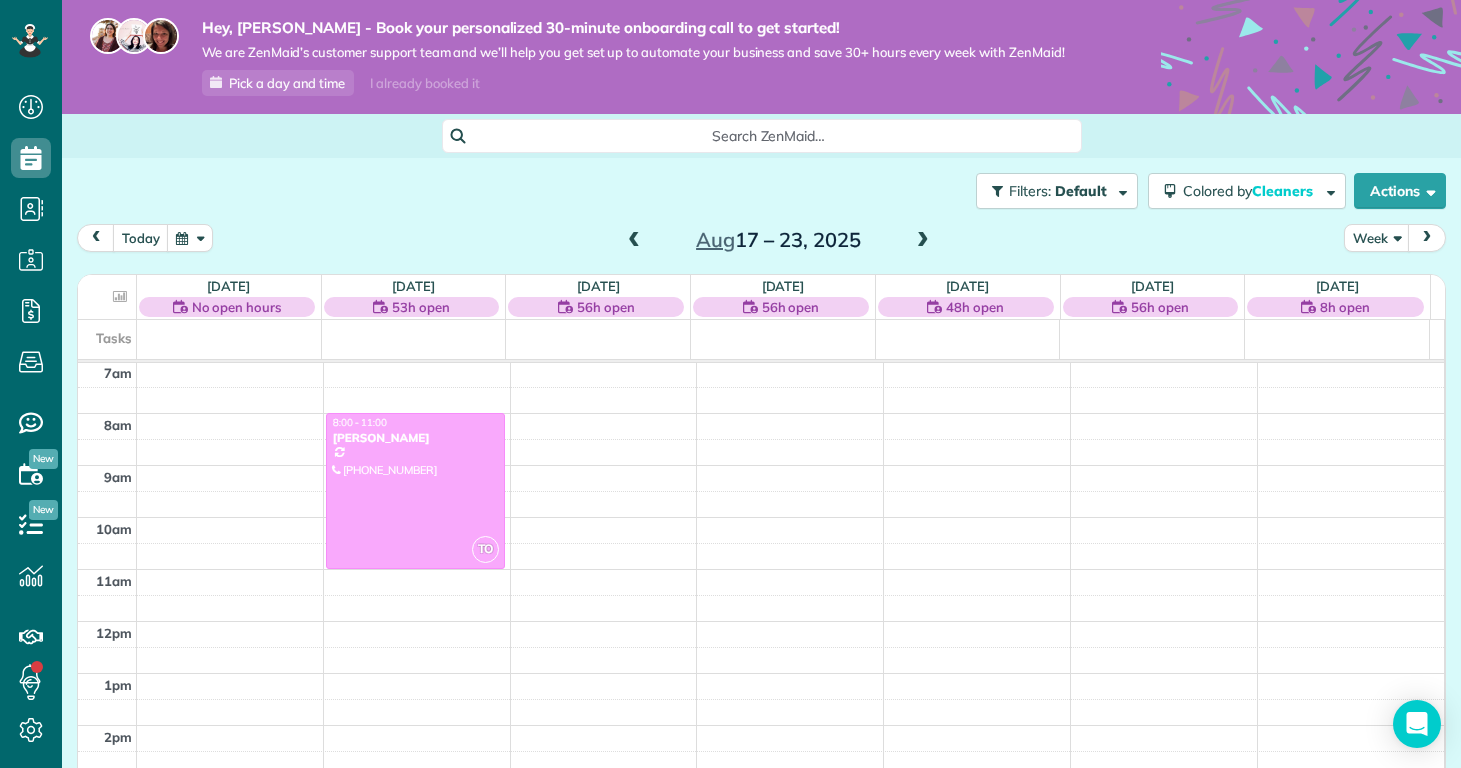 click at bounding box center (923, 241) 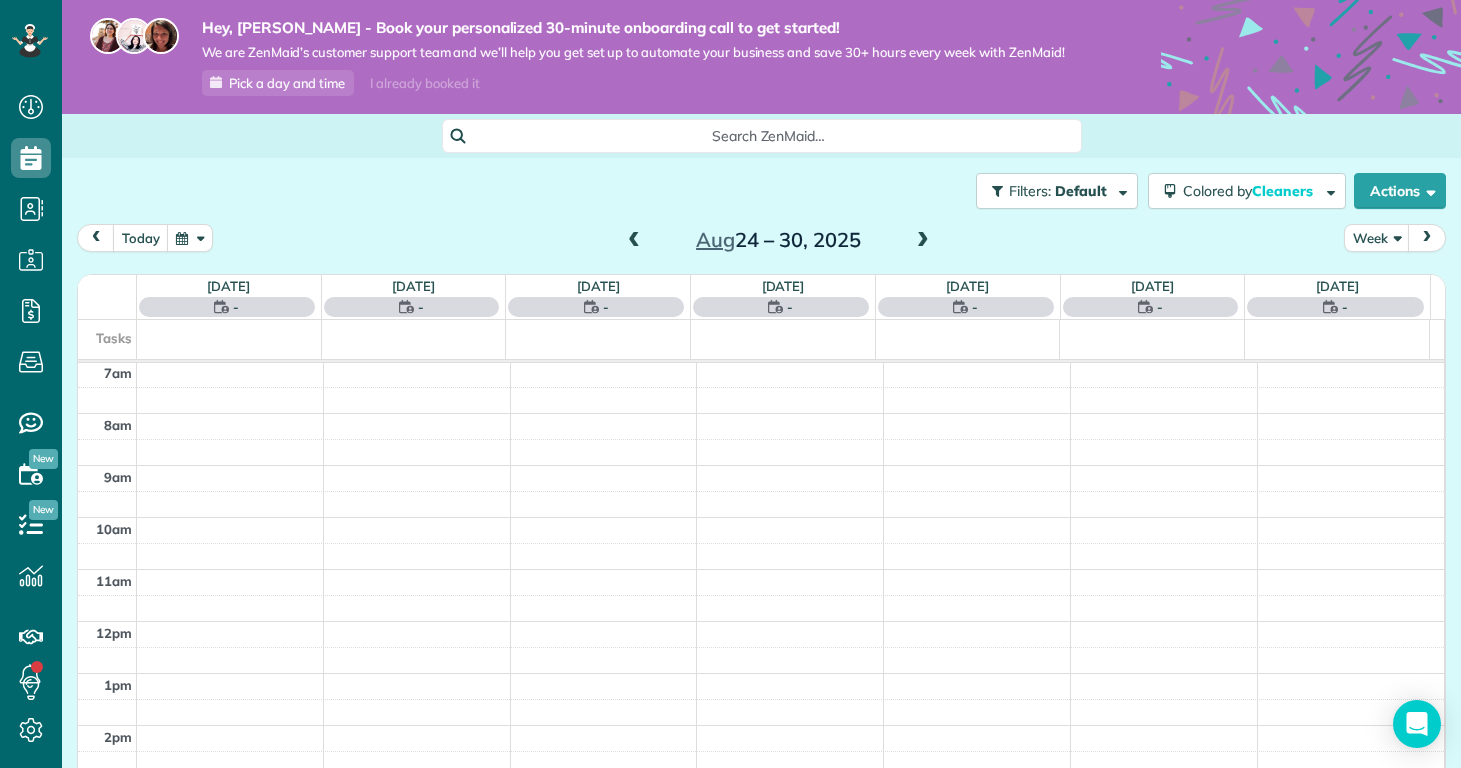 scroll, scrollTop: 365, scrollLeft: 0, axis: vertical 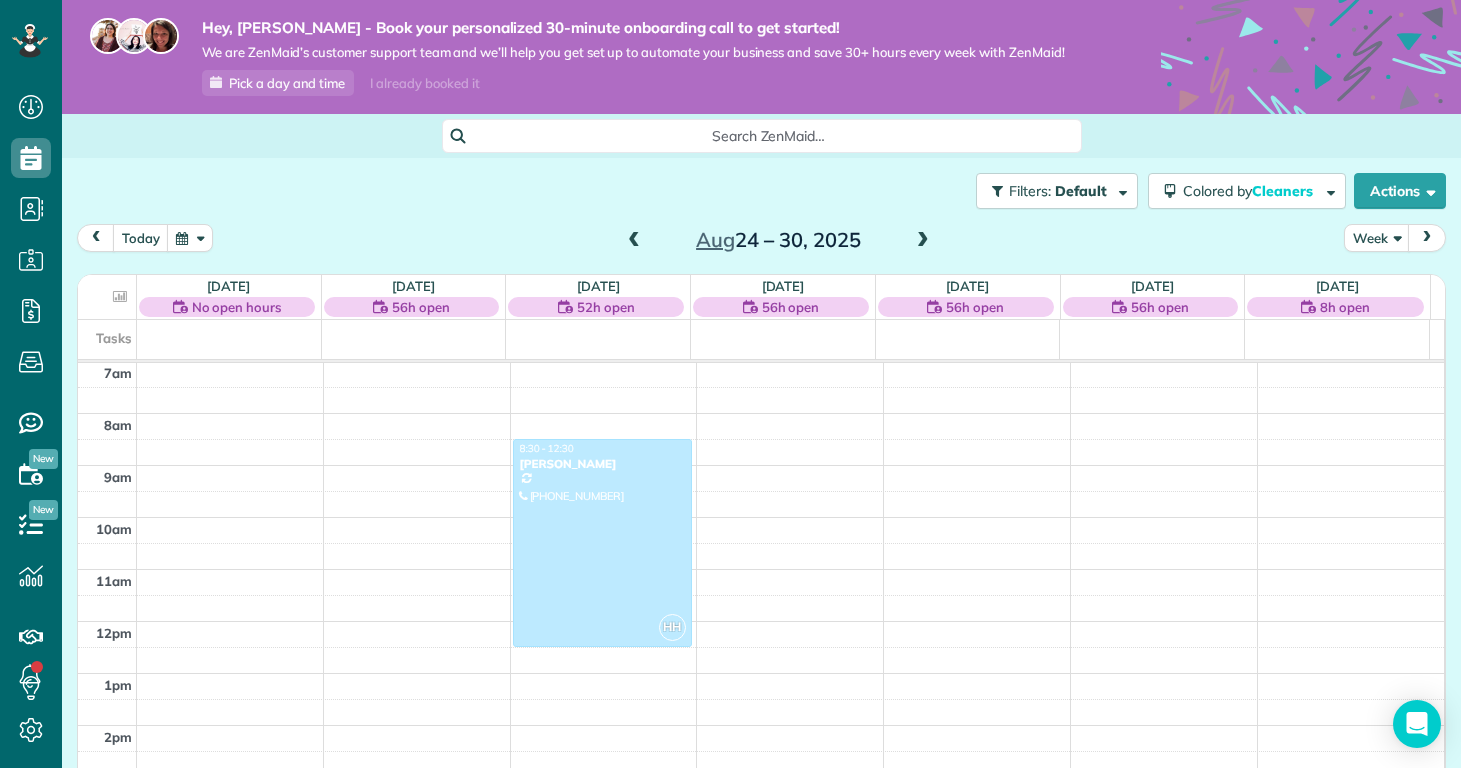 click at bounding box center (634, 241) 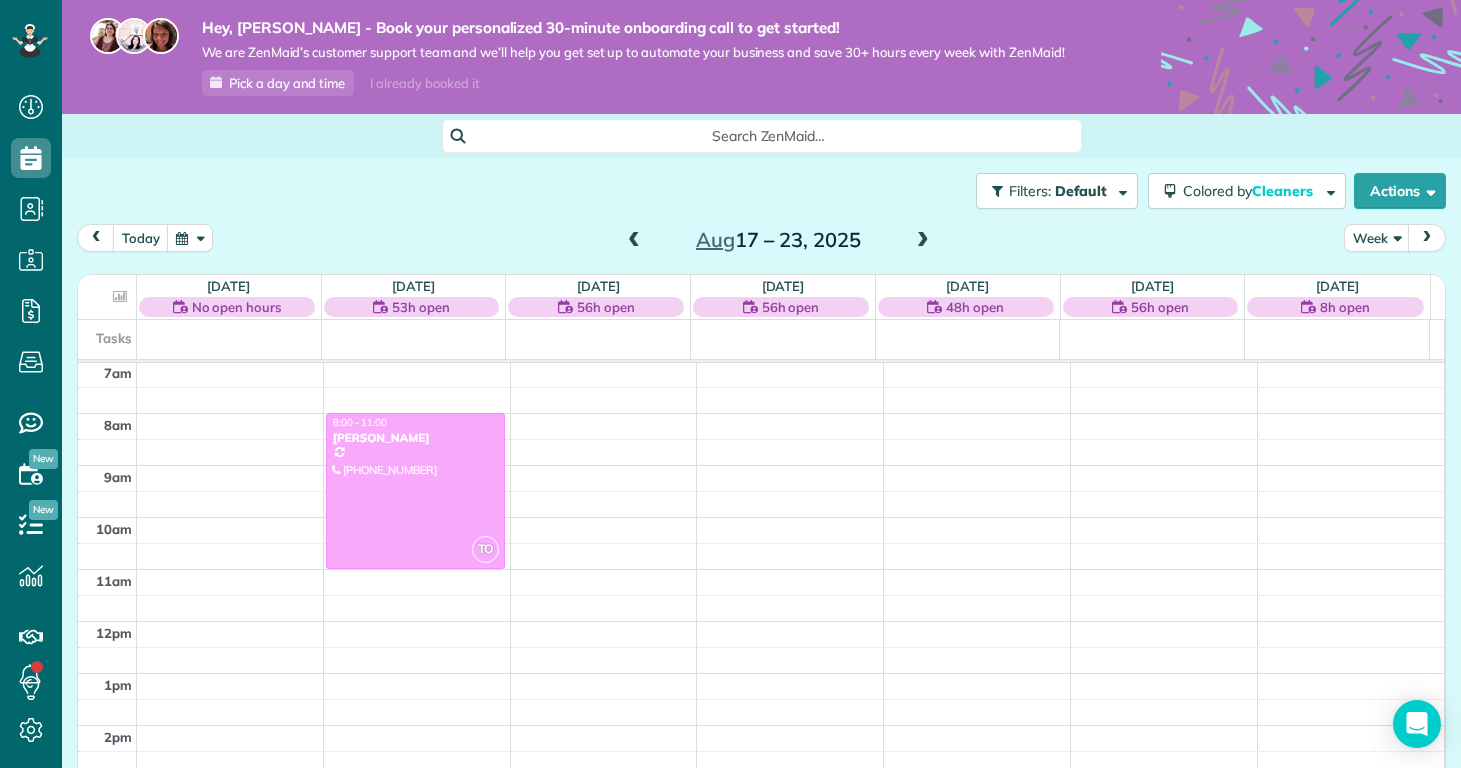 click at bounding box center [634, 241] 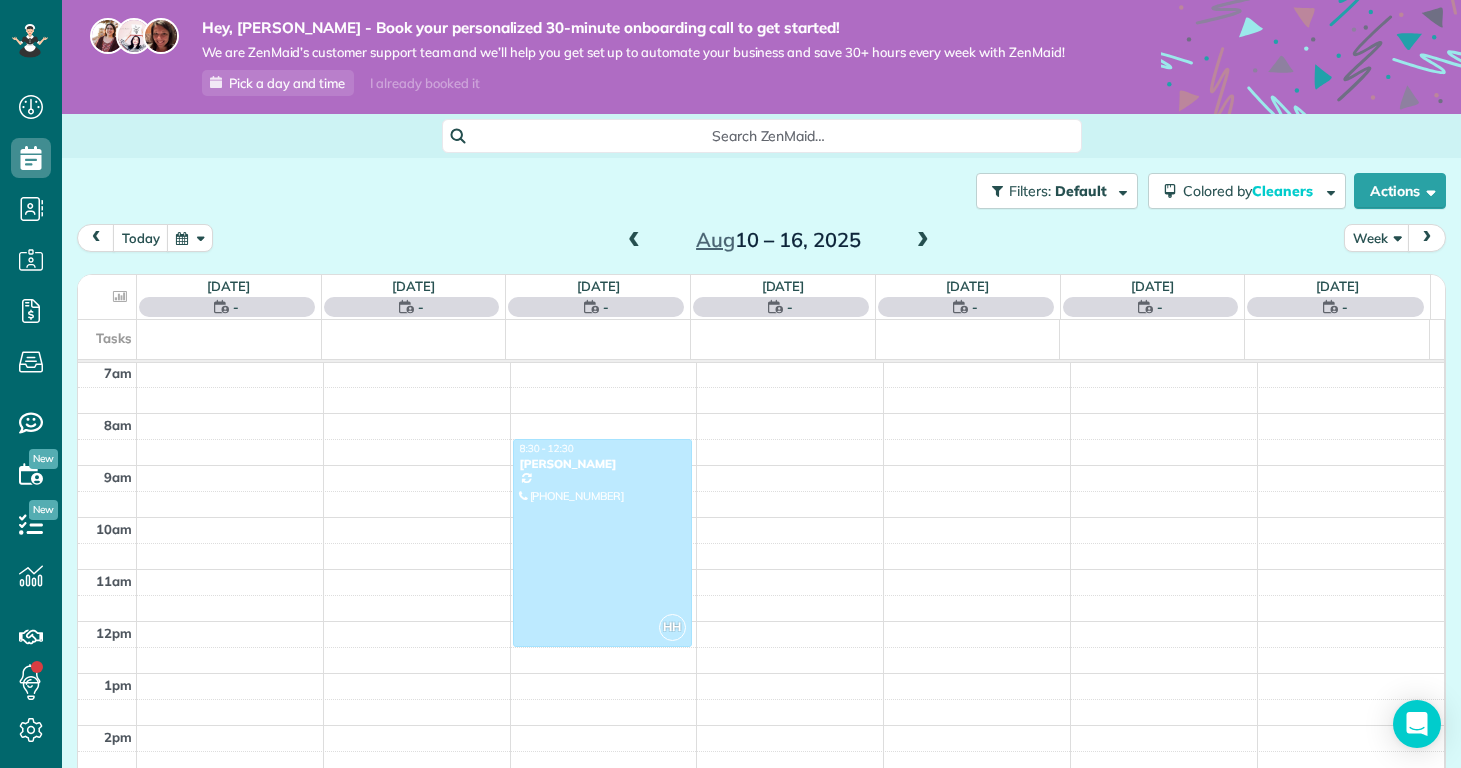 click at bounding box center [634, 241] 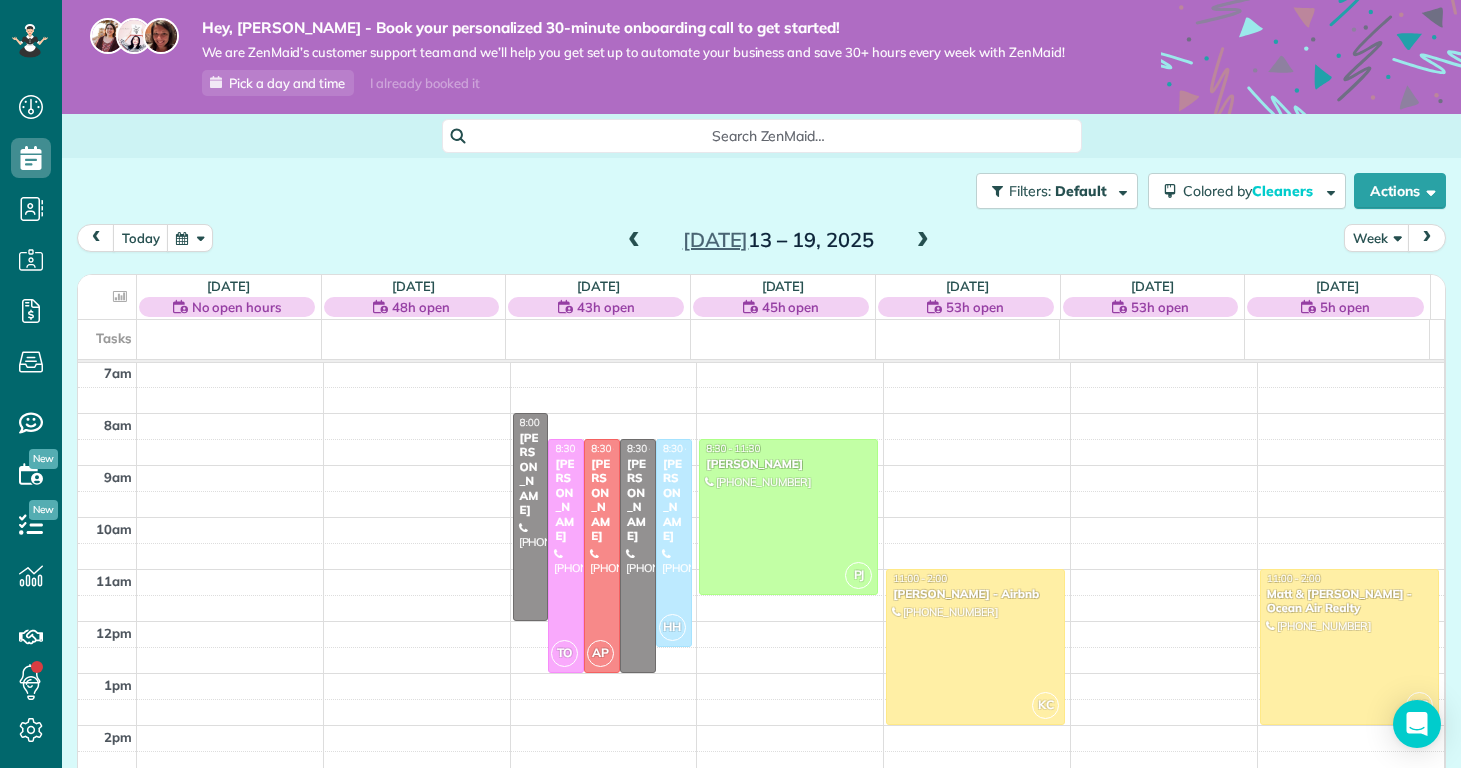 click at bounding box center (634, 241) 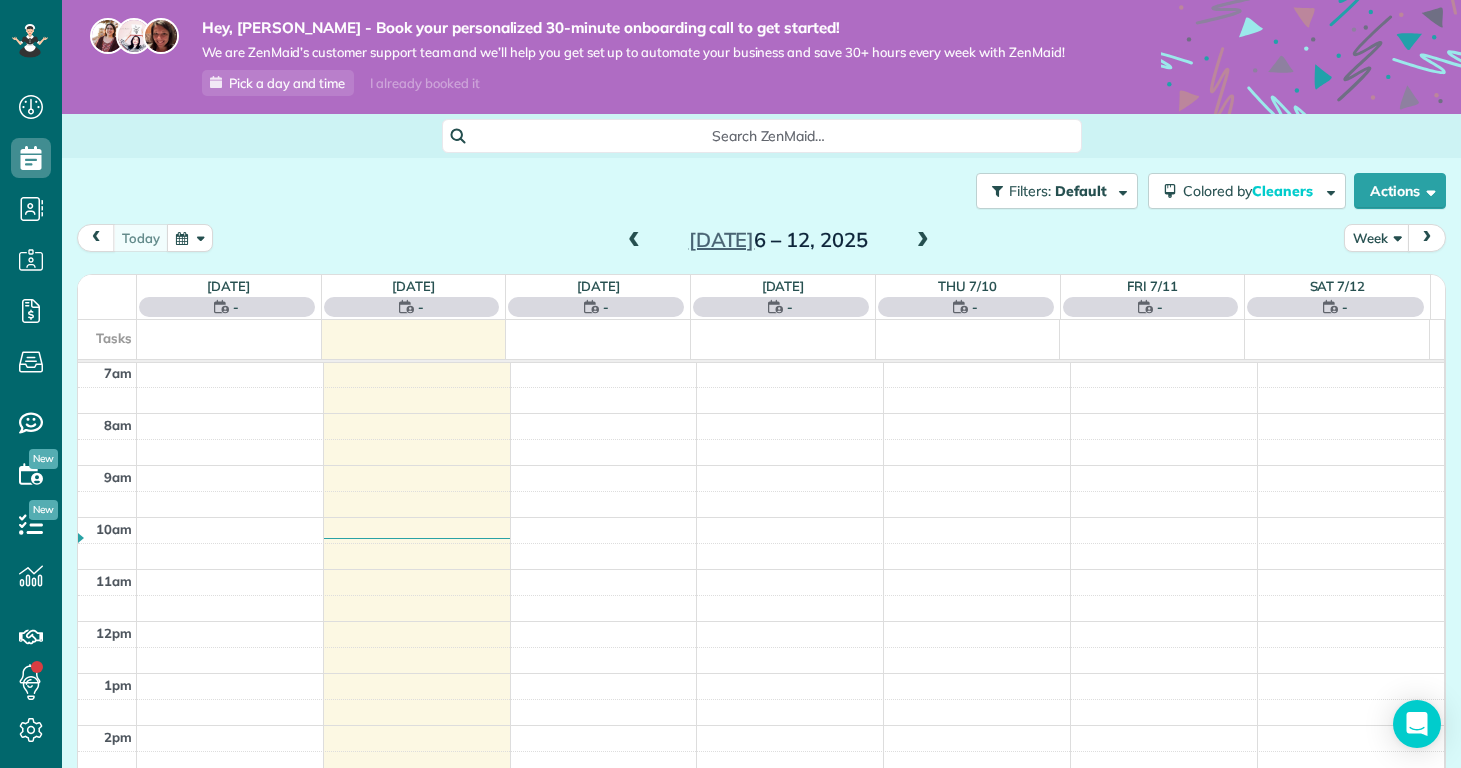 scroll, scrollTop: 365, scrollLeft: 0, axis: vertical 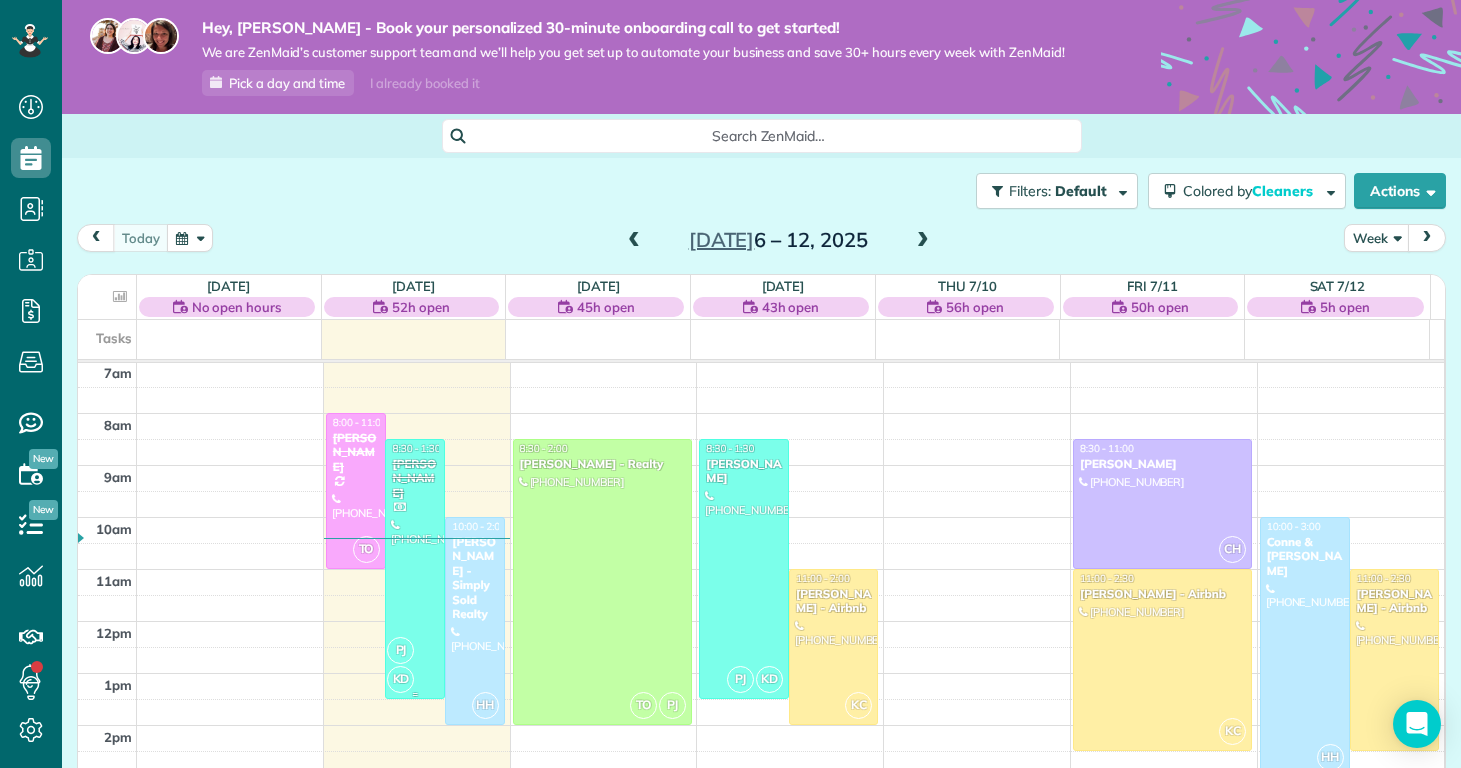 click at bounding box center (415, 569) 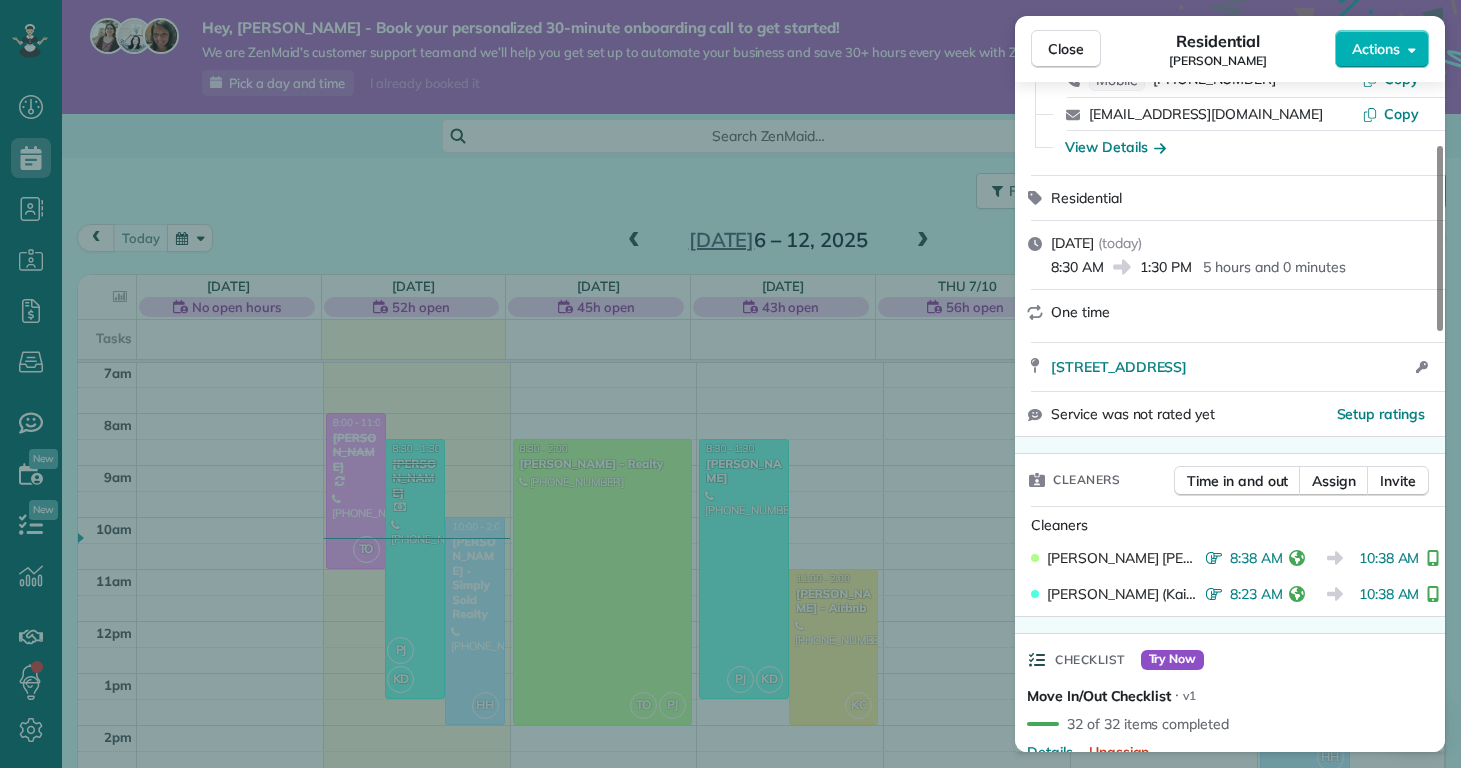scroll, scrollTop: 225, scrollLeft: 0, axis: vertical 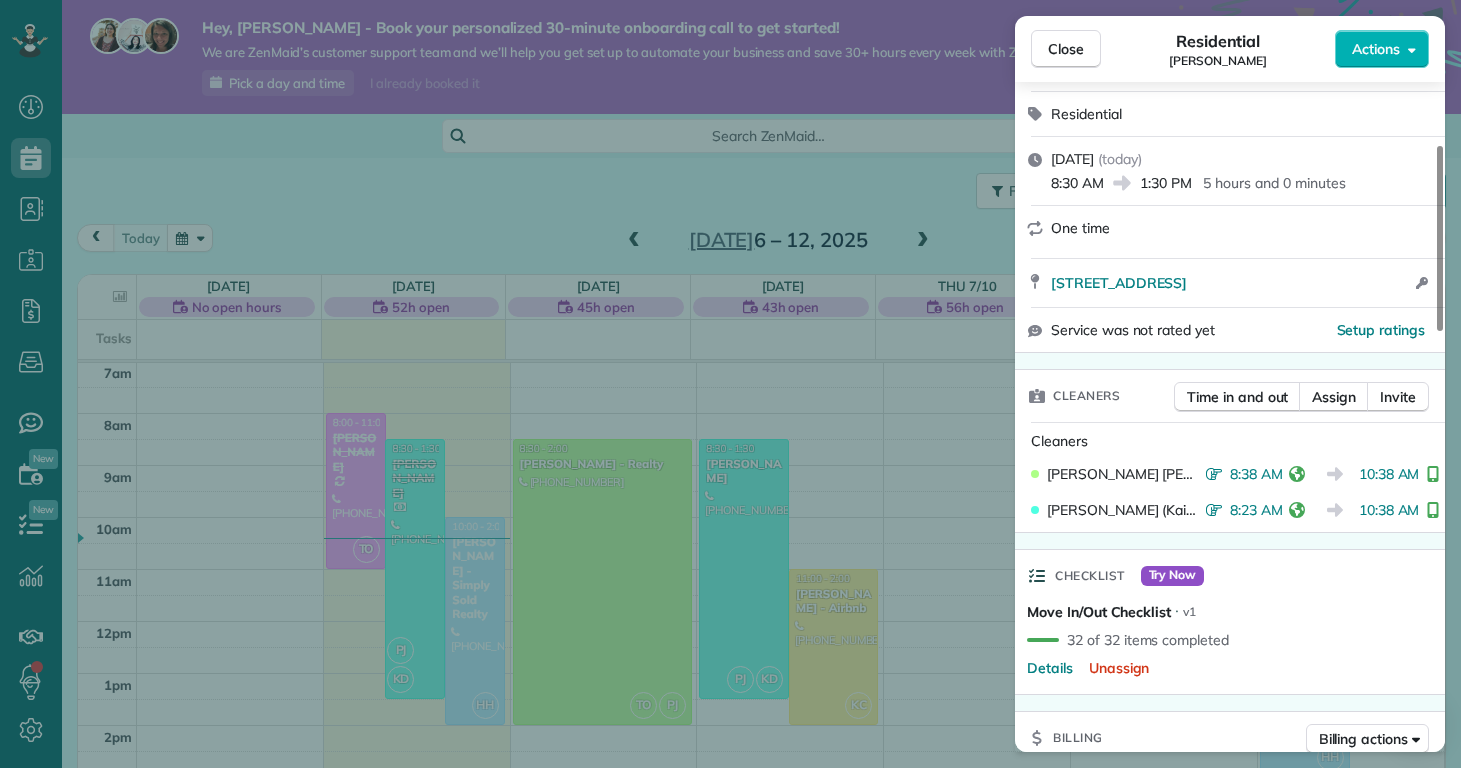 click on "Close Residential Alexandria Mullins Mullins Actions Status Completed Alexandria Mullins Mullins · Open profile Mobile (704) 401-6343 Copy akh6081@gmail.com Copy View Details Residential Monday, July 07, 2025 ( today ) 8:30 AM 1:30 PM 5 hours and 0 minutes One time 213 Admiral Court Sneads Ferry NC 28460 Open access information Service was not rated yet Setup ratings Cleaners Time in and out Assign Invite Cleaners Phoebe   Joetzki 8:38 AM 10:38 AM Kaitlin (Kaite)   Delorme 8:23 AM 10:38 AM Checklist Try Now Move In/Out Checklist  ⋅  v1 32 of 32 items completed Details Unassign Billing Billing actions Price $0.00 Overcharge $0.00 Discount $0.00 Coupon discount - Primary tax - Secondary tax - Total appointment price $0.00 Tips collected New feature! $0.00 Paid Total including tip $0.00 Get paid online in no-time! Send an invoice and reward your cleaners with tips Charge customer credit card Appointment custom fields Reason for Skip - Hidden from cleaners Pay Method - Hidden from cleaners Work items   Notes 0" at bounding box center [730, 384] 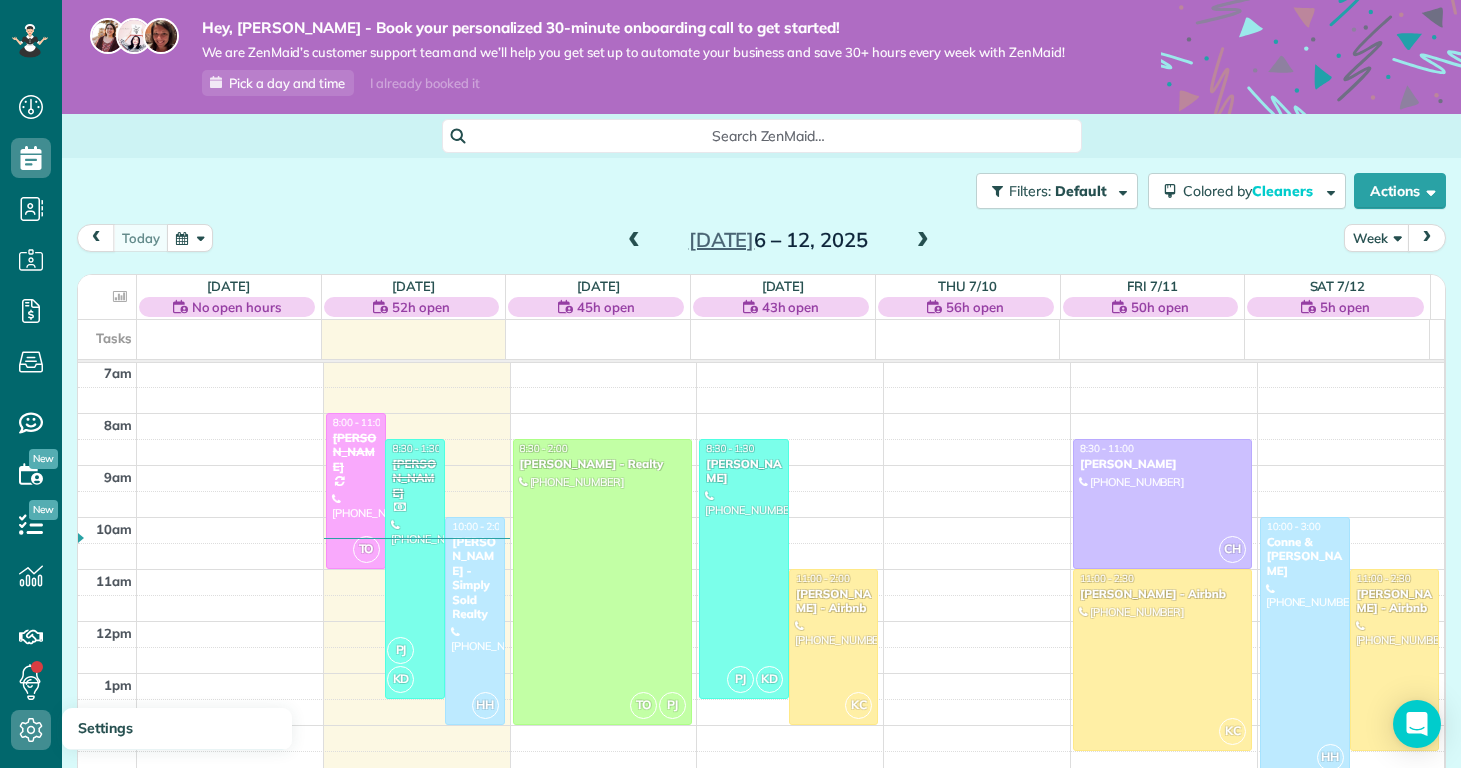 click 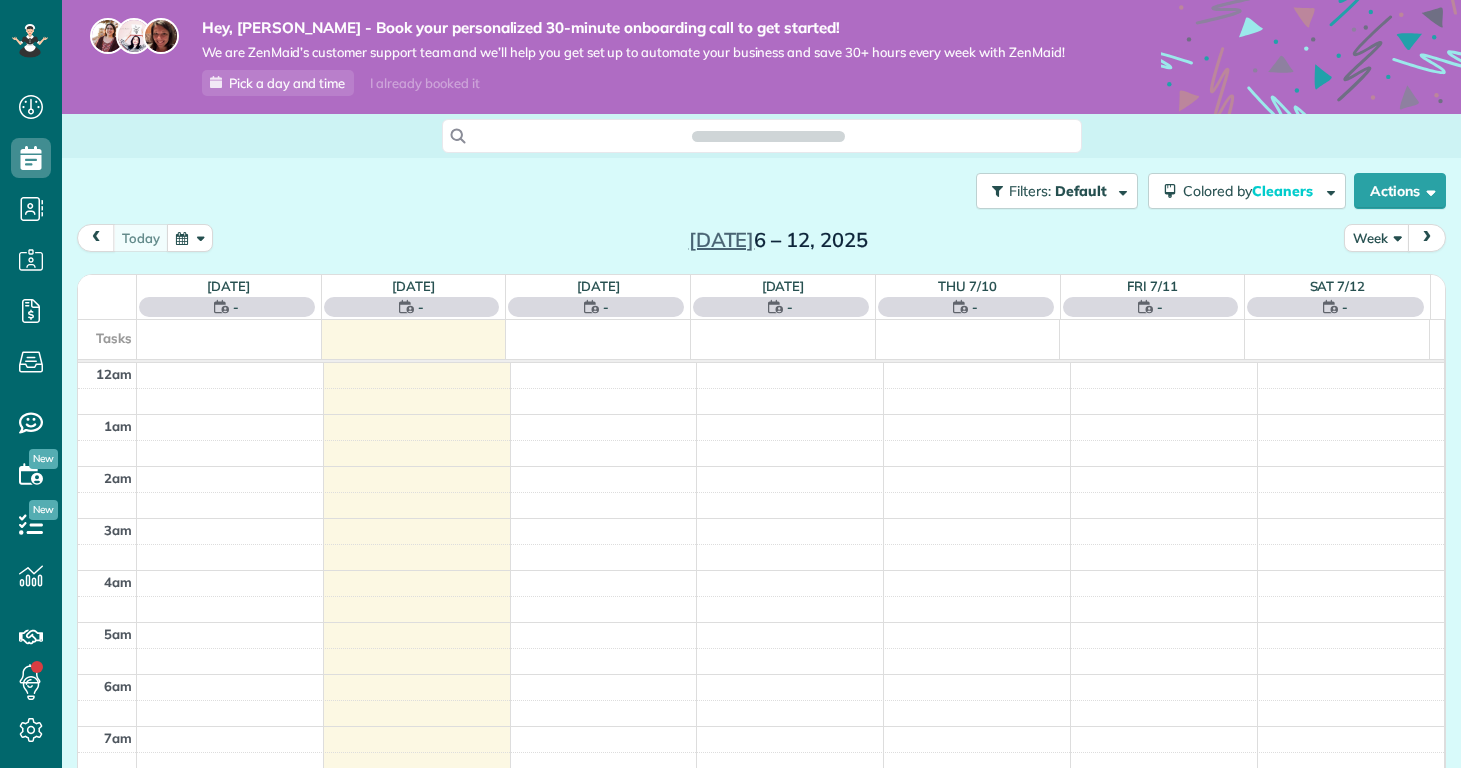 scroll, scrollTop: 0, scrollLeft: 0, axis: both 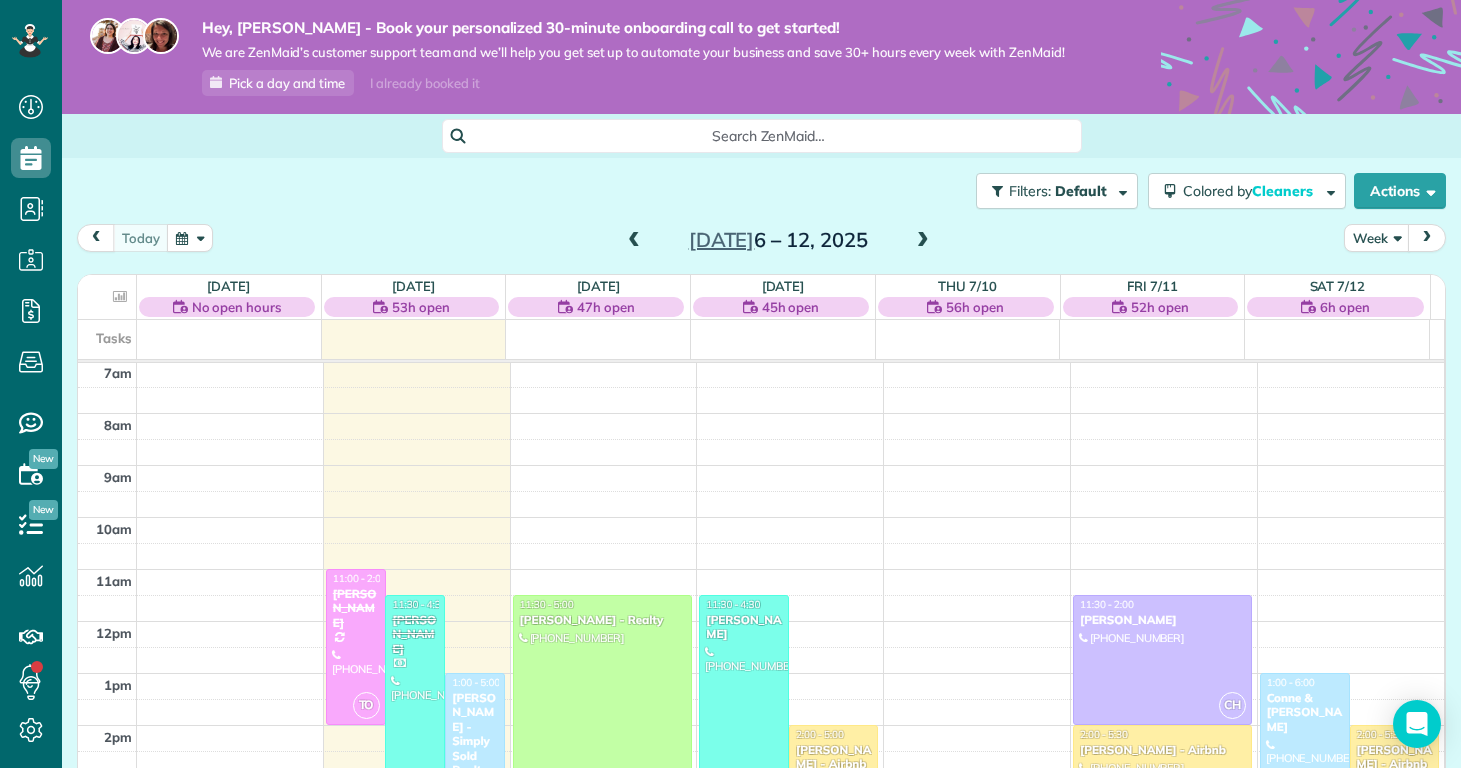 click at bounding box center (415, 725) 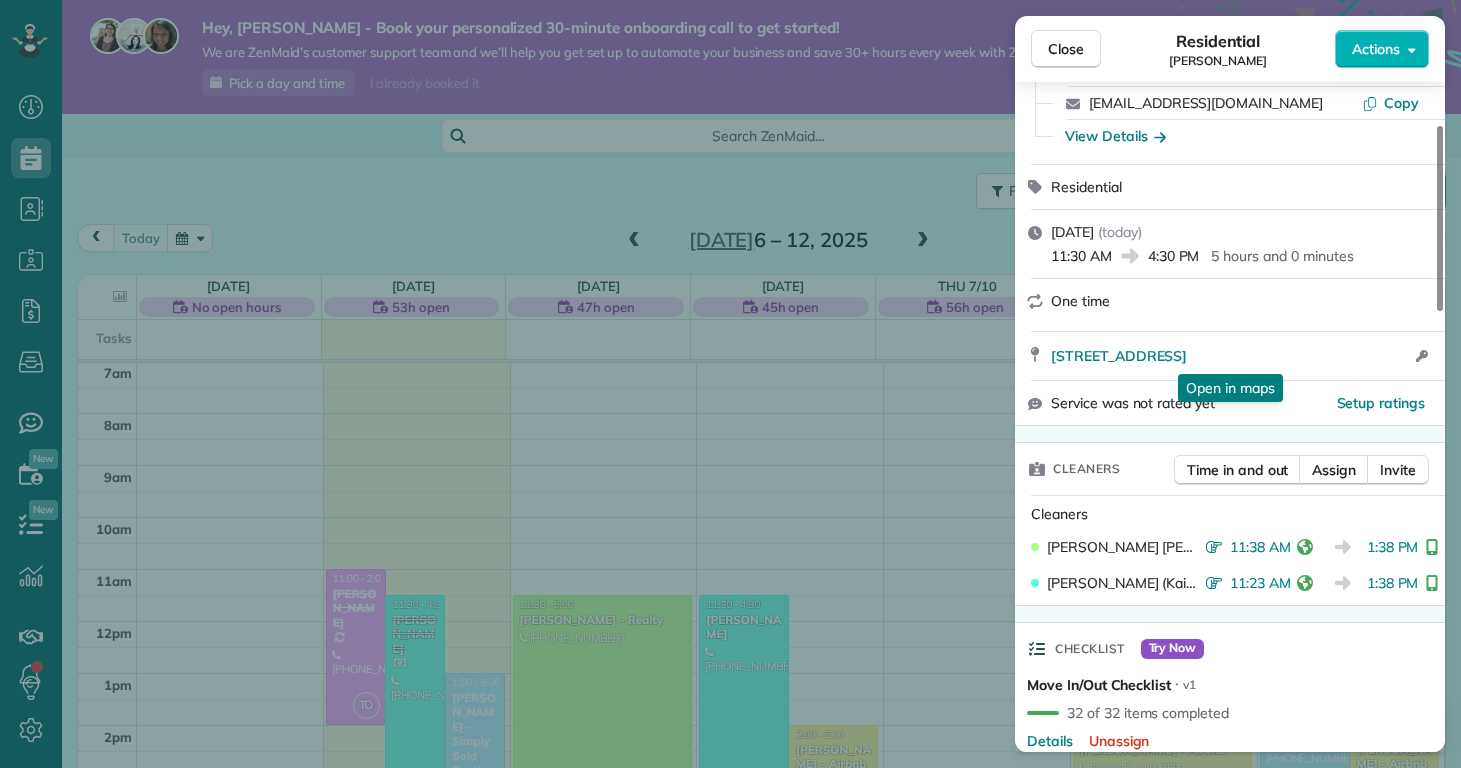 scroll, scrollTop: 327, scrollLeft: 0, axis: vertical 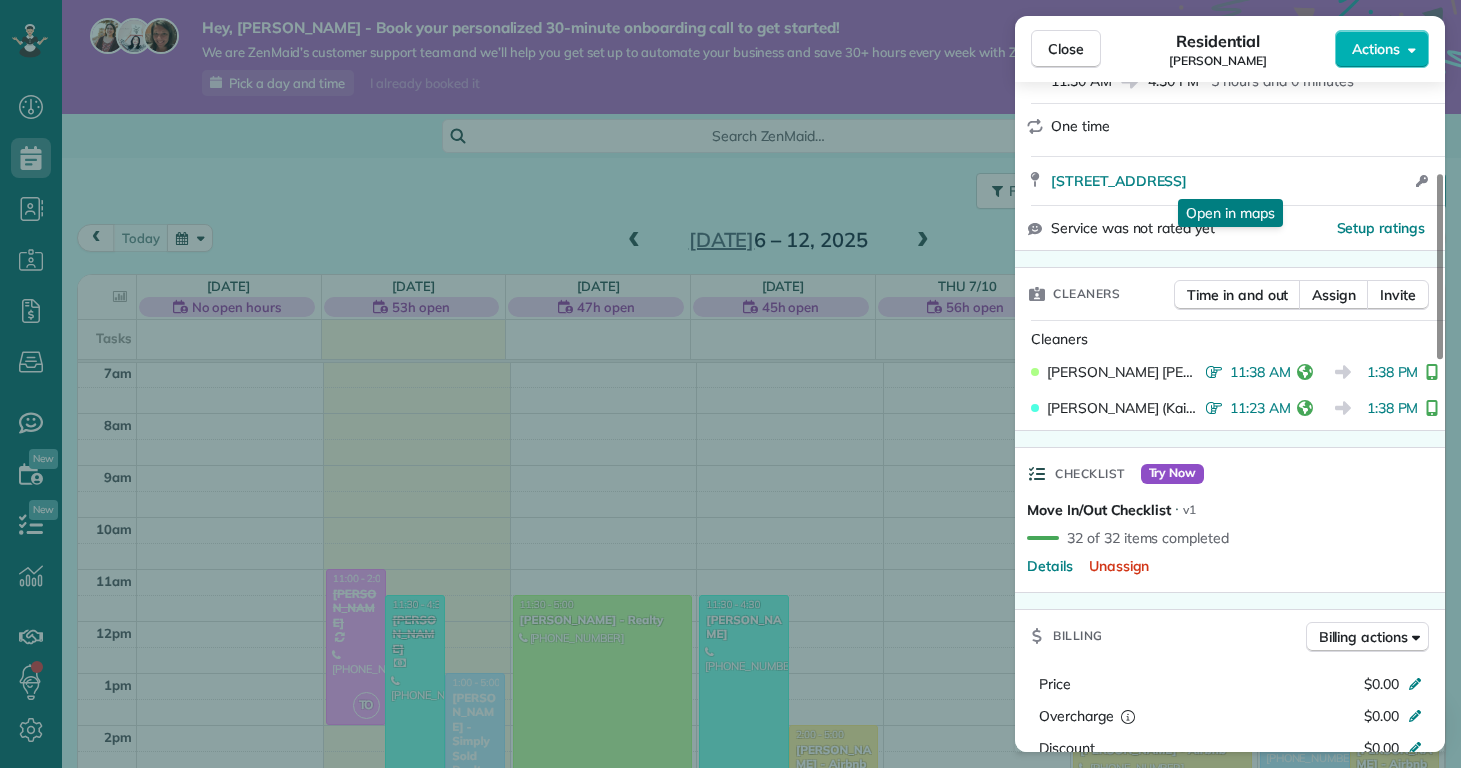 click on "Close Residential Alexandria Mullins Mullins Actions Status Completed Alexandria Mullins Mullins · Open profile Mobile (704) 401-6343 Copy akh6081@gmail.com Copy View Details Residential Monday, July 07, 2025 ( today ) 11:30 AM 4:30 PM 5 hours and 0 minutes One time 213 Admiral Court Sneads Ferry NC 28460 Open in maps Open in maps Open access information Service was not rated yet Setup ratings Cleaners Time in and out Assign Invite Cleaners Phoebe   Joetzki 11:38 AM 1:38 PM Kaitlin (Kaite)   Delorme 11:23 AM 1:38 PM Checklist Try Now Move In/Out Checklist  ⋅  v1 32 of 32 items completed Details Unassign Billing Billing actions Price $0.00 Overcharge $0.00 Discount $0.00 Coupon discount - Primary tax - Secondary tax - Total appointment price $0.00 Tips collected New feature! $0.00 Paid Total including tip $0.00 Get paid online in no-time! Send an invoice and reward your cleaners with tips Charge customer credit card Appointment custom fields Reason for Skip - Hidden from cleaners Pay Method - Work items   0" at bounding box center [730, 384] 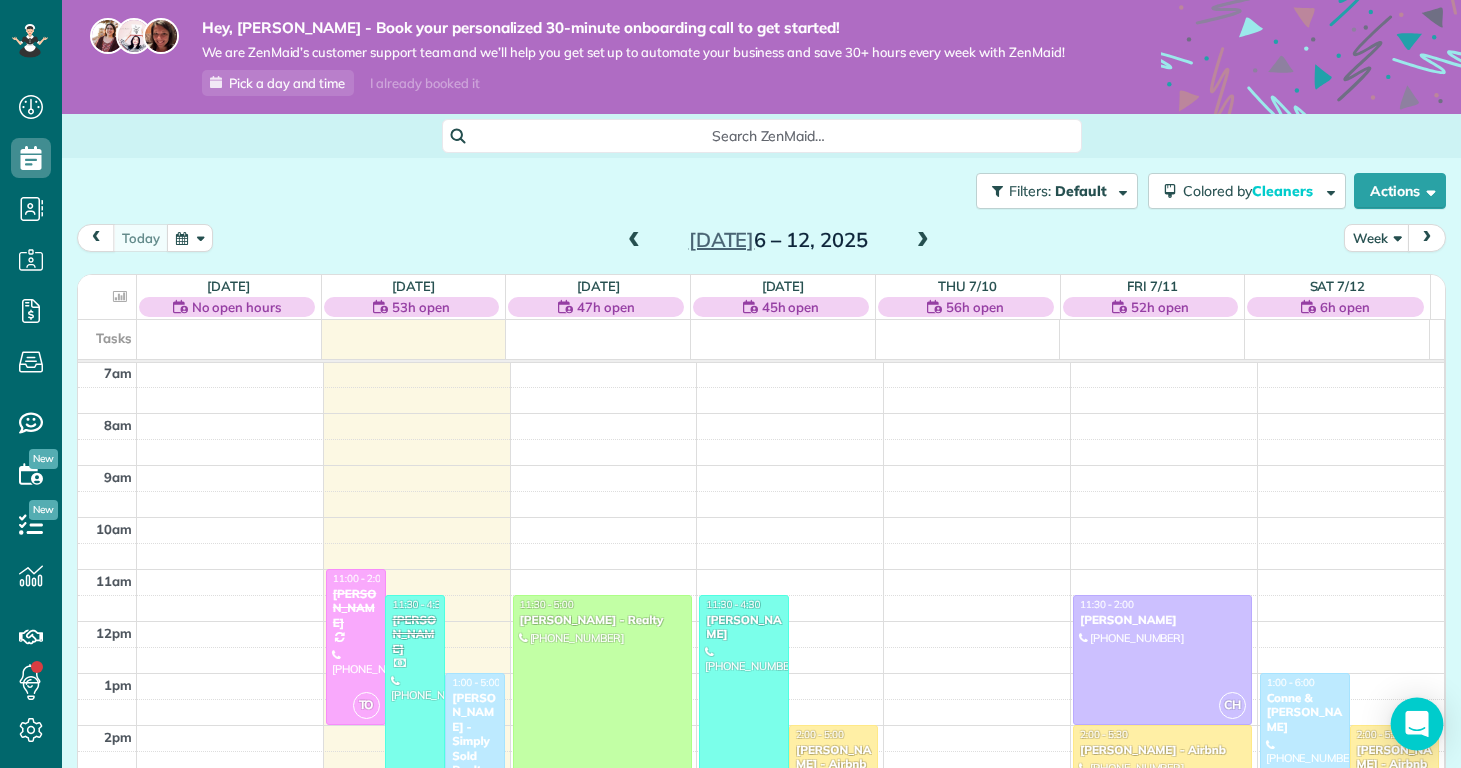 click at bounding box center [1417, 724] 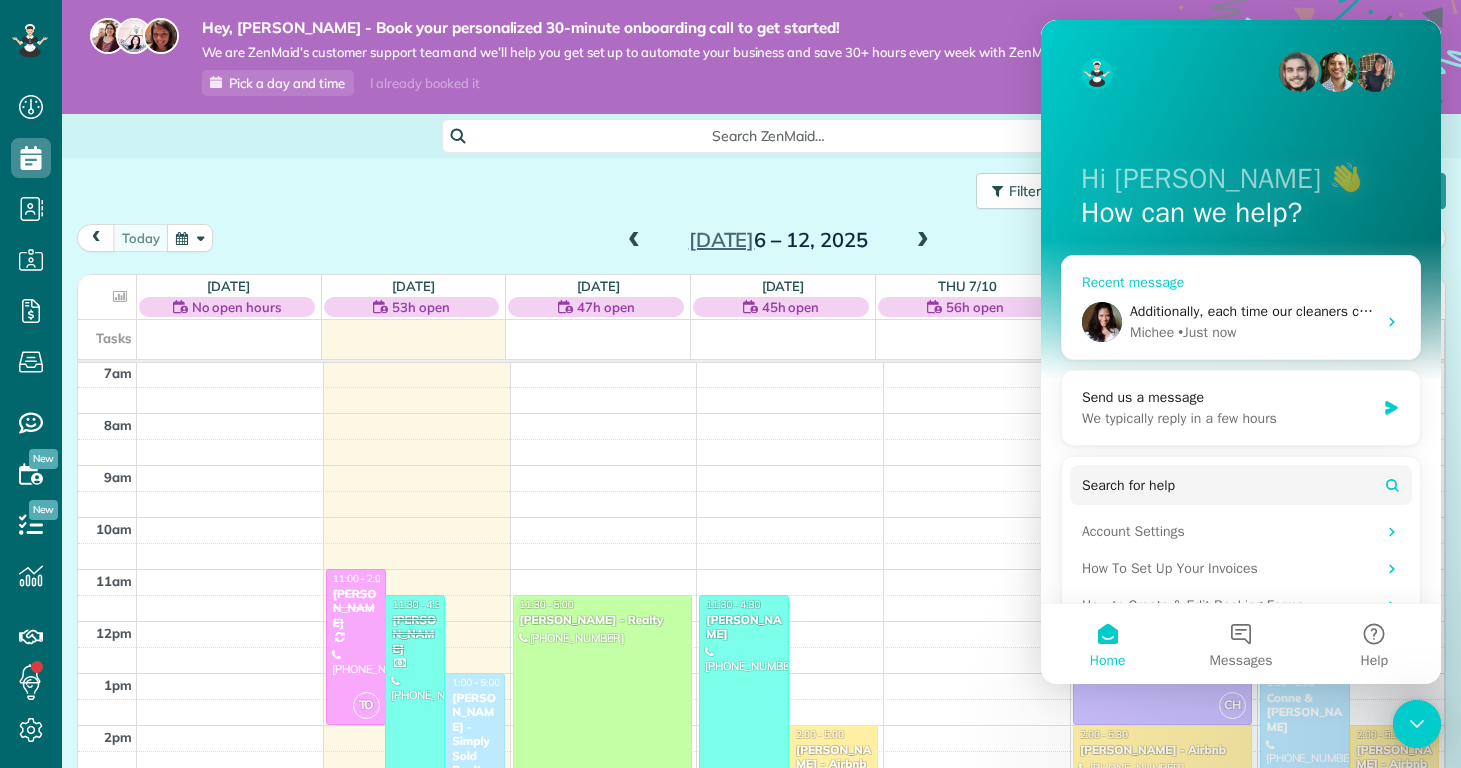 scroll, scrollTop: 0, scrollLeft: 0, axis: both 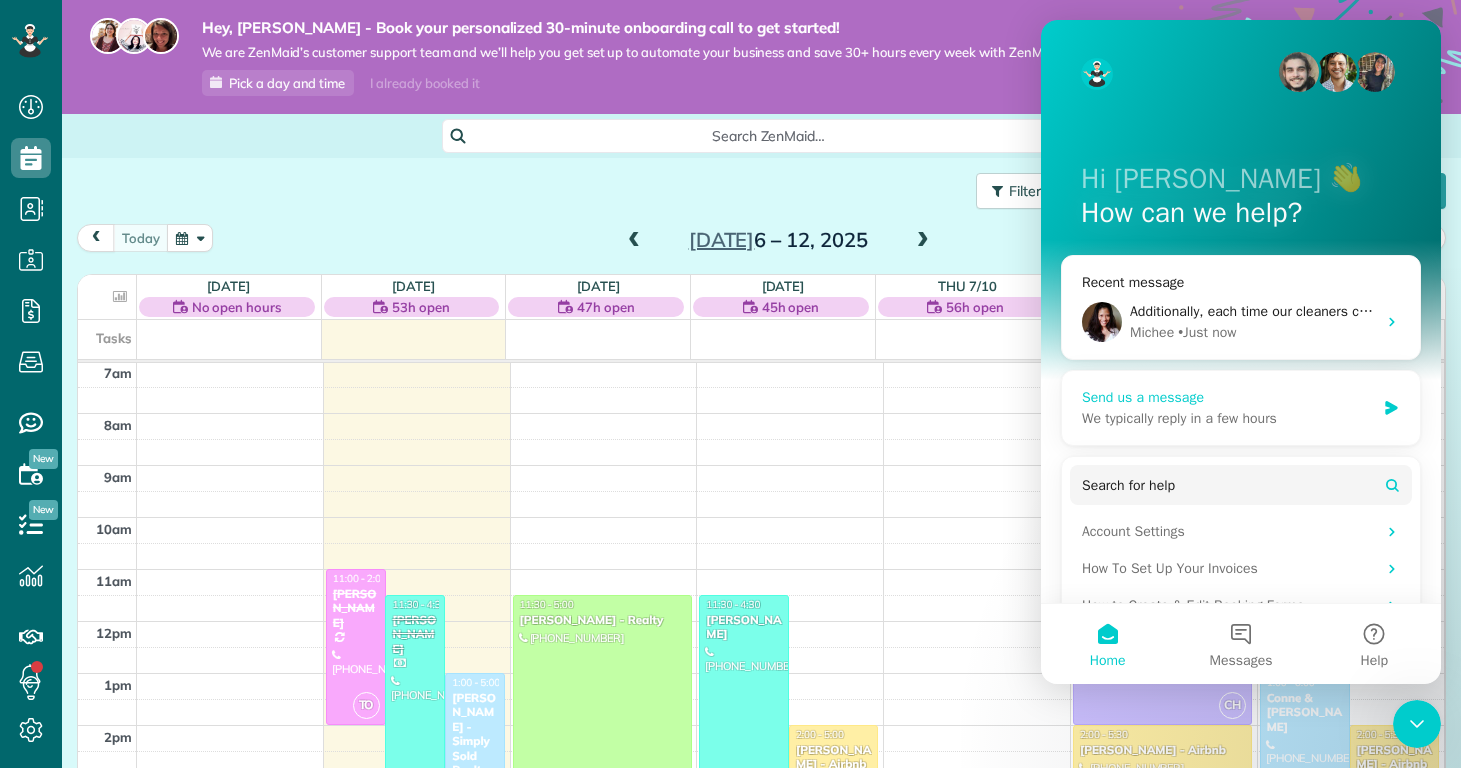 click on "We typically reply in a few hours" at bounding box center [1228, 418] 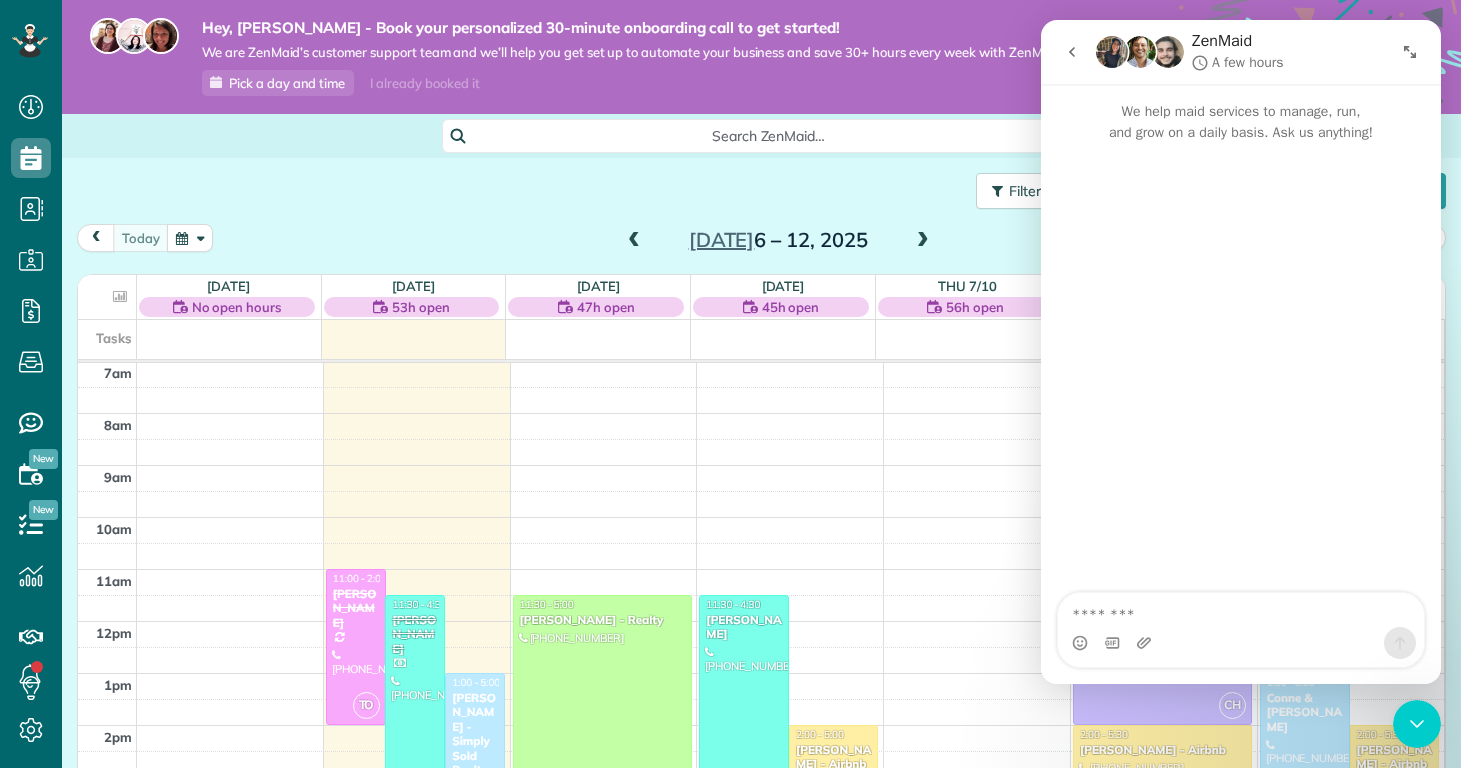 click at bounding box center [1072, 52] 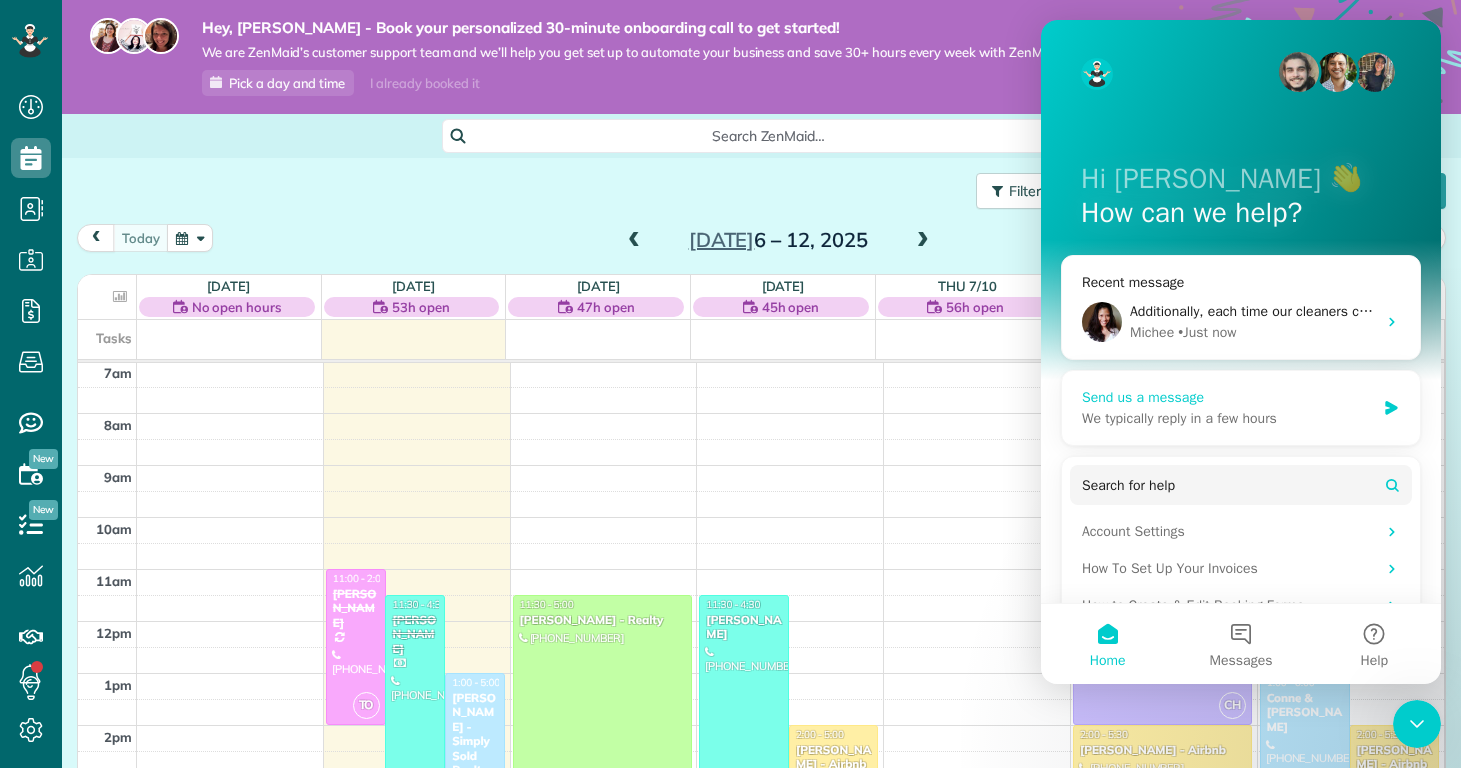 scroll, scrollTop: 30, scrollLeft: 0, axis: vertical 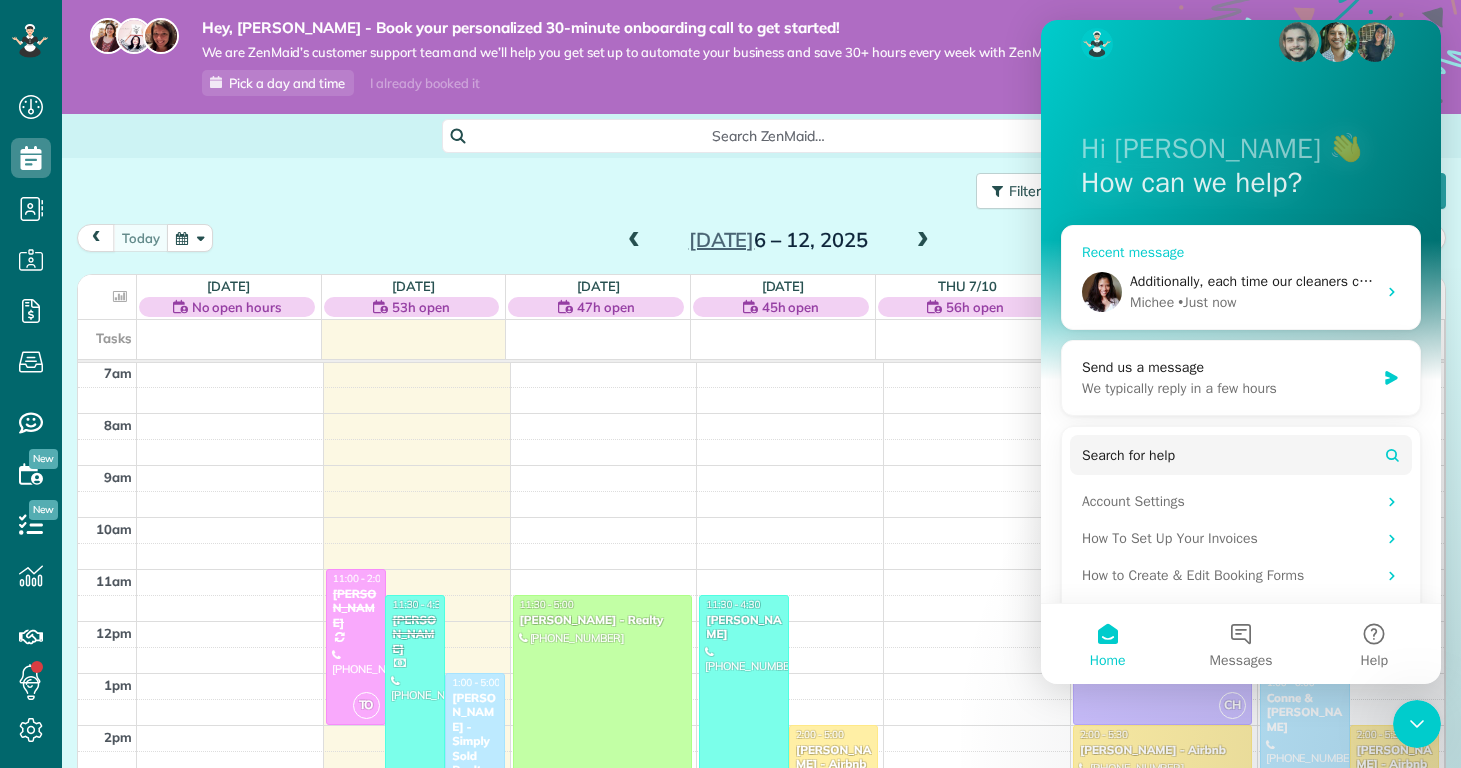 click on "Additionally, each time our cleaners clock in and out, it seems to be off. Our cleaners clocked in at 8:00 today, and it marked it as 5:00 AM. They clocked out at 1:38, but it marked it as 10:38. How can I fix this?" at bounding box center [1783, 281] 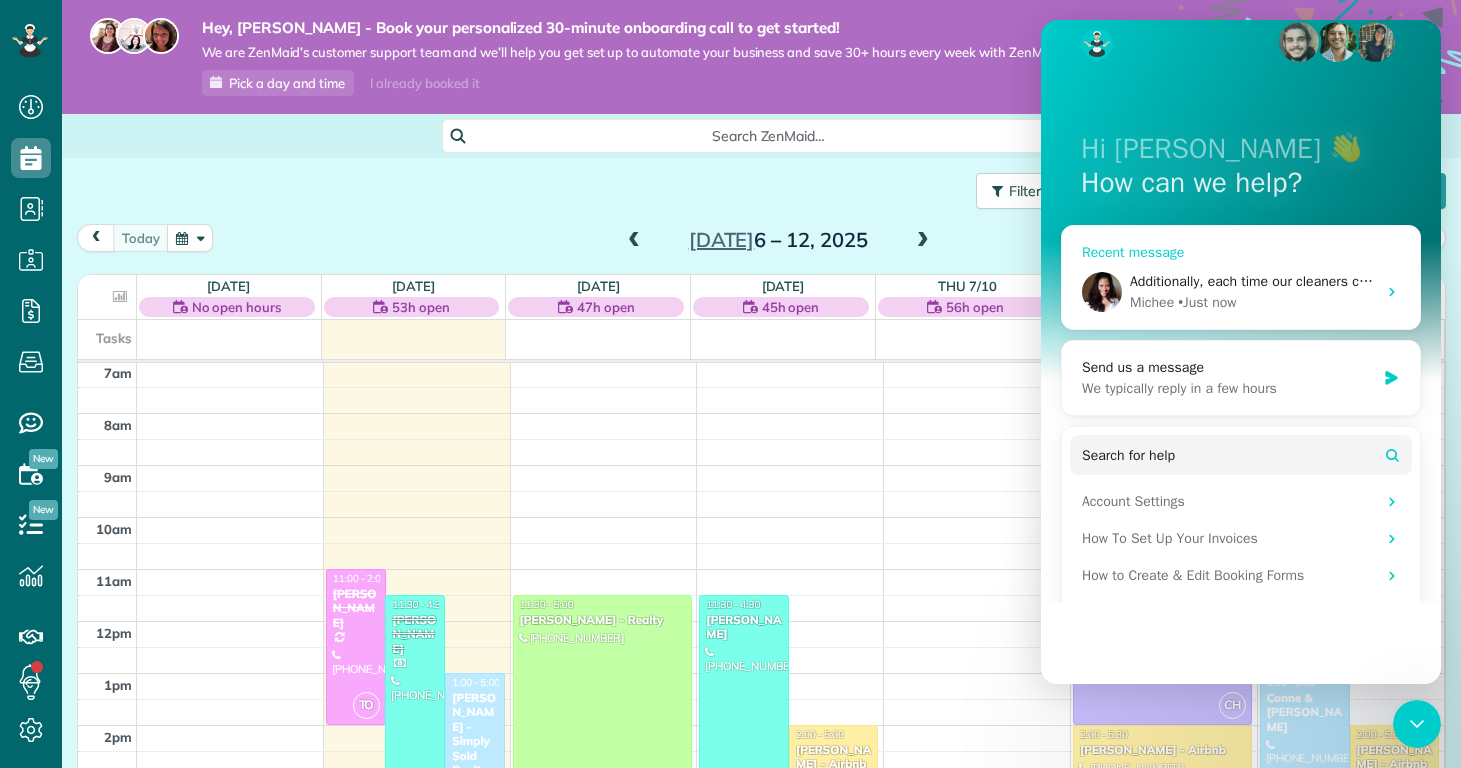 scroll, scrollTop: 0, scrollLeft: 0, axis: both 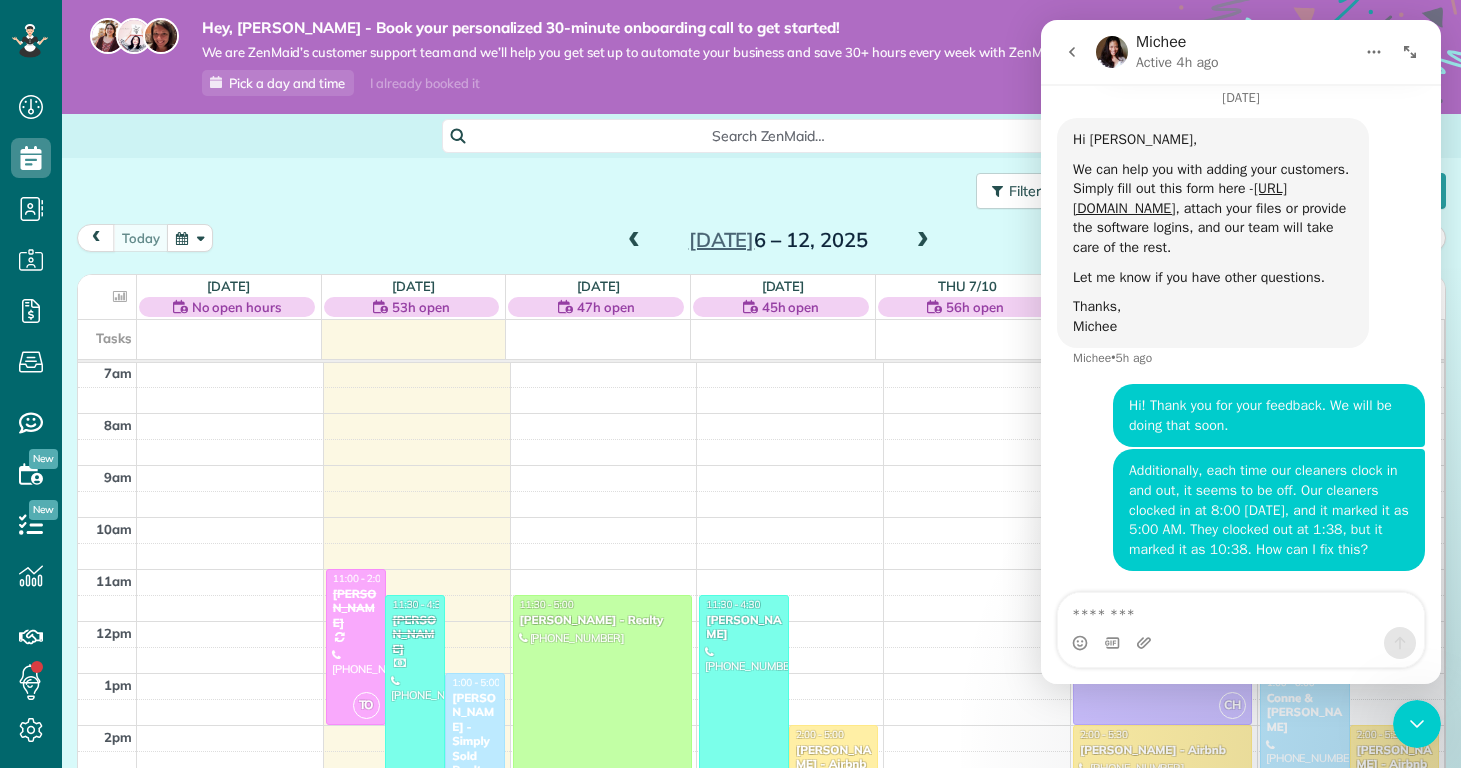 click at bounding box center (1241, 643) 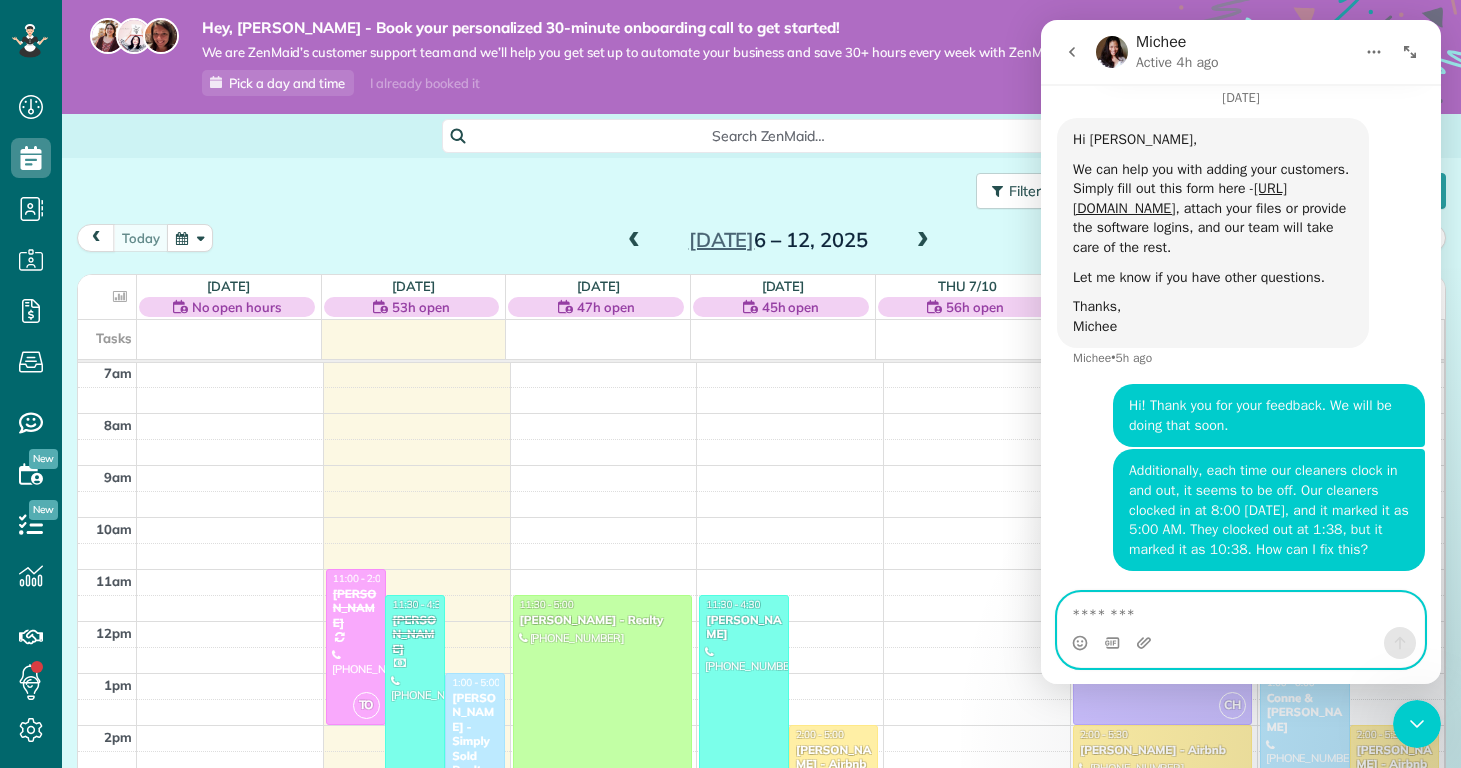 click at bounding box center (1241, 610) 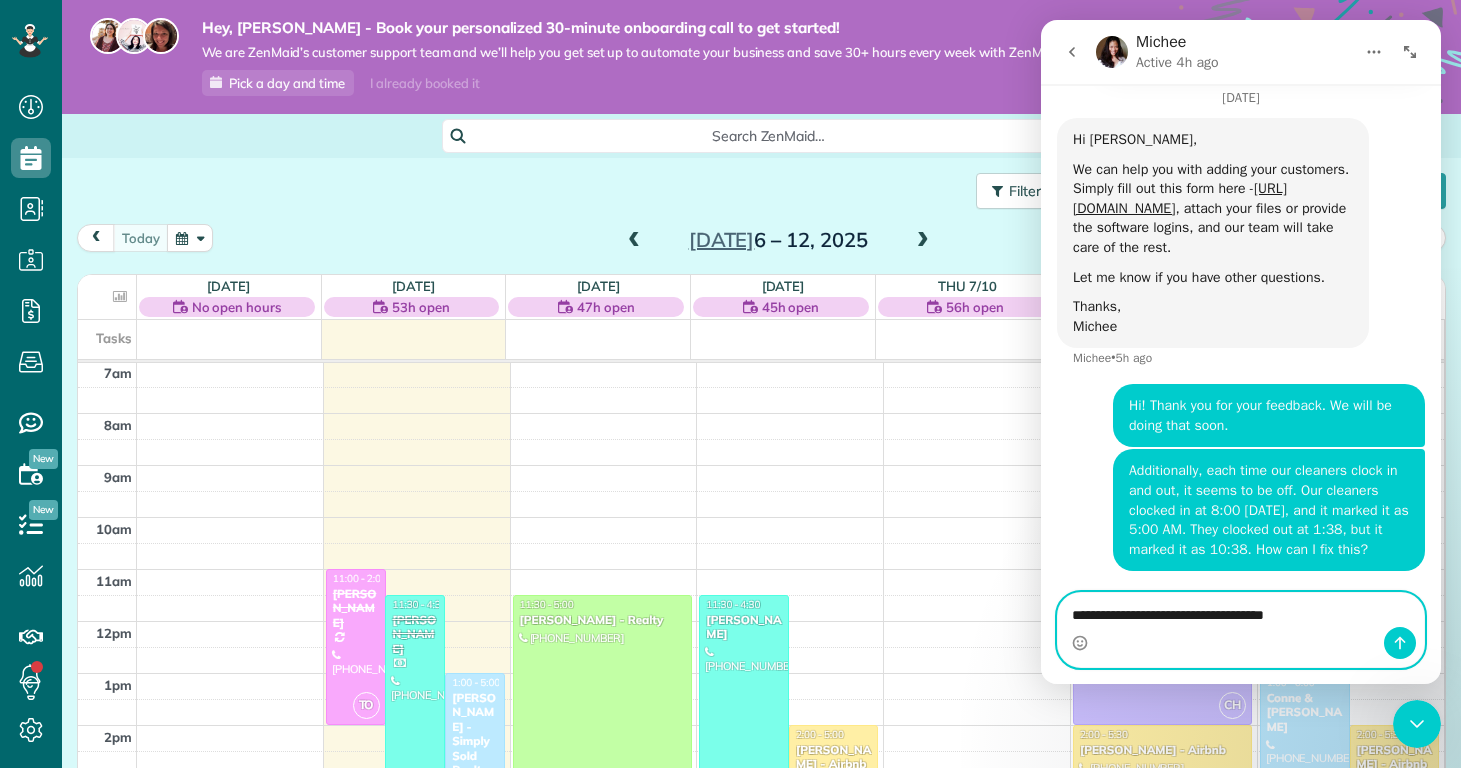click on "**********" at bounding box center [1241, 610] 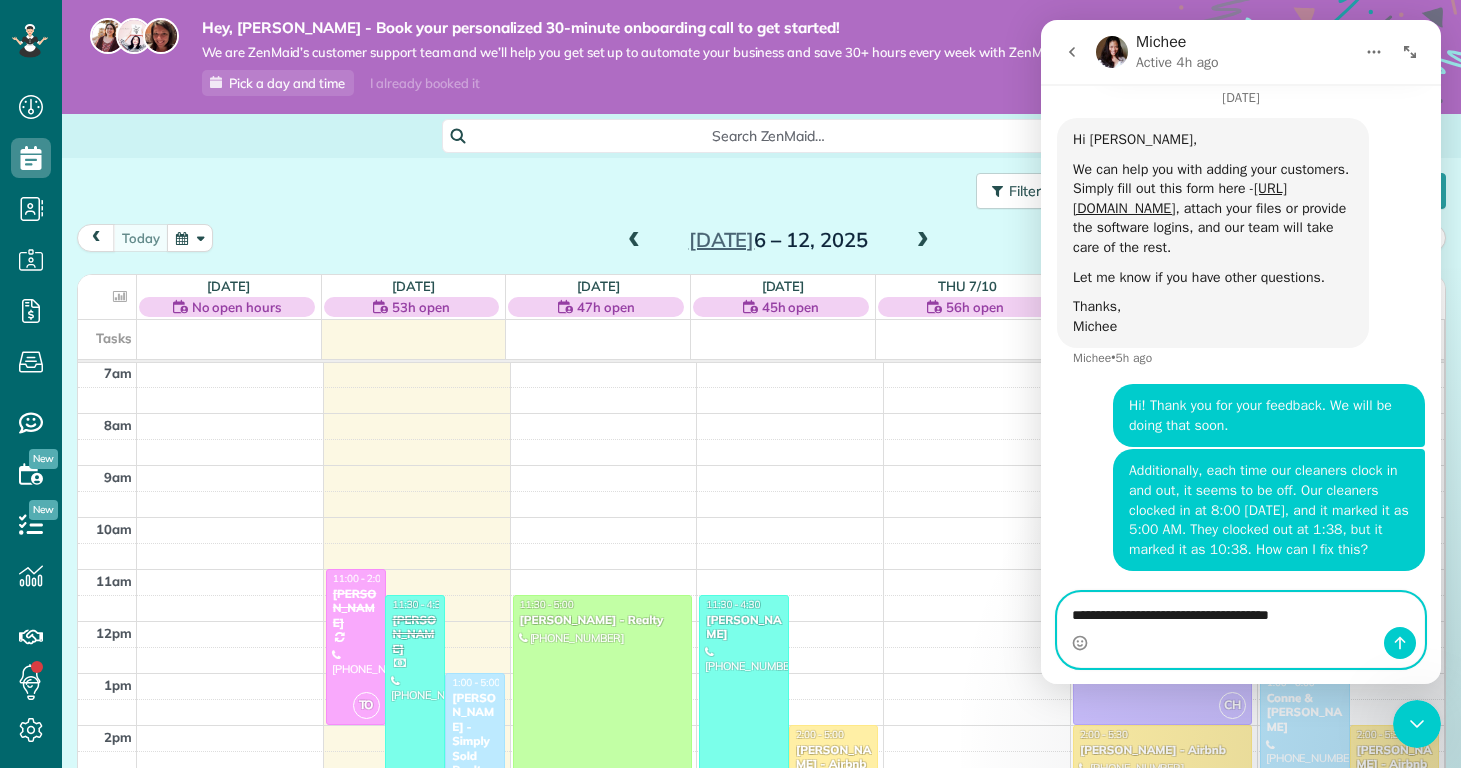 type 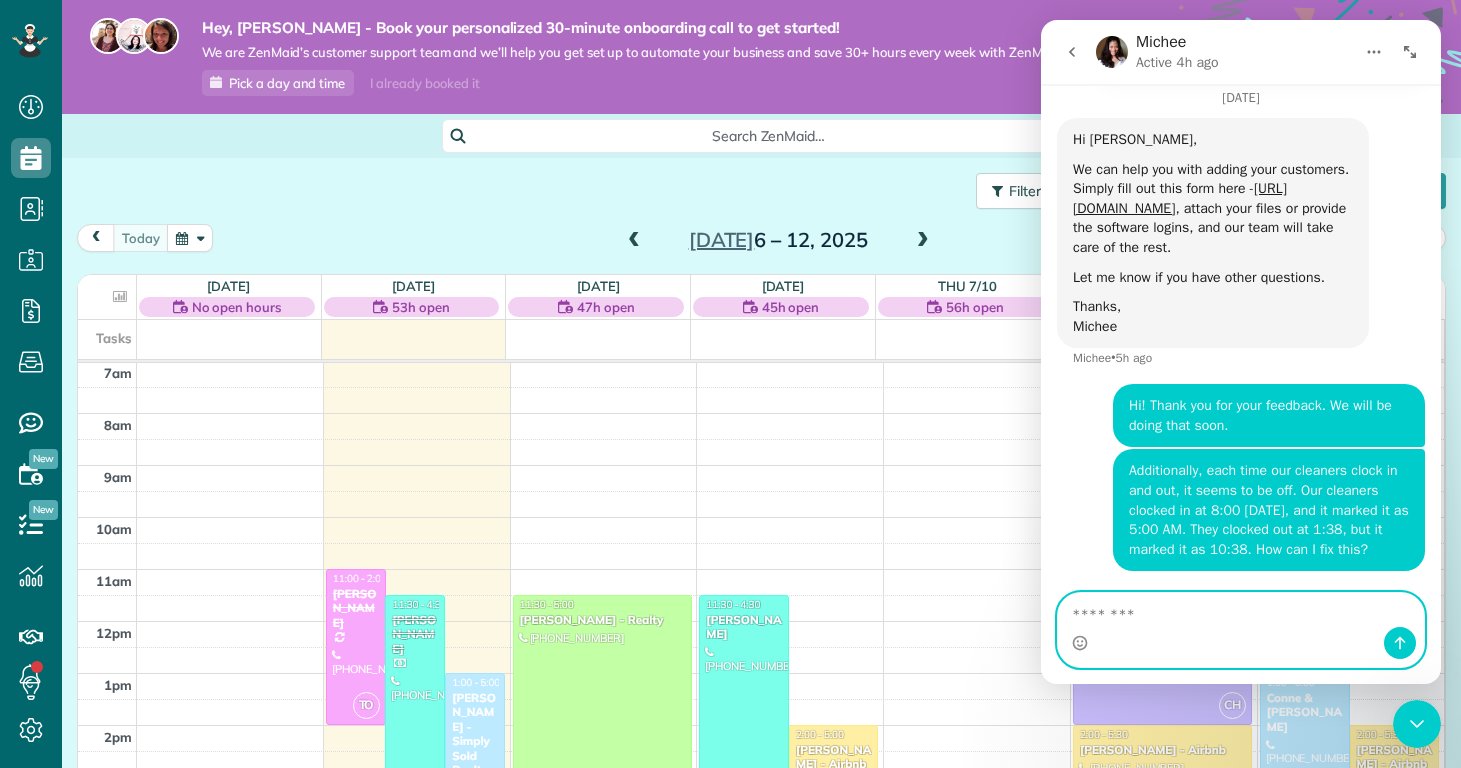 scroll, scrollTop: 660, scrollLeft: 0, axis: vertical 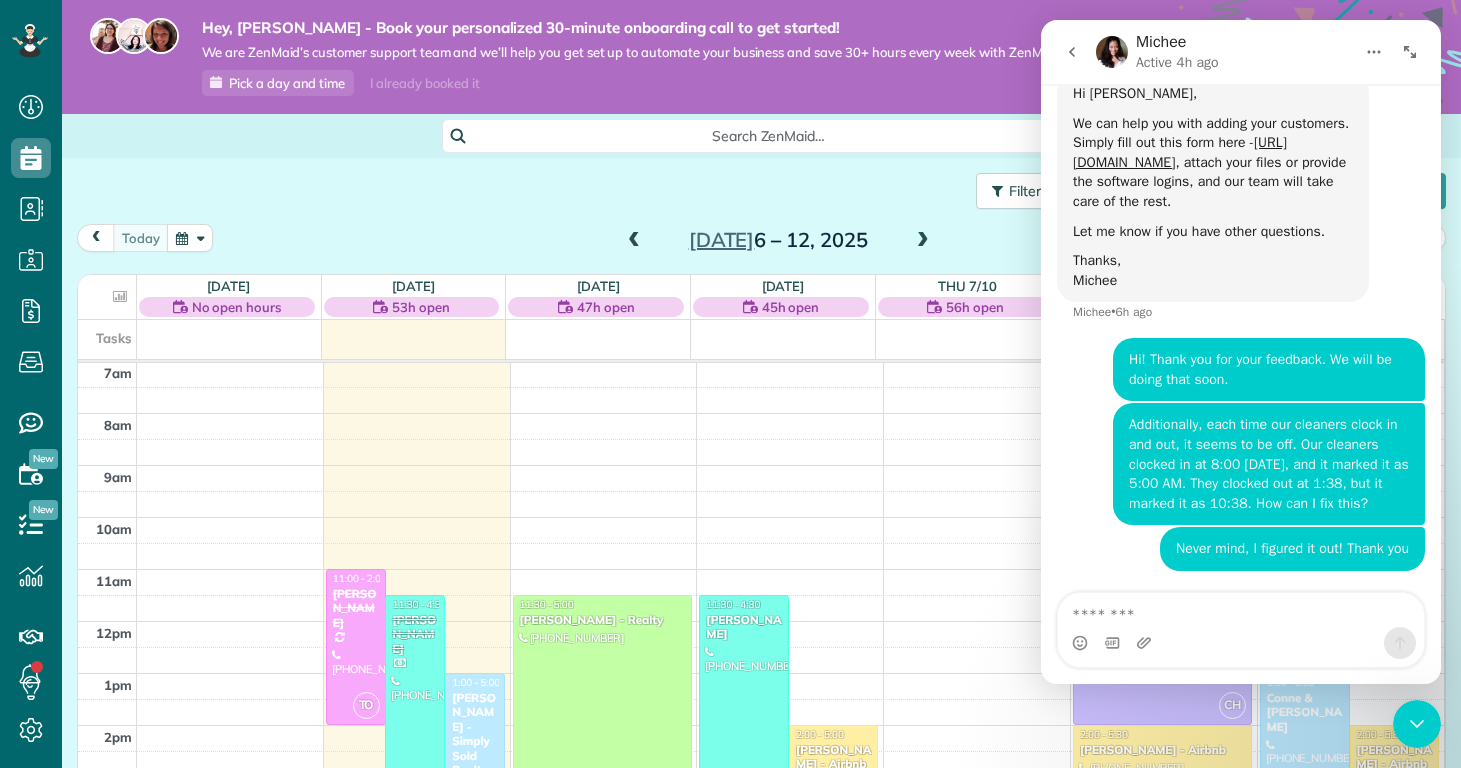 click 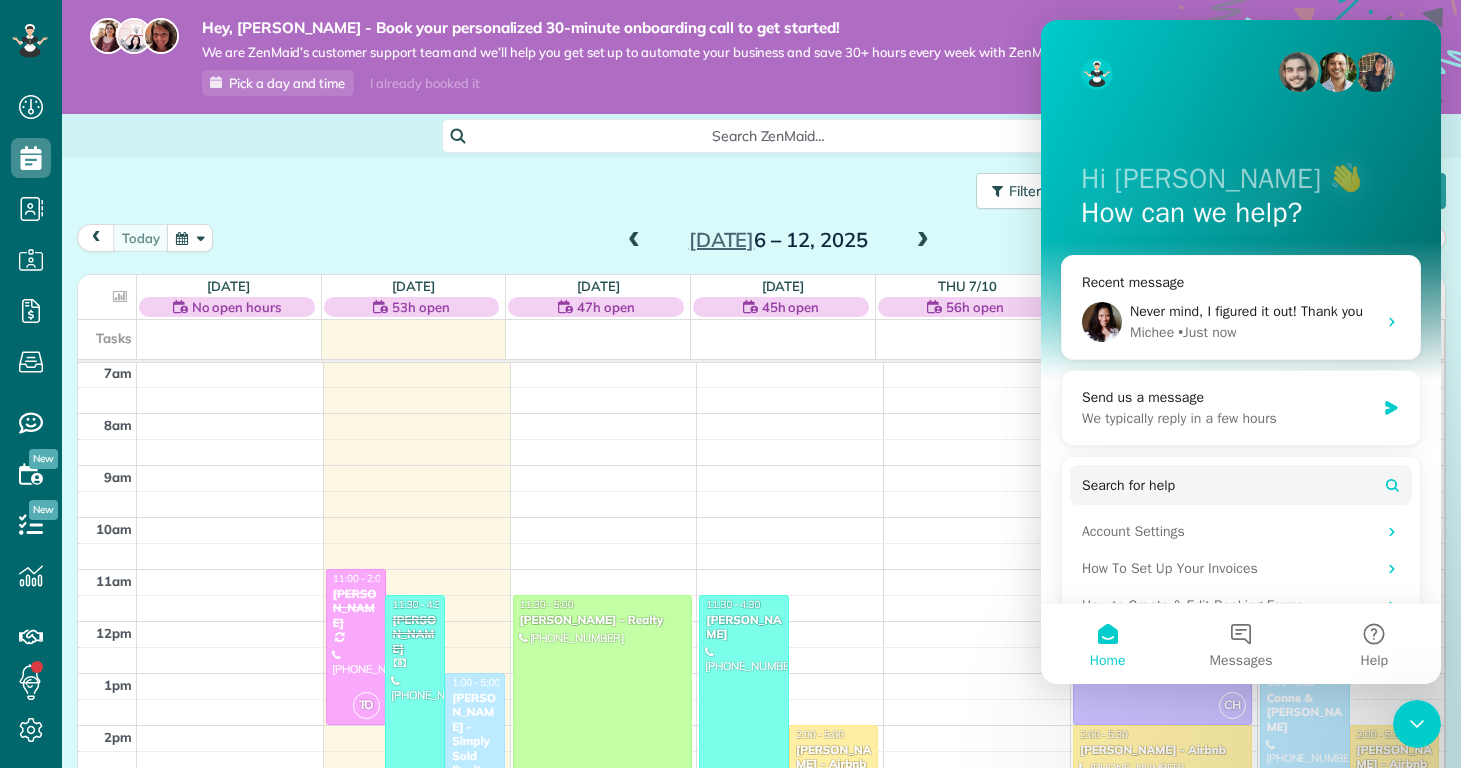click 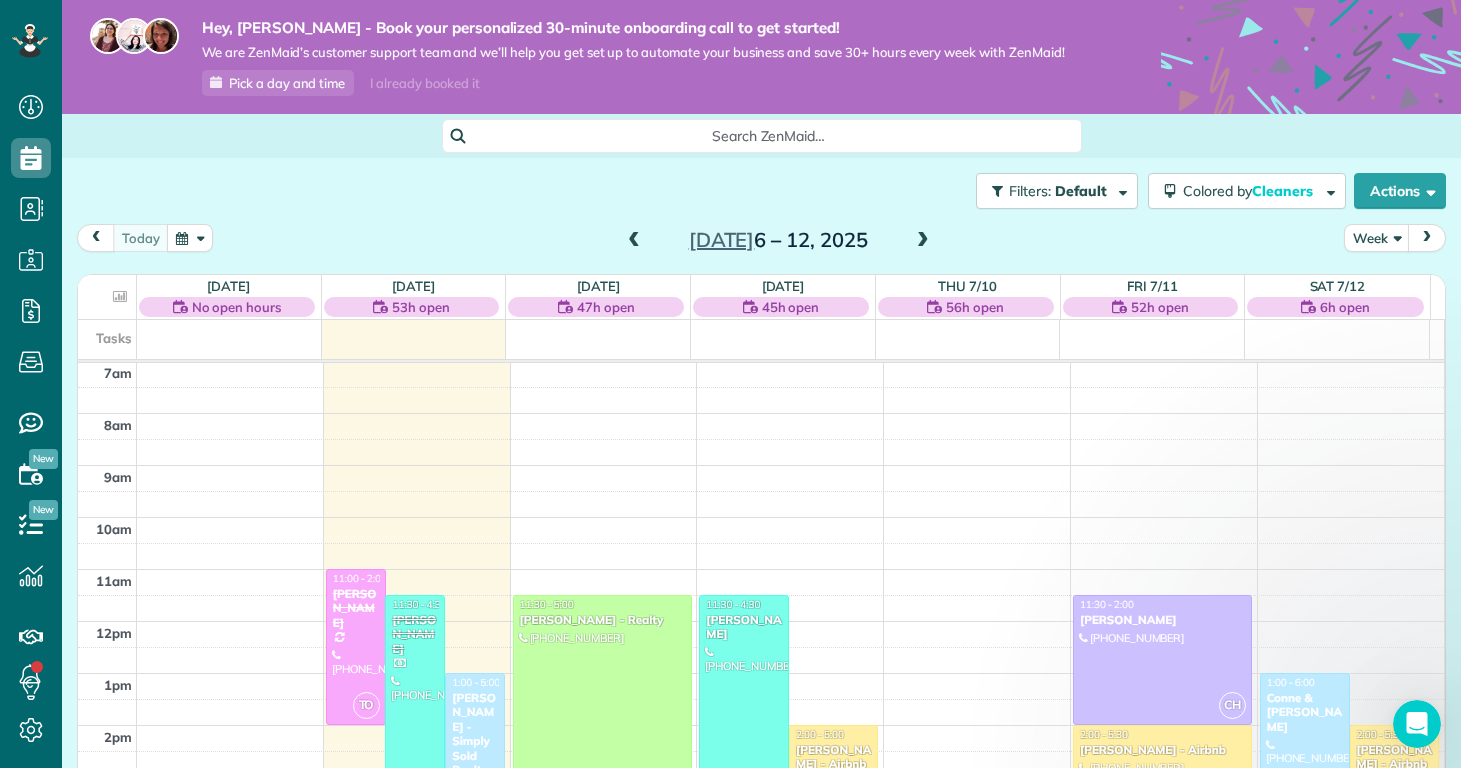 scroll, scrollTop: 0, scrollLeft: 0, axis: both 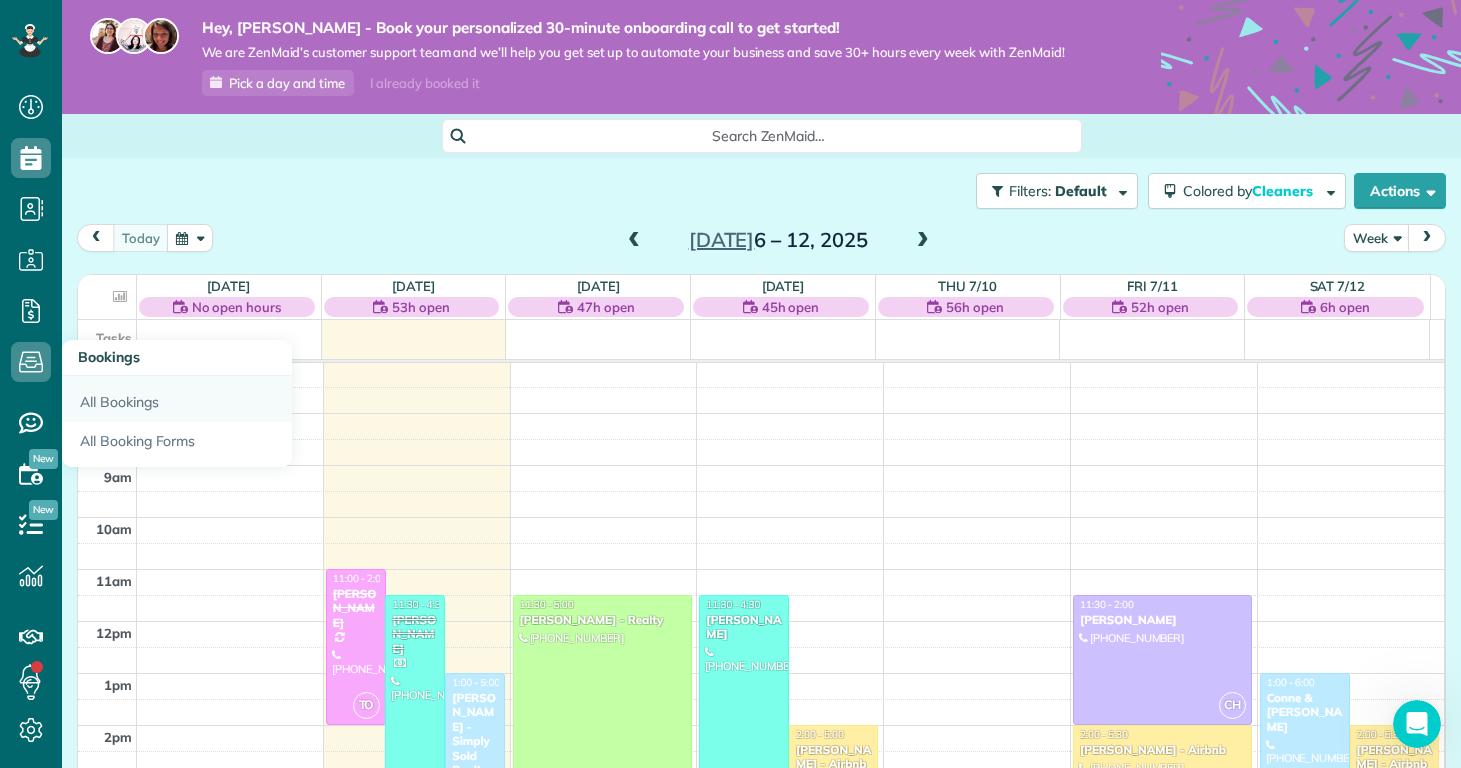 click on "All Bookings" at bounding box center (177, 399) 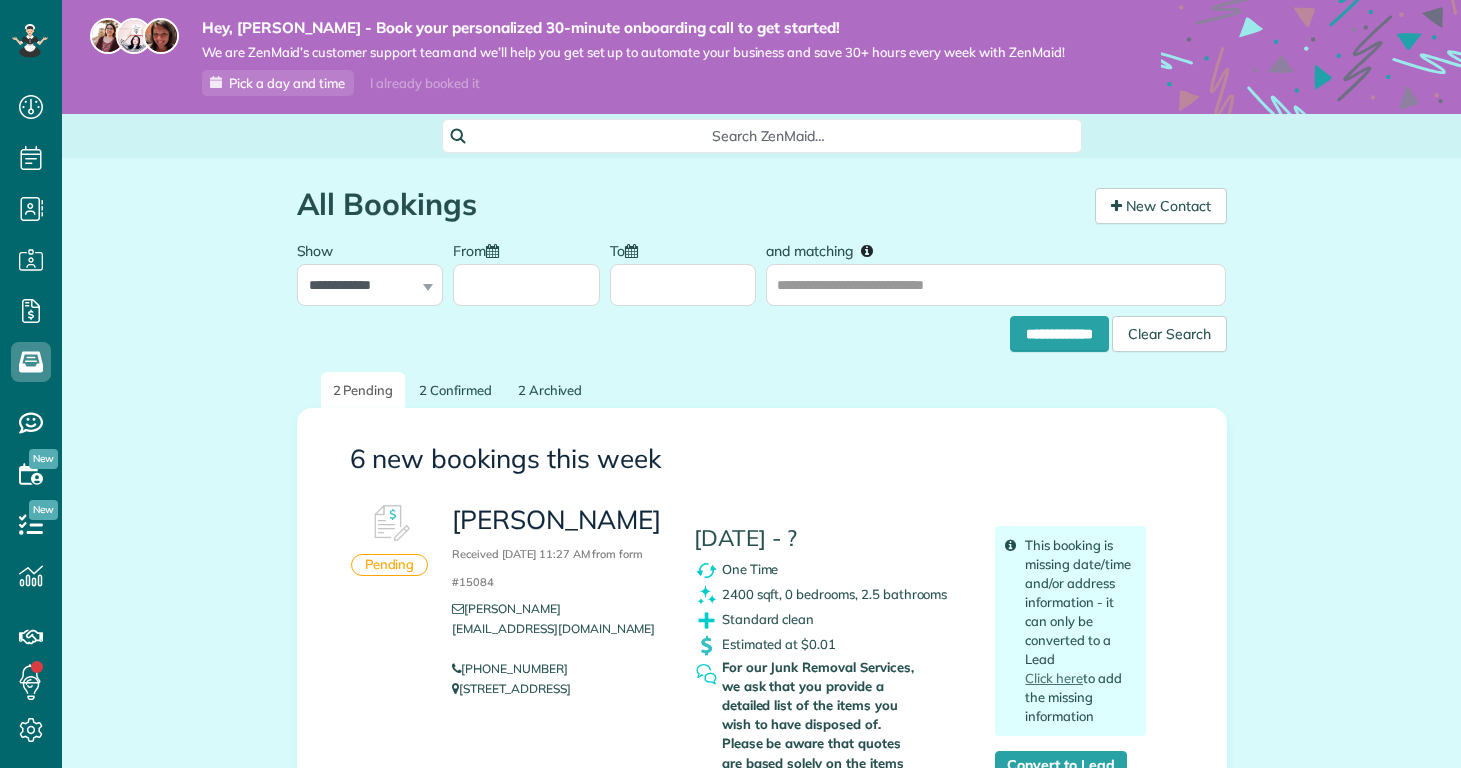 scroll, scrollTop: 0, scrollLeft: 0, axis: both 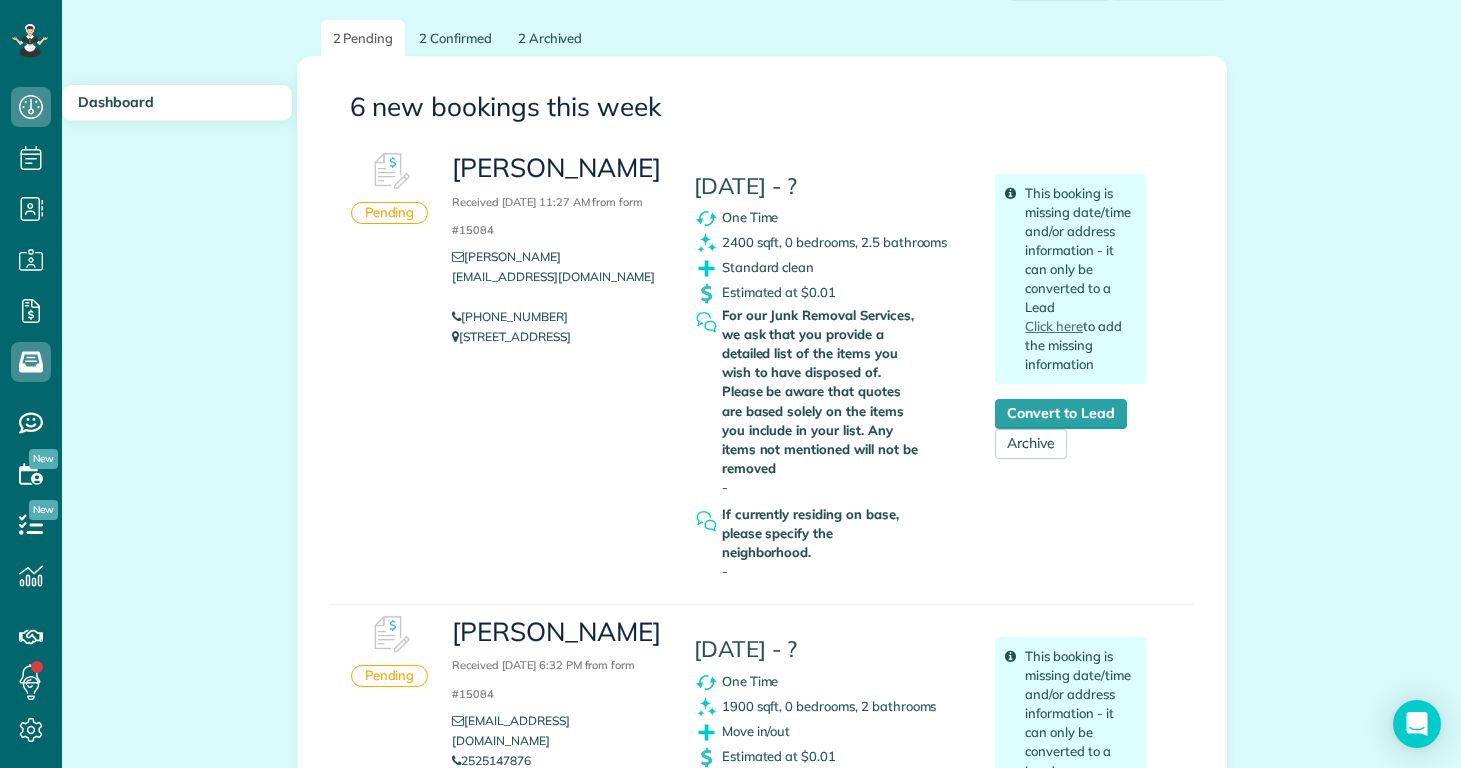 drag, startPoint x: 33, startPoint y: 111, endPoint x: 53, endPoint y: 109, distance: 20.09975 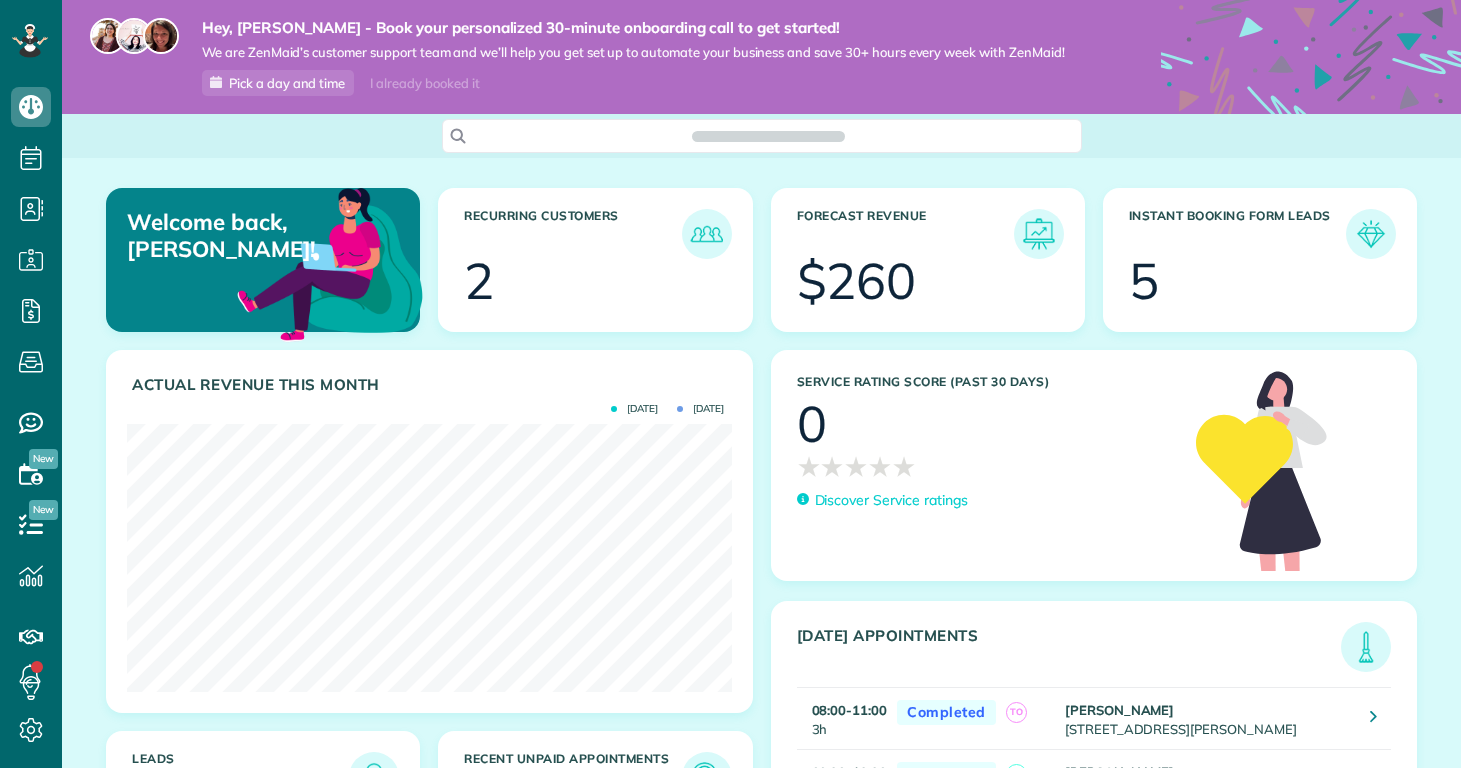 scroll, scrollTop: 0, scrollLeft: 0, axis: both 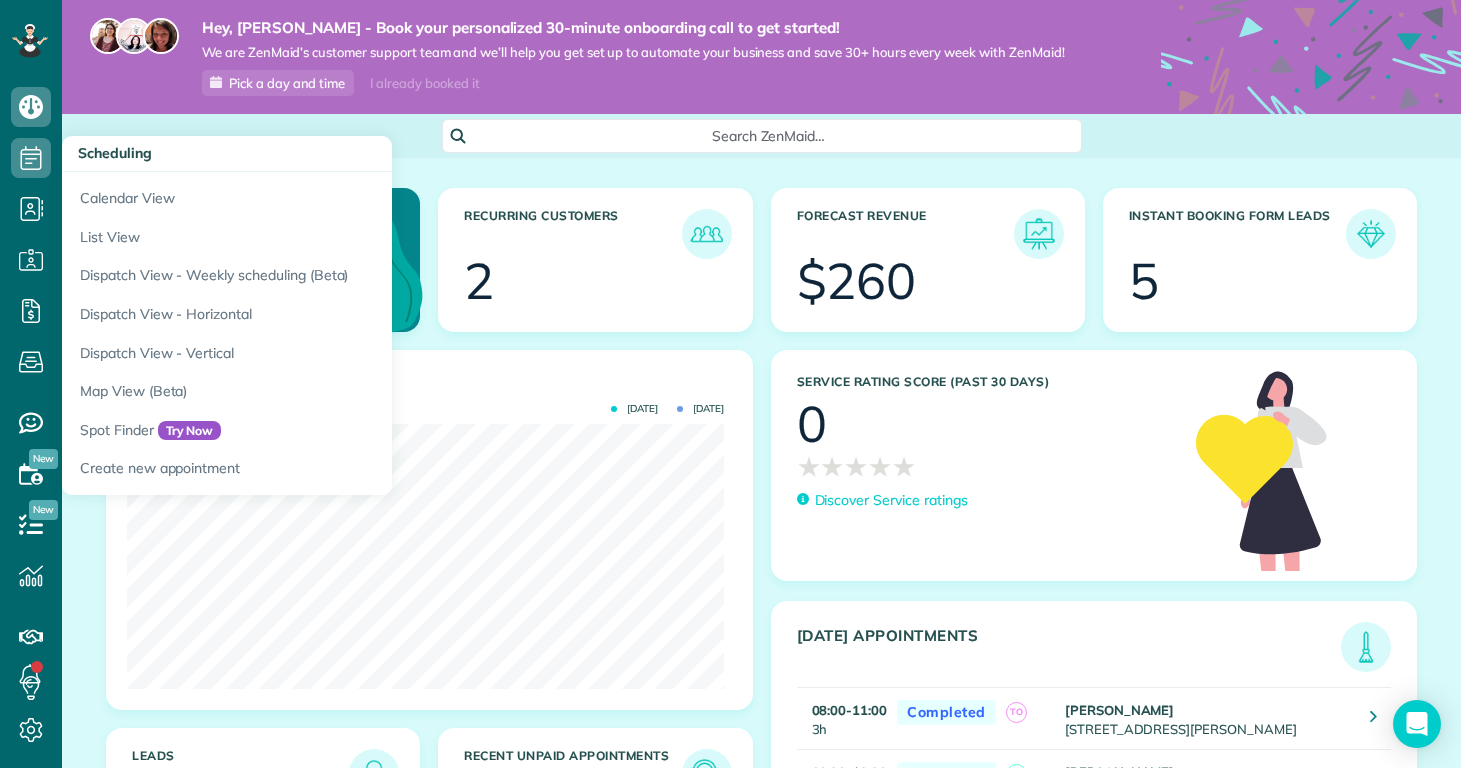 click 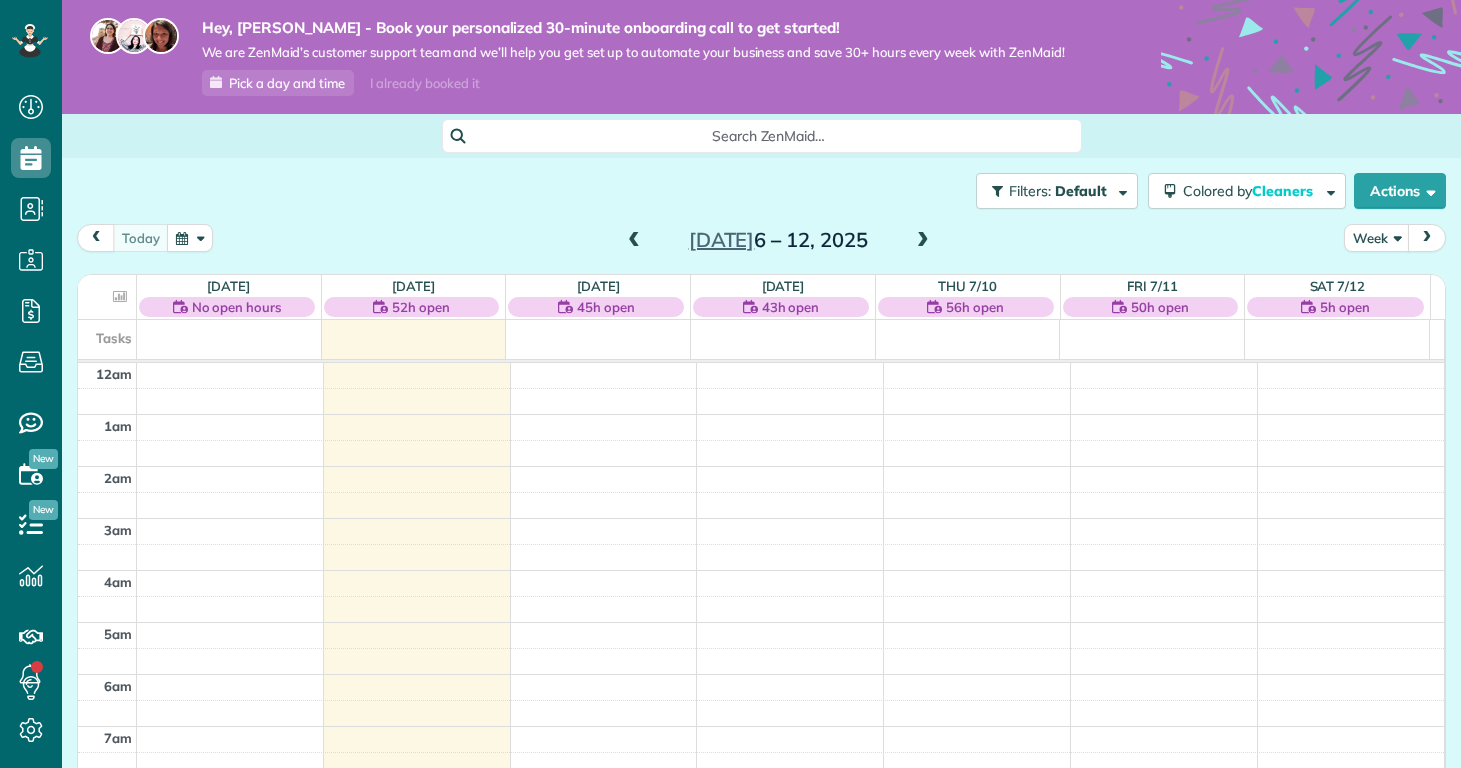 scroll, scrollTop: 0, scrollLeft: 0, axis: both 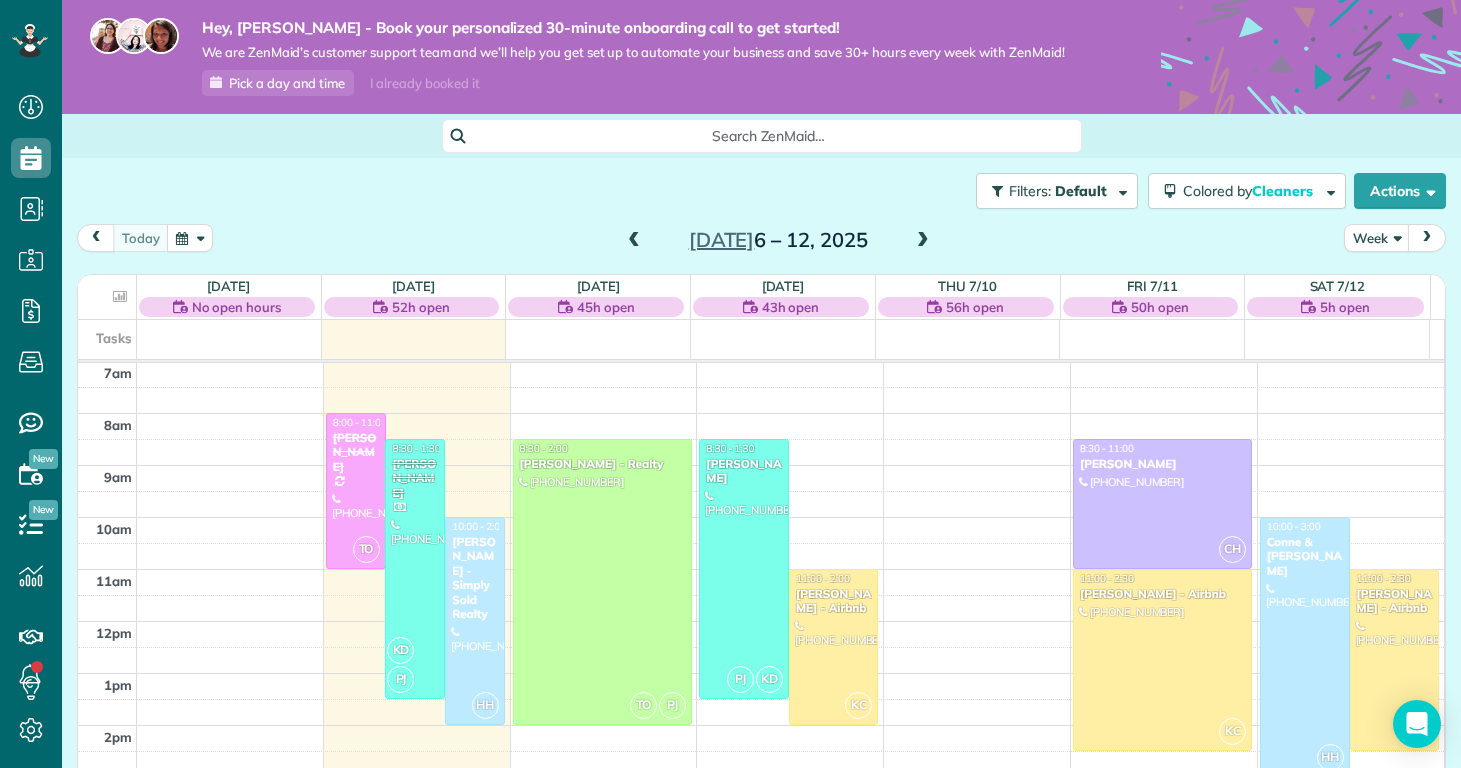 click on "Filters:   Default
Colored by  Cleaners
Color by Cleaner
Color by Team
Color by Status
Color by Recurrence
Color by Paid/Unpaid
Filters  Default
Schedule Changes
Actions
Create Appointment
Create Task
Clock In/Out
Send Work Orders
Print Route Sheets
Today's Emails/Texts
View Metrics" at bounding box center [761, 191] 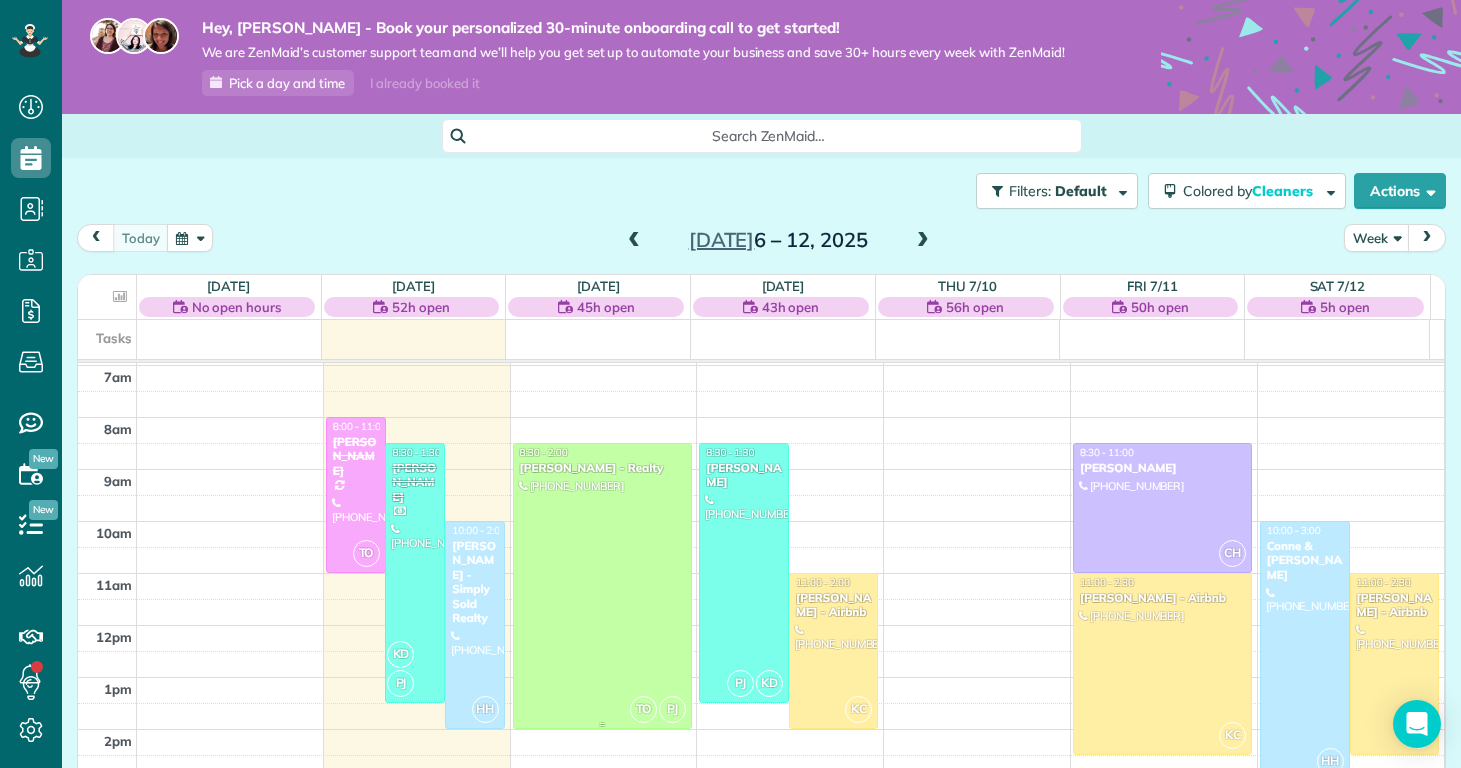 scroll, scrollTop: 407, scrollLeft: 0, axis: vertical 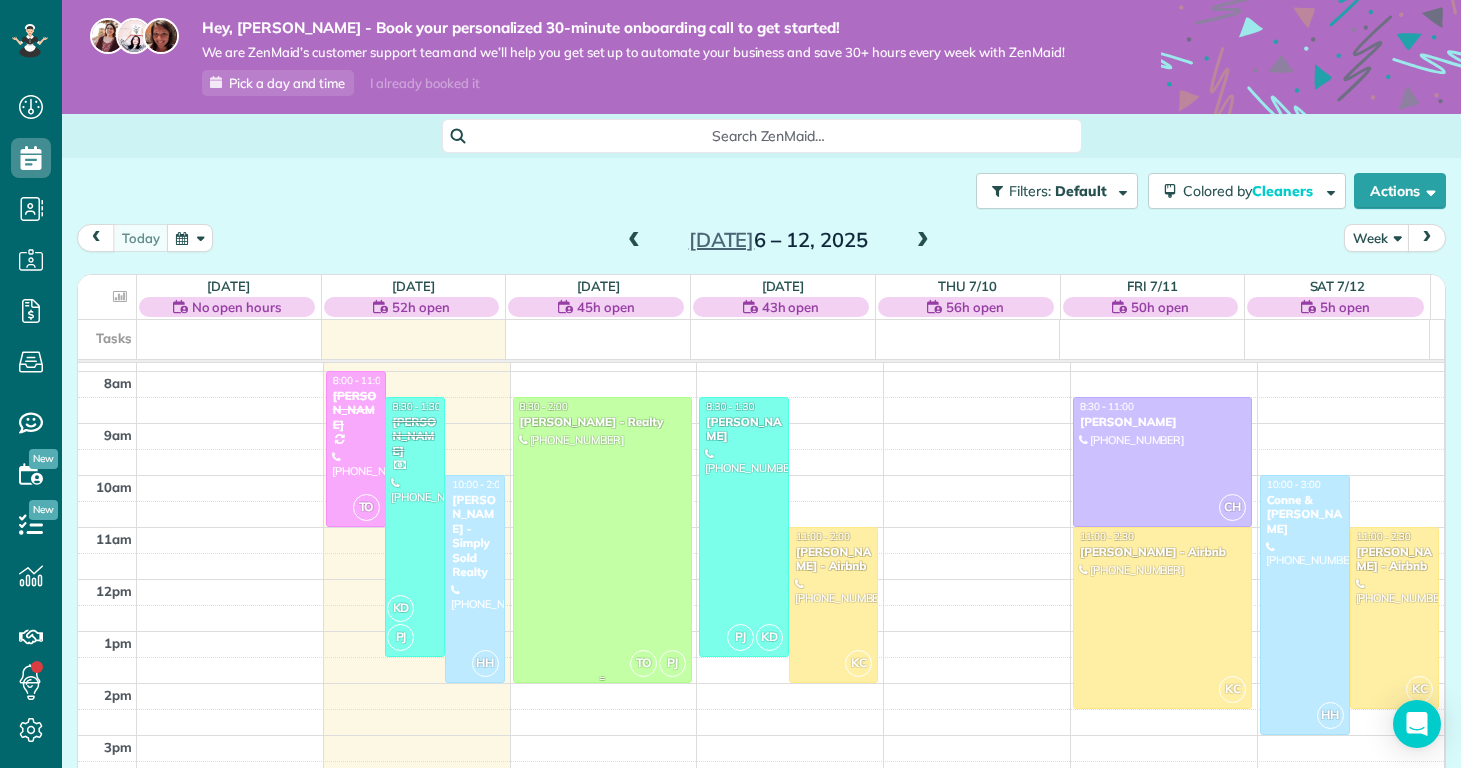 click at bounding box center (602, 540) 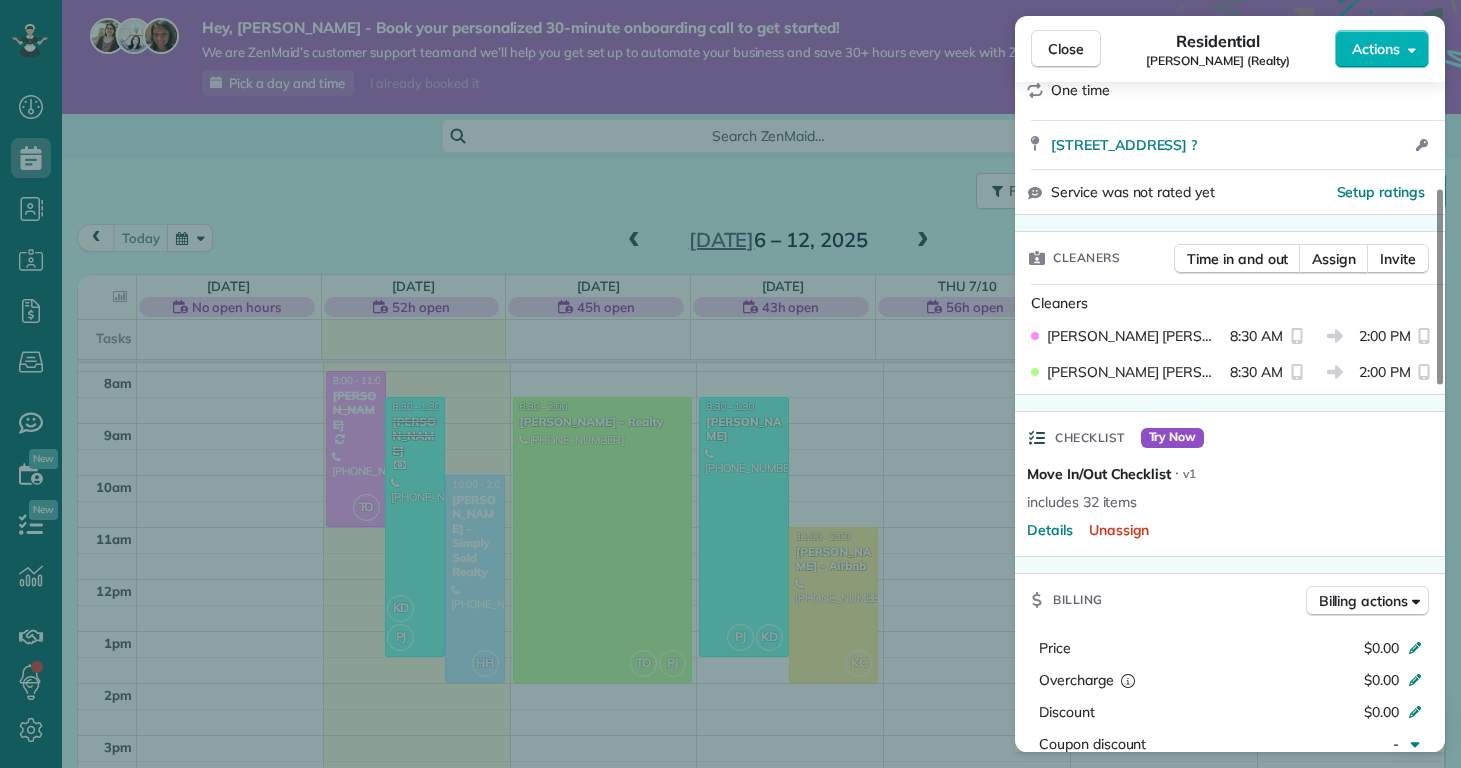 scroll, scrollTop: 334, scrollLeft: 0, axis: vertical 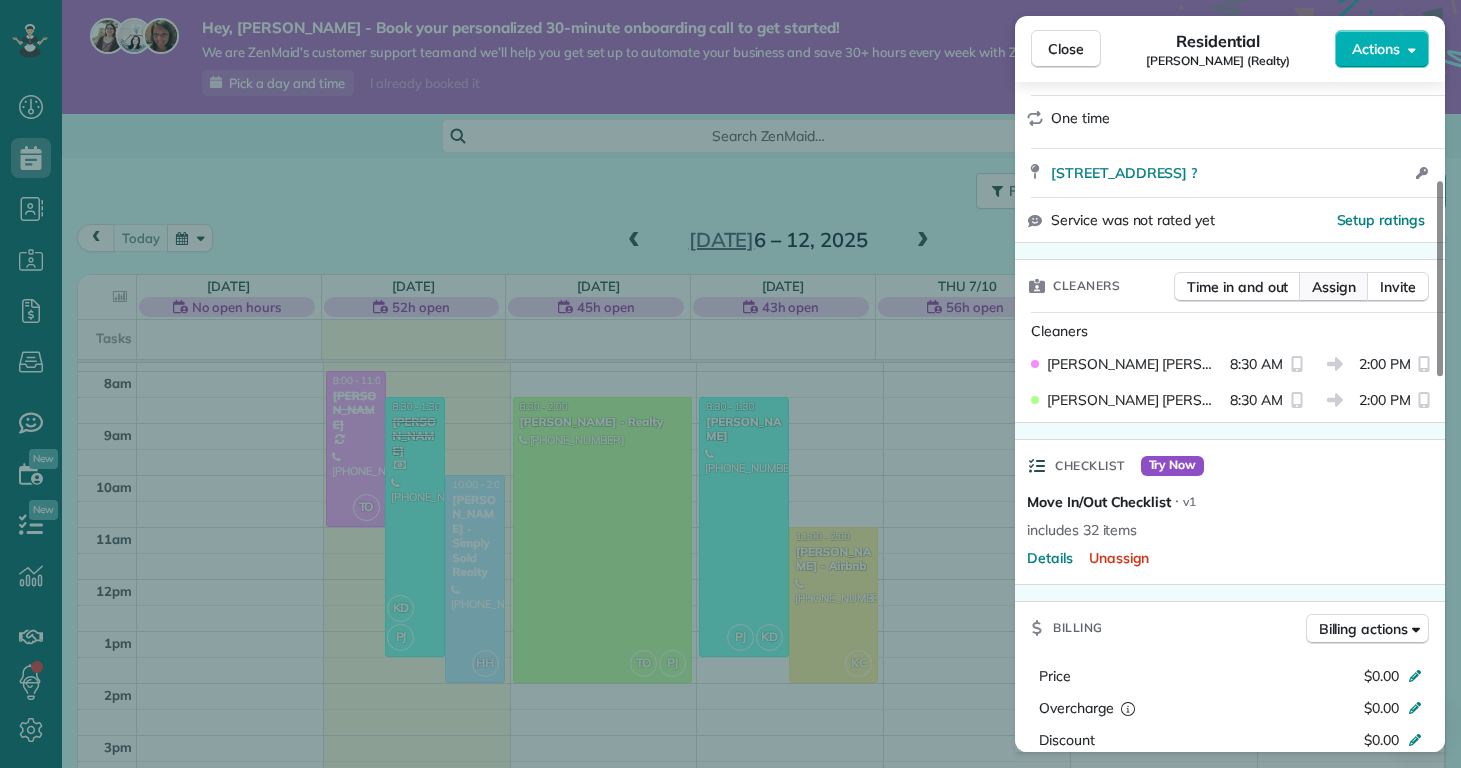 click on "Assign" at bounding box center (1334, 287) 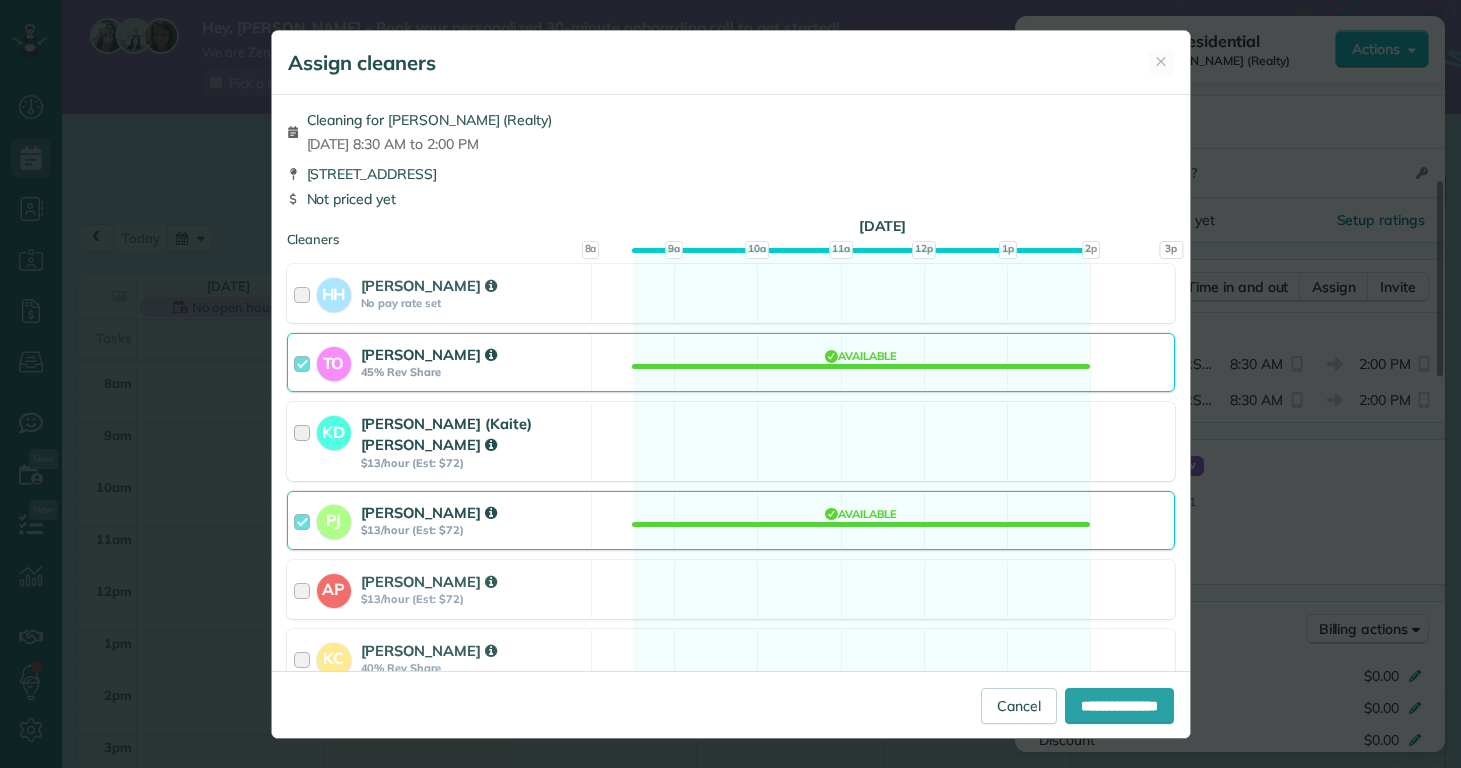 click on "Kaitlin (Kaite) Delorme" at bounding box center (446, 434) 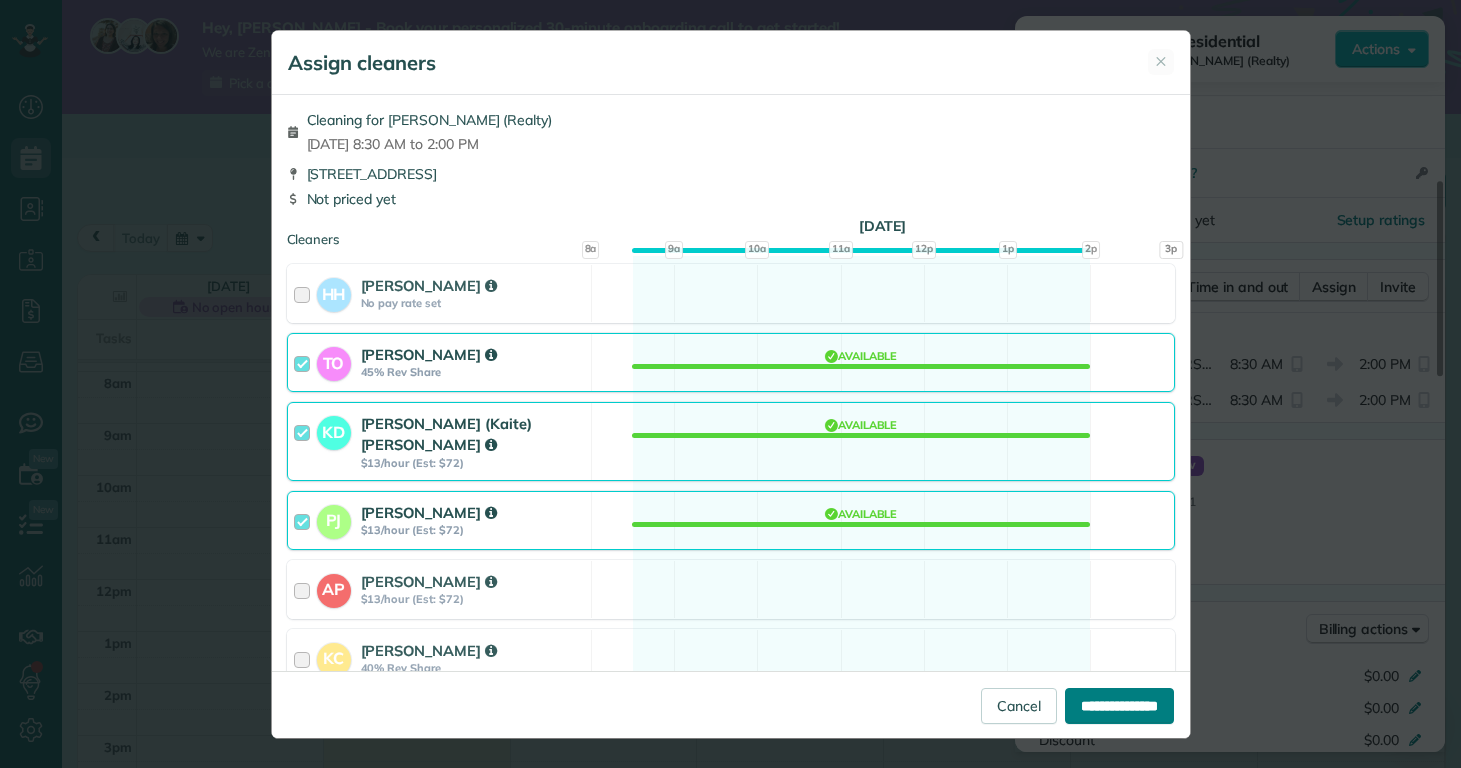 click on "**********" at bounding box center [1119, 706] 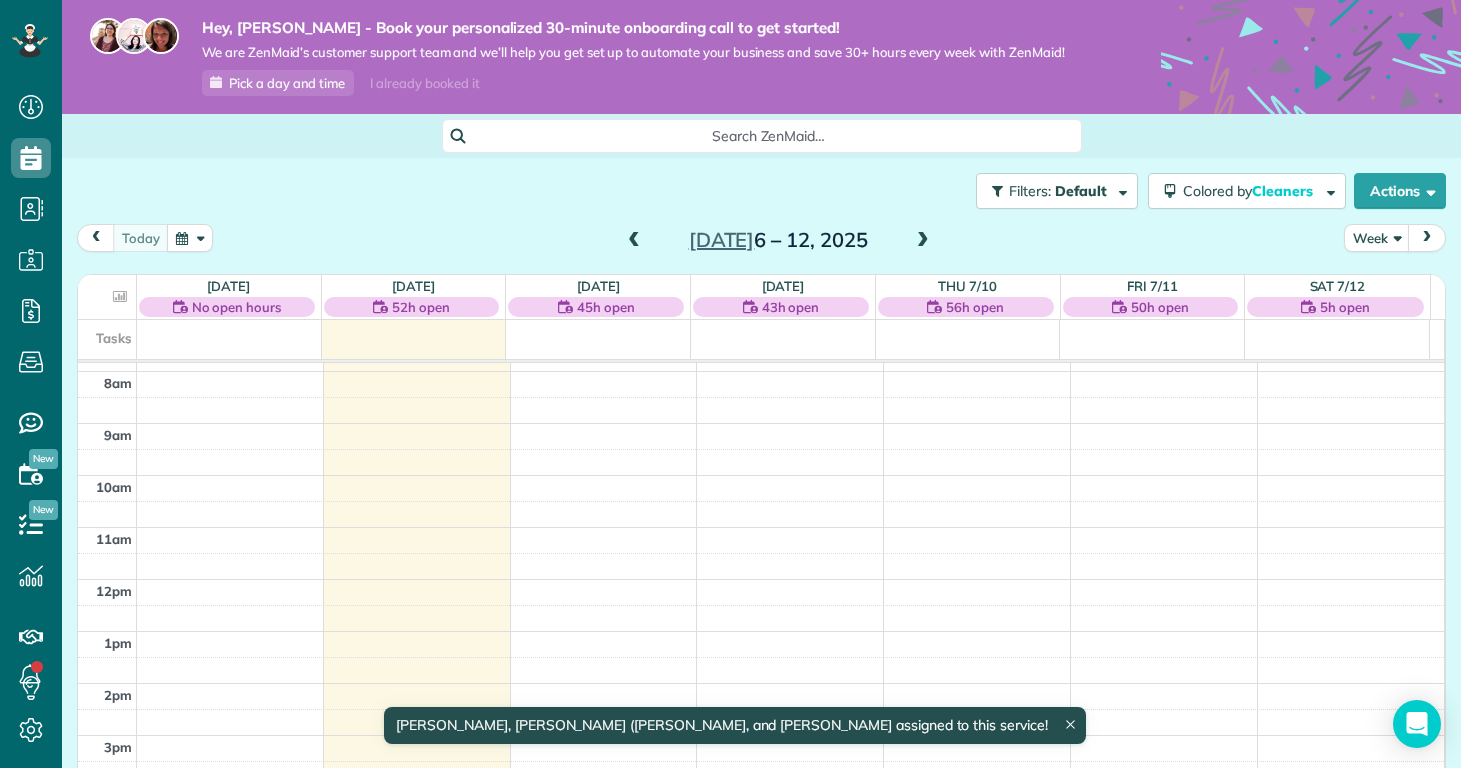 scroll, scrollTop: 407, scrollLeft: 0, axis: vertical 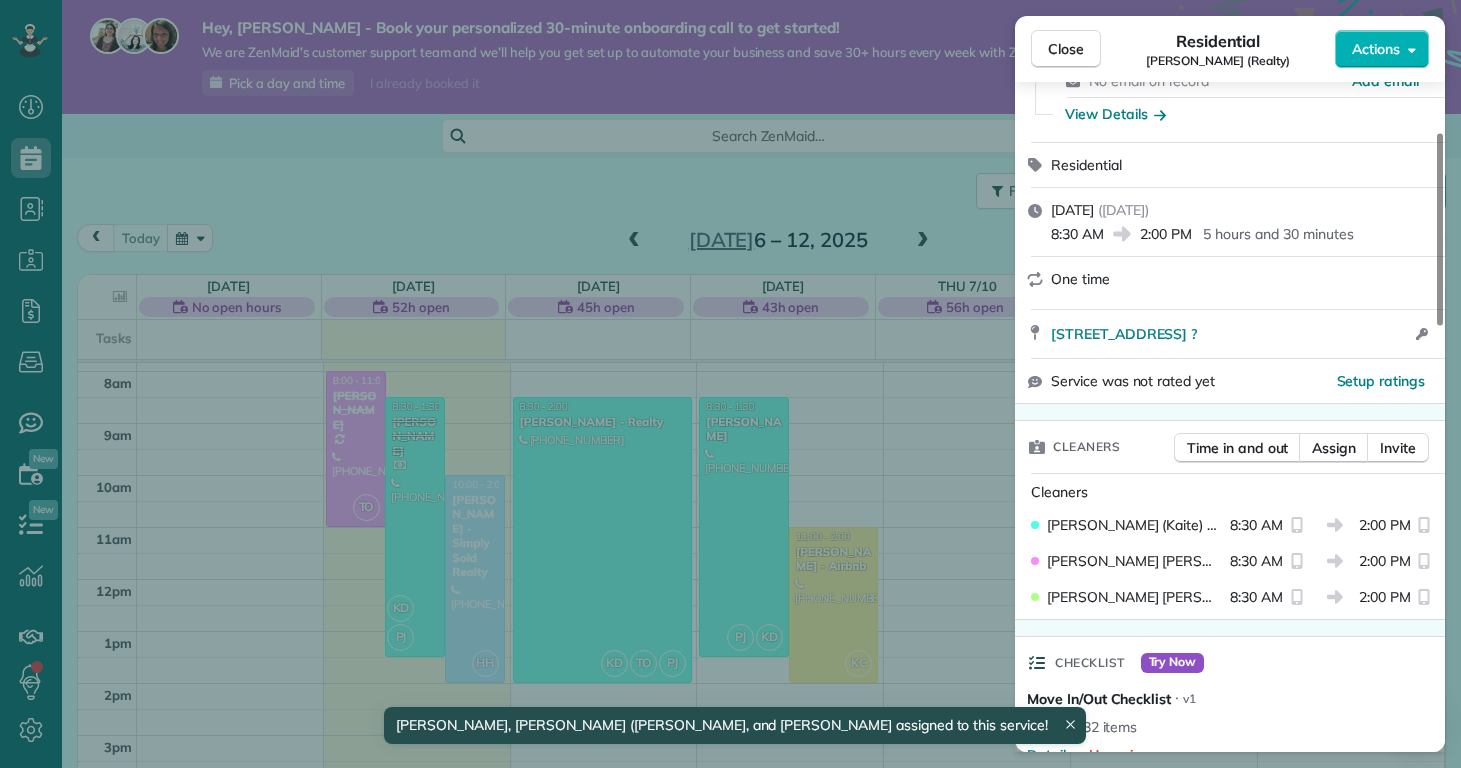 click on "Phoebe   Joetzki 8:30 AM 2:00 PM" at bounding box center (1230, 597) 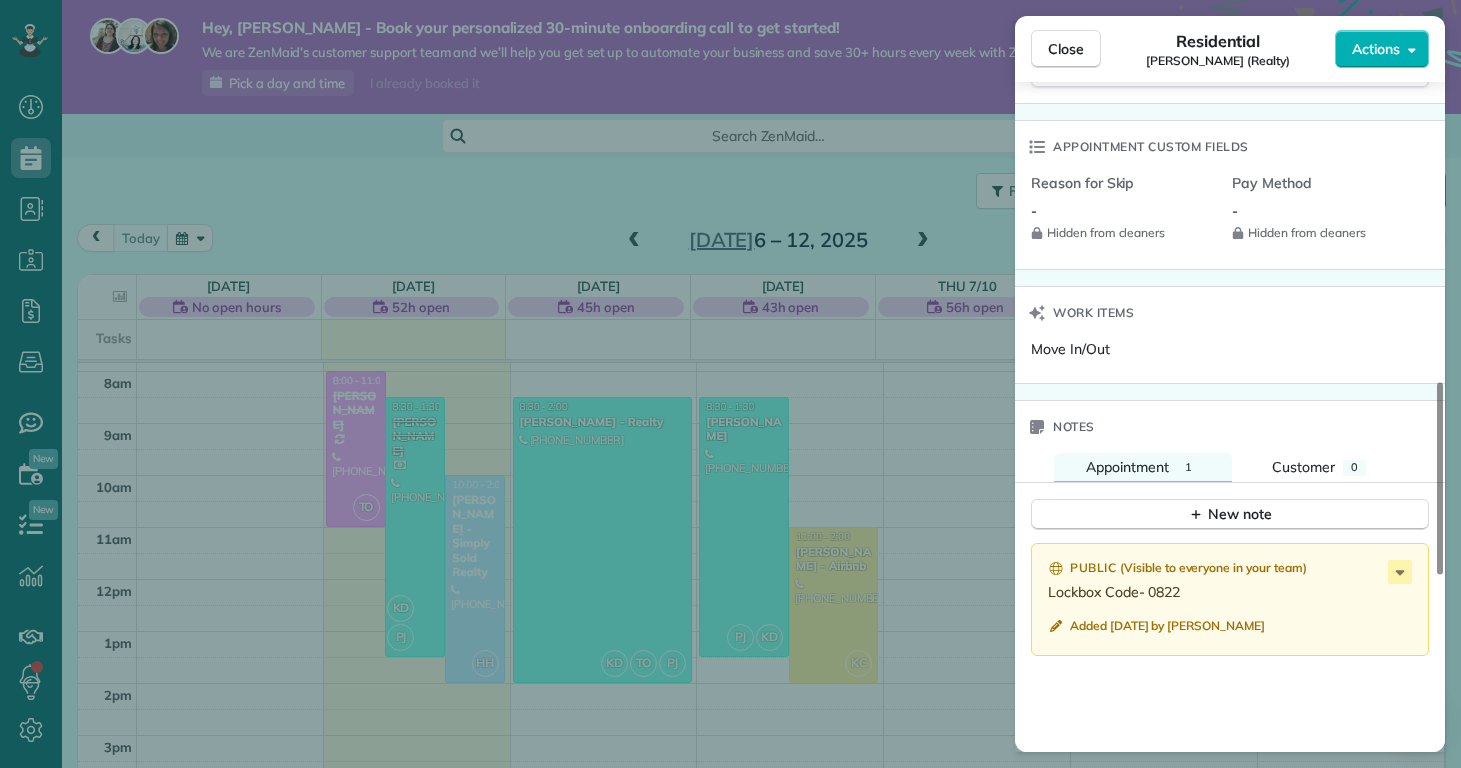 scroll, scrollTop: 1583, scrollLeft: 0, axis: vertical 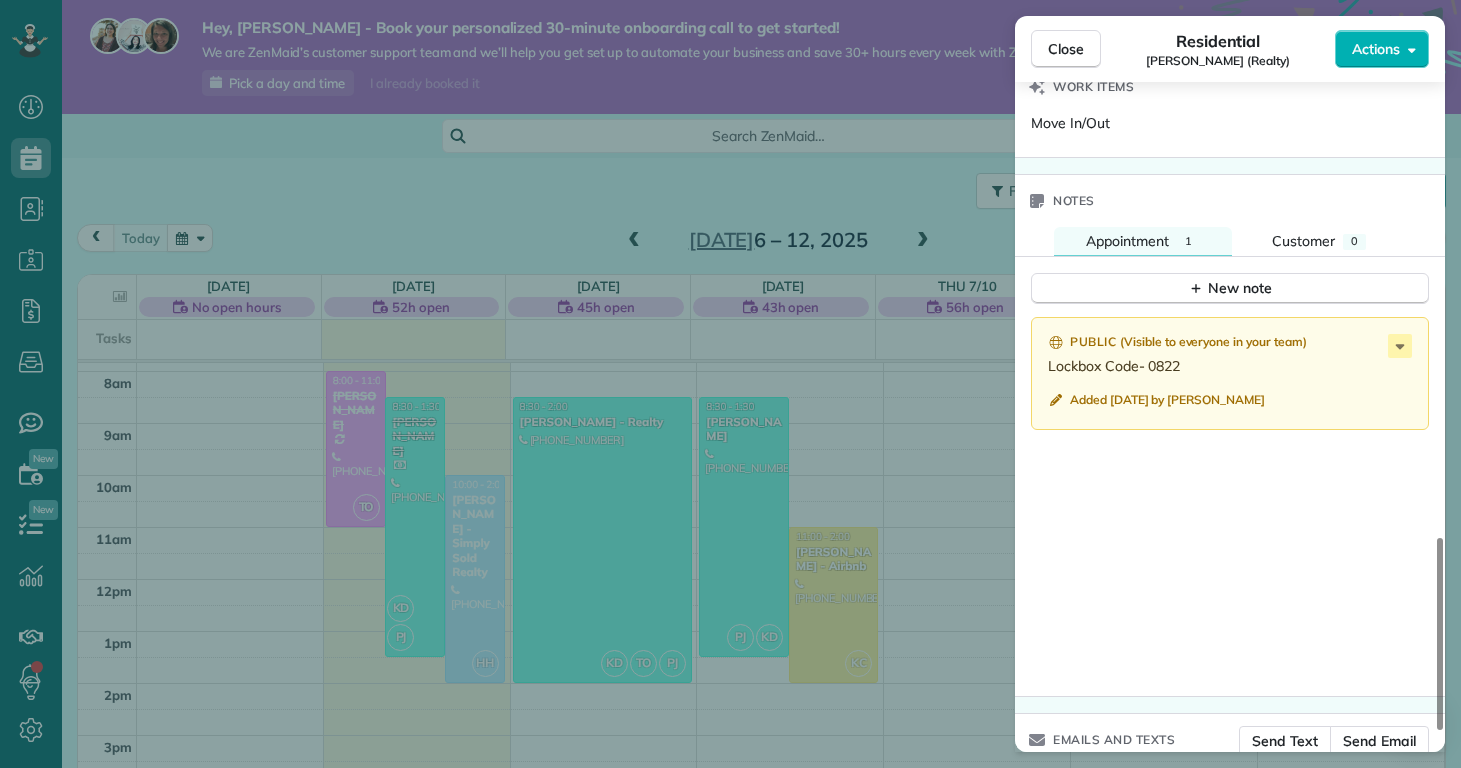click on "Close Residential Ally Sypniewski (Realty) Actions Status Active Ally Sypniewski (Realty) · Open profile Mobile (570) 240-1845 Copy No email on record Add email View Details Residential Tuesday, July 08, 2025 ( tomorrow ) 8:30 AM 2:00 PM 5 hours and 30 minutes One time 523 Cherry Blossom Lane Richlands NC ? Open access information Service was not rated yet Setup ratings Cleaners Time in and out Assign Invite Cleaners Kaitlin (Kaite)   Delorme 8:30 AM 2:00 PM Taylor   Obryan 8:30 AM 2:00 PM Phoebe   Joetzki 8:30 AM 2:00 PM Checklist Try Now Move In/Out Checklist  ⋅  v1 includes 32 items Details Unassign Billing Billing actions Price $0.00 Overcharge $0.00 Discount $0.00 Coupon discount - Primary tax - Secondary tax - Total appointment price $0.00 Tips collected New feature! $0.00 Mark as paid Total including tip $0.00 Get paid online in no-time! Send an invoice and reward your cleaners with tips Charge customer credit card Appointment custom fields Reason for Skip - Hidden from cleaners Pay Method -   Notes" at bounding box center [730, 384] 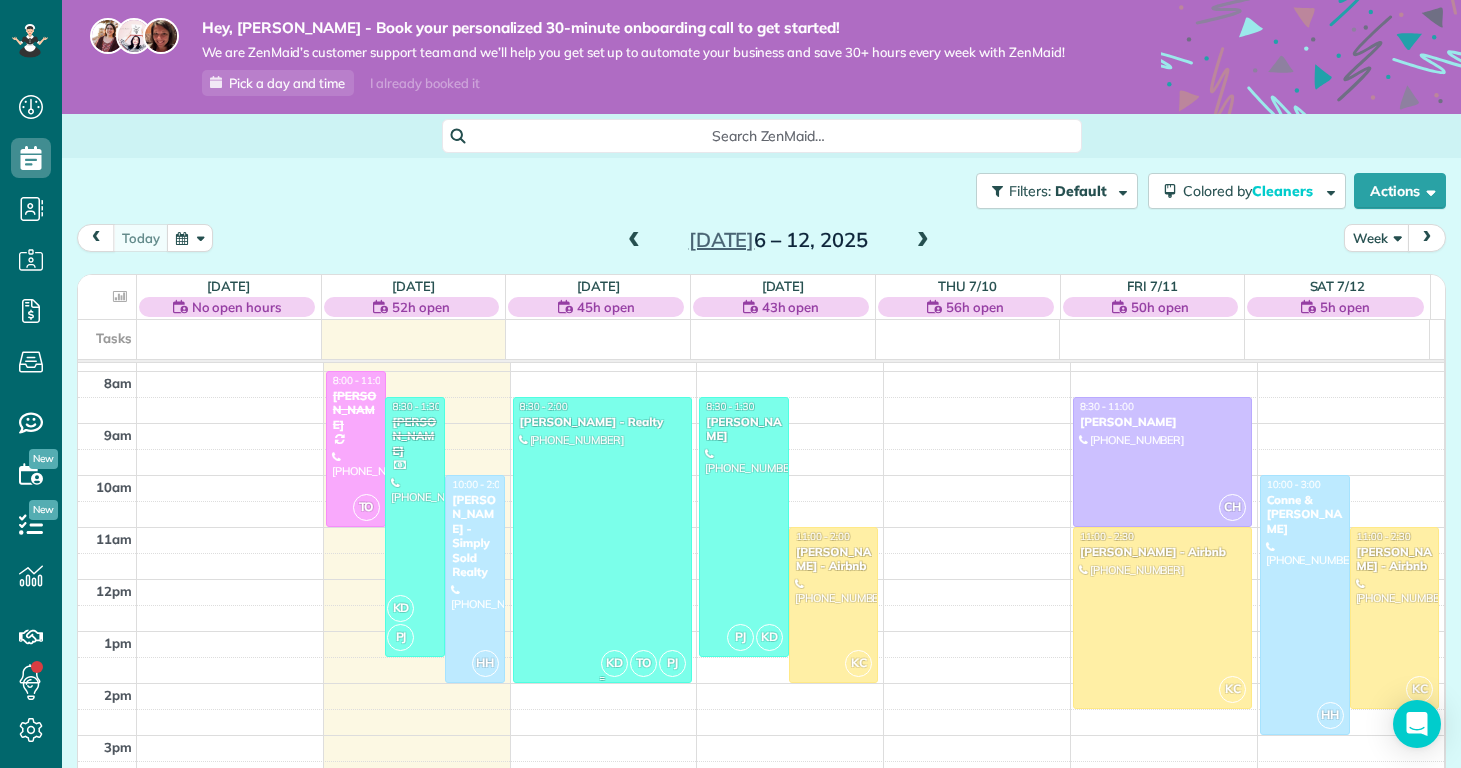 click at bounding box center [602, 540] 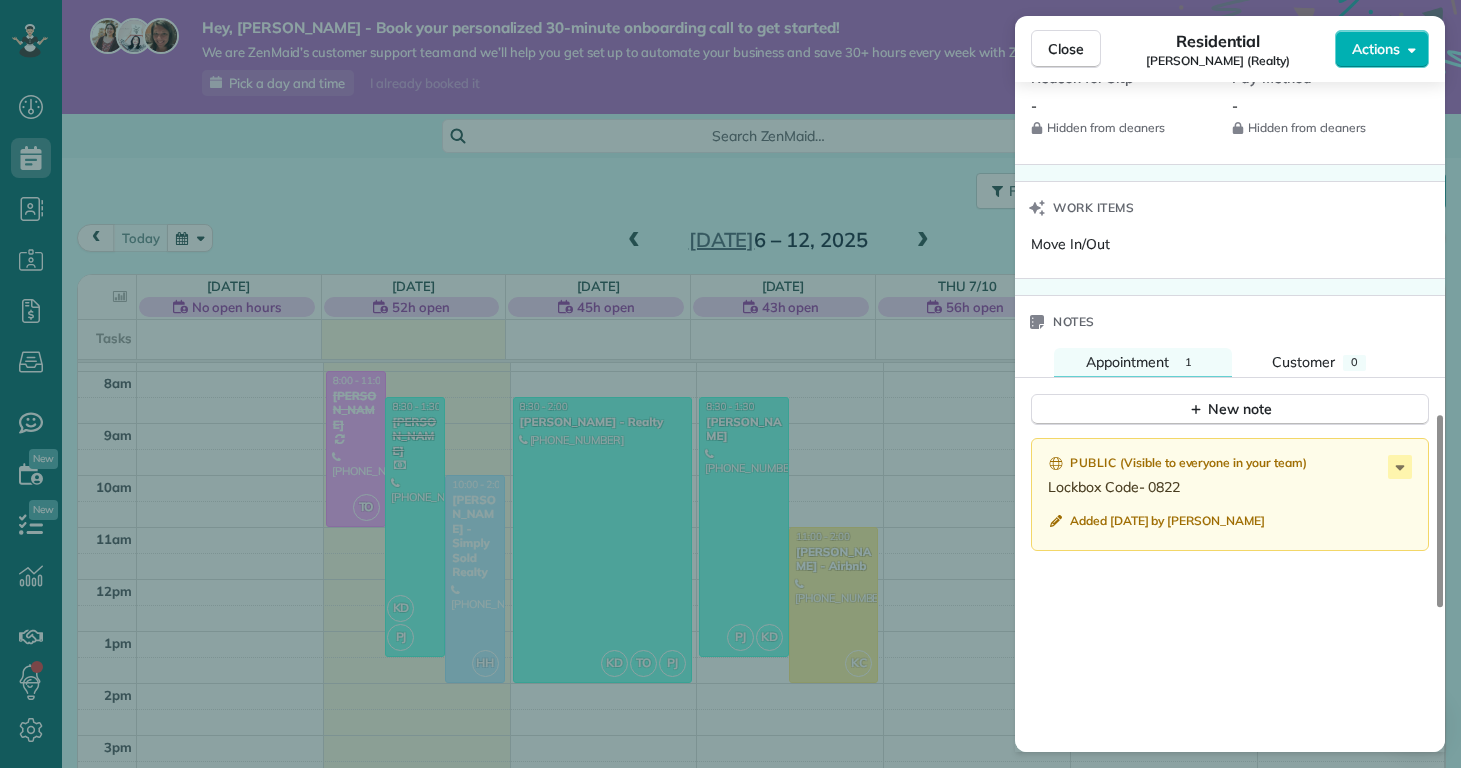 scroll, scrollTop: 1462, scrollLeft: 0, axis: vertical 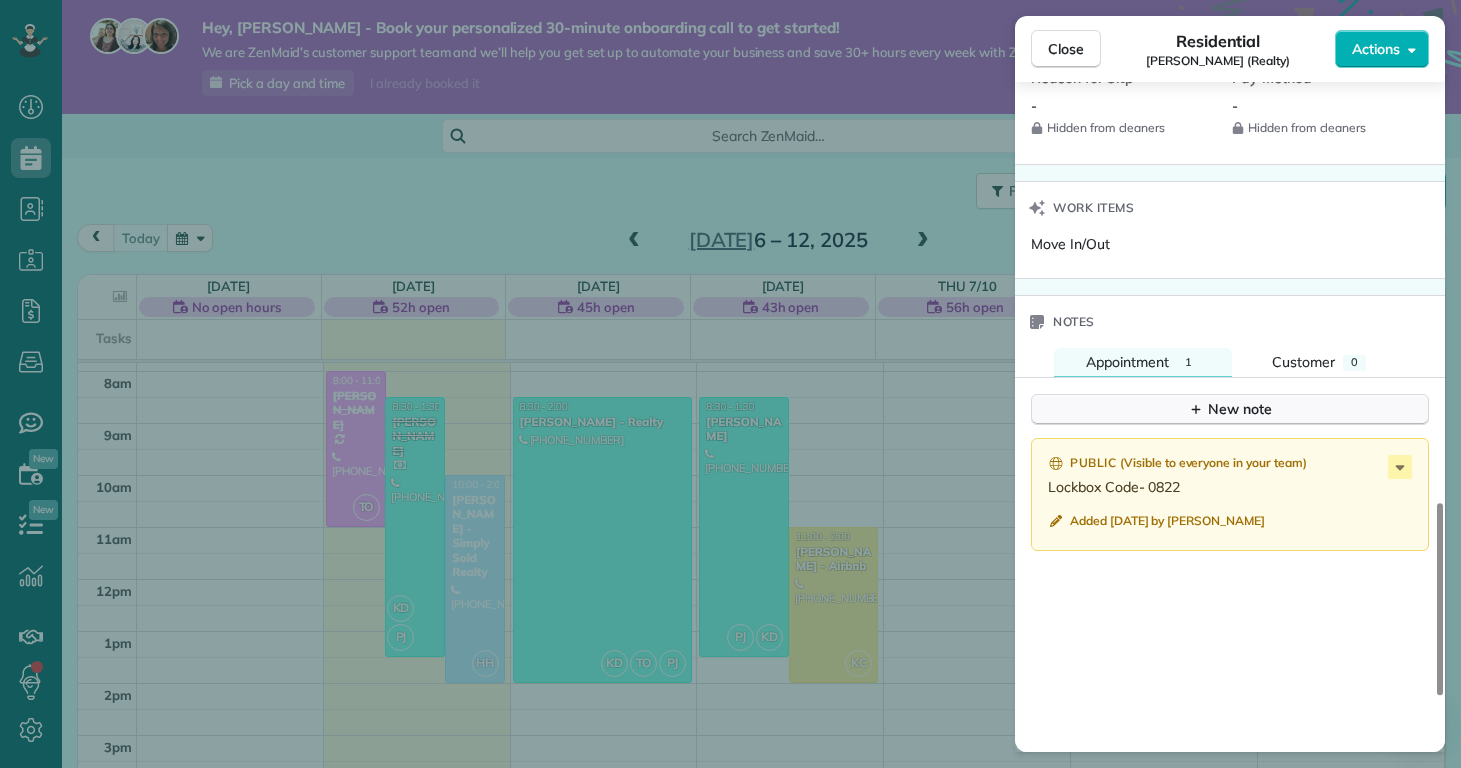 click on "New note" at bounding box center [1230, 409] 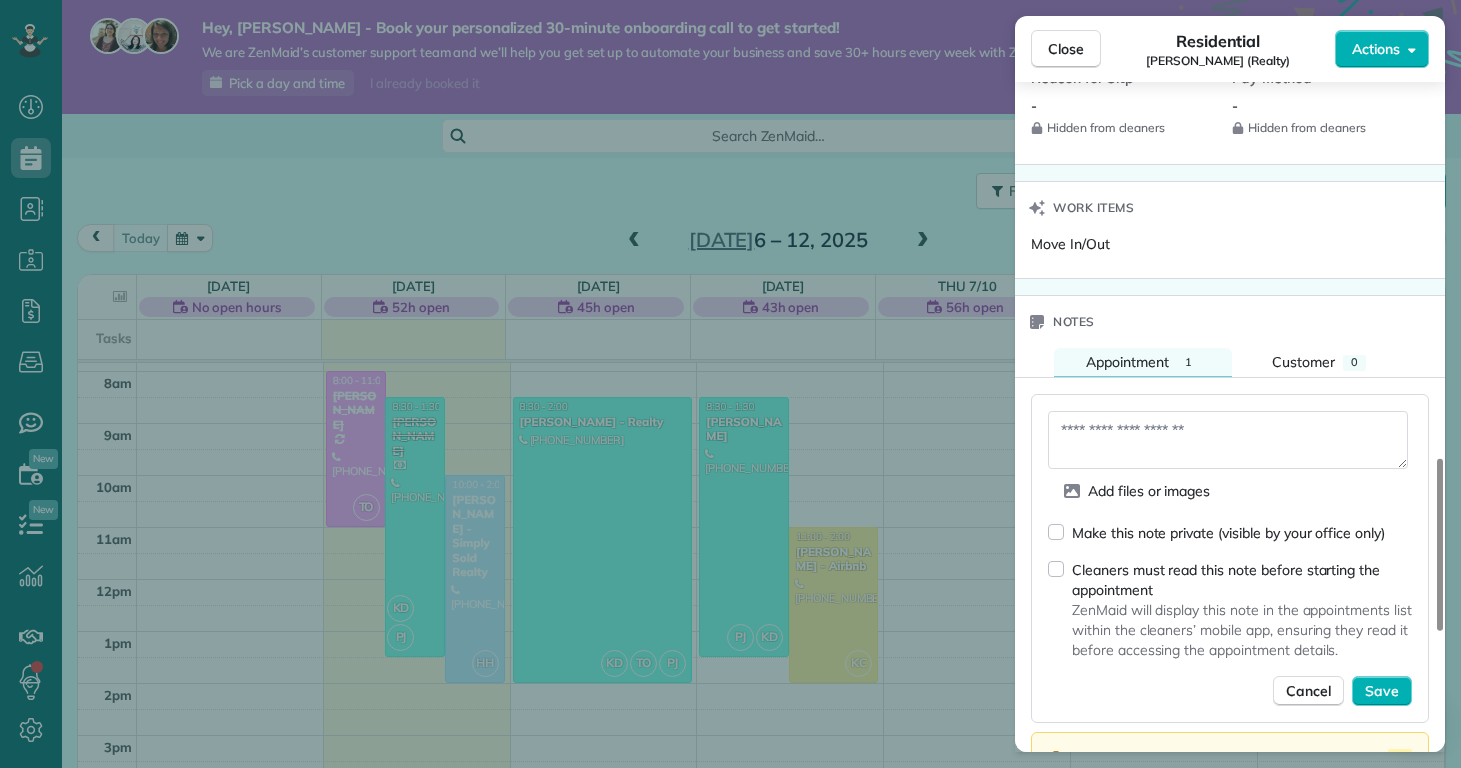 click at bounding box center [1228, 440] 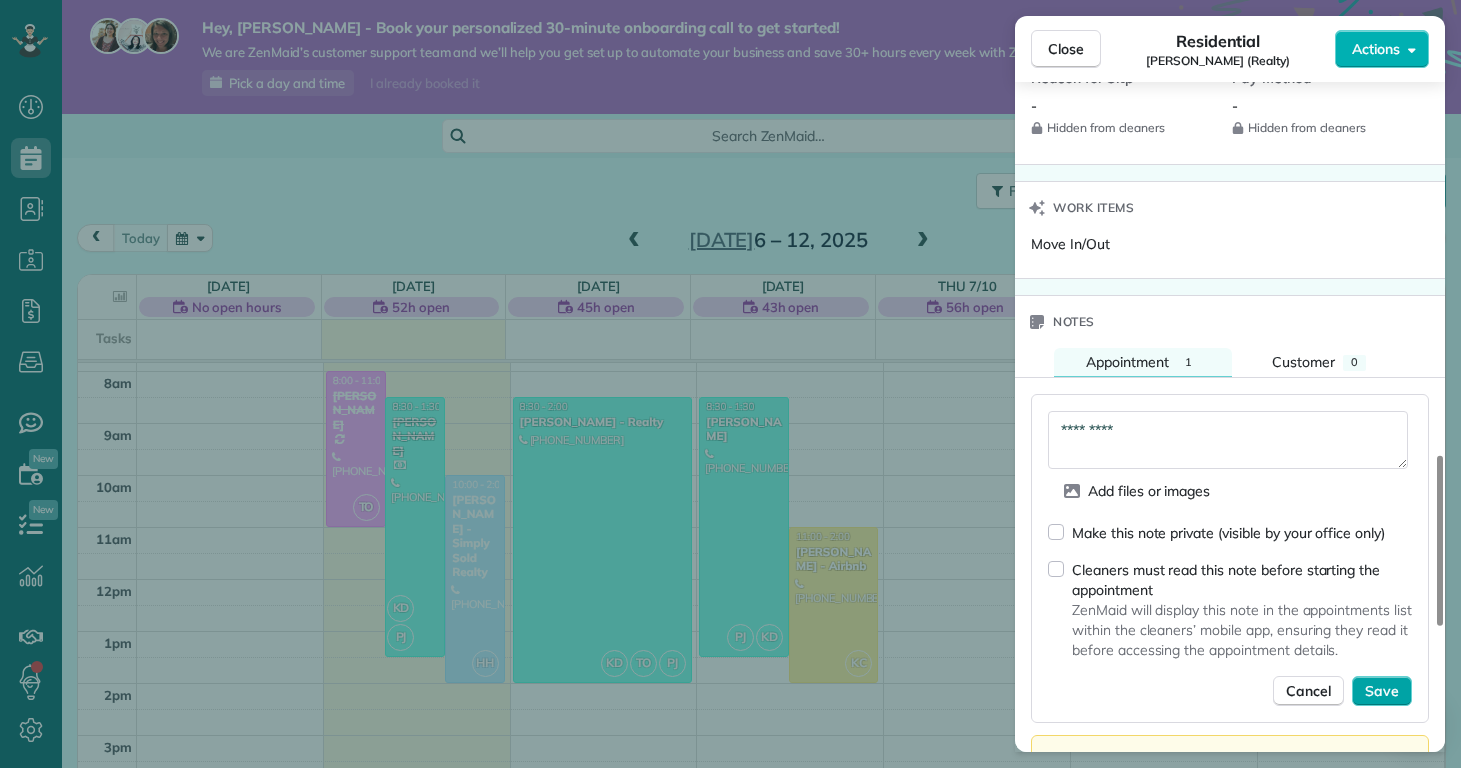 type on "*********" 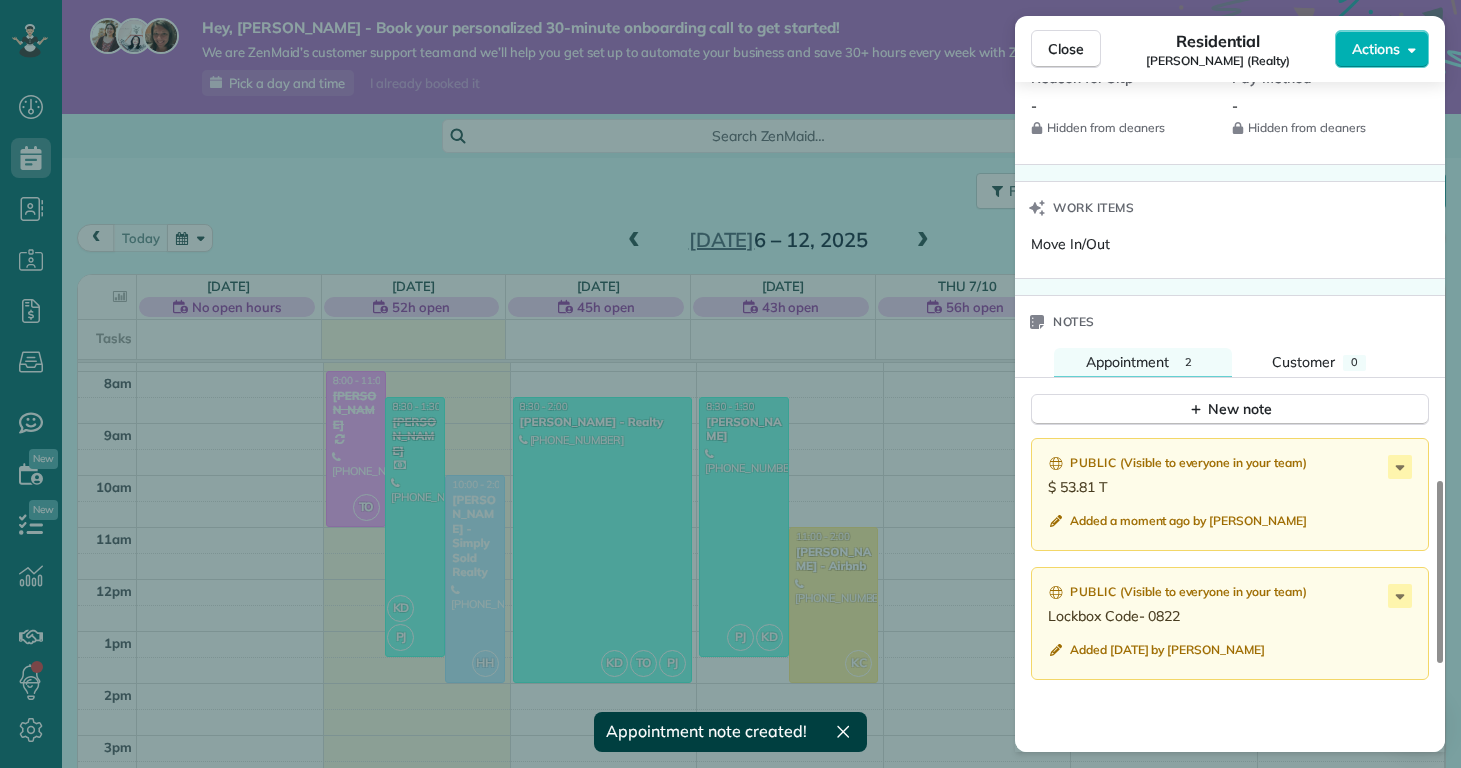click on "Close Residential Ally Sypniewski (Realty) Actions Status Active Ally Sypniewski (Realty) · Open profile Mobile (570) 240-1845 Copy No email on record Add email View Details Residential Tuesday, July 08, 2025 ( tomorrow ) 8:30 AM 2:00 PM 5 hours and 30 minutes One time 523 Cherry Blossom Lane Richlands NC ? Open access information Service was not rated yet Setup ratings Cleaners Time in and out Assign Invite Cleaners Kaitlin (Kaite)   Delorme 8:30 AM 2:00 PM Taylor   Obryan 8:30 AM 2:00 PM Phoebe   Joetzki 8:30 AM 2:00 PM Checklist Try Now Move In/Out Checklist  ⋅  v1 includes 32 items Details Unassign Billing Billing actions Price $0.00 Overcharge $0.00 Discount $0.00 Coupon discount - Primary tax - Secondary tax - Total appointment price $0.00 Tips collected New feature! $0.00 Mark as paid Total including tip $0.00 Get paid online in no-time! Send an invoice and reward your cleaners with tips Charge customer credit card Appointment custom fields Reason for Skip - Hidden from cleaners Pay Method -   Notes" at bounding box center [730, 384] 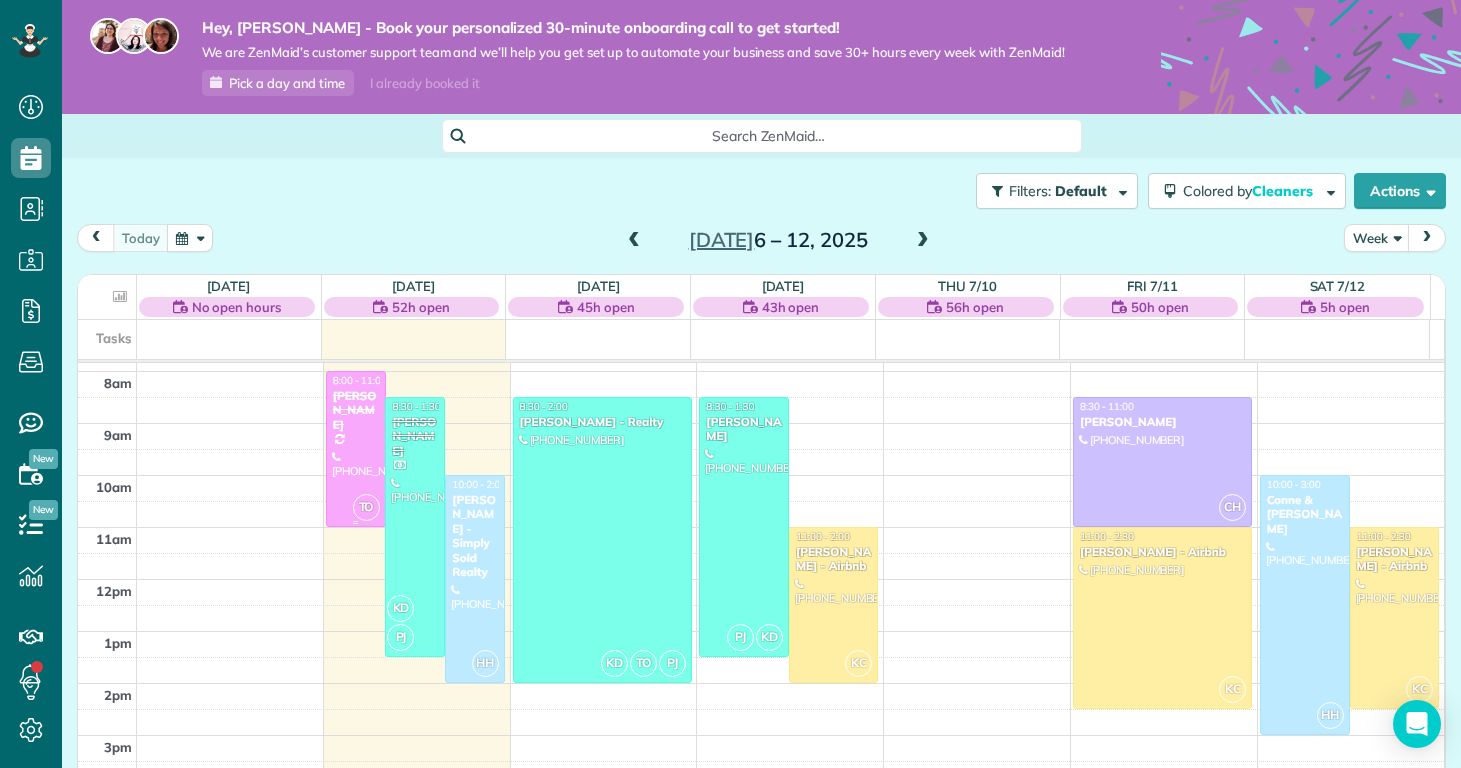 click on "TO" at bounding box center [366, 507] 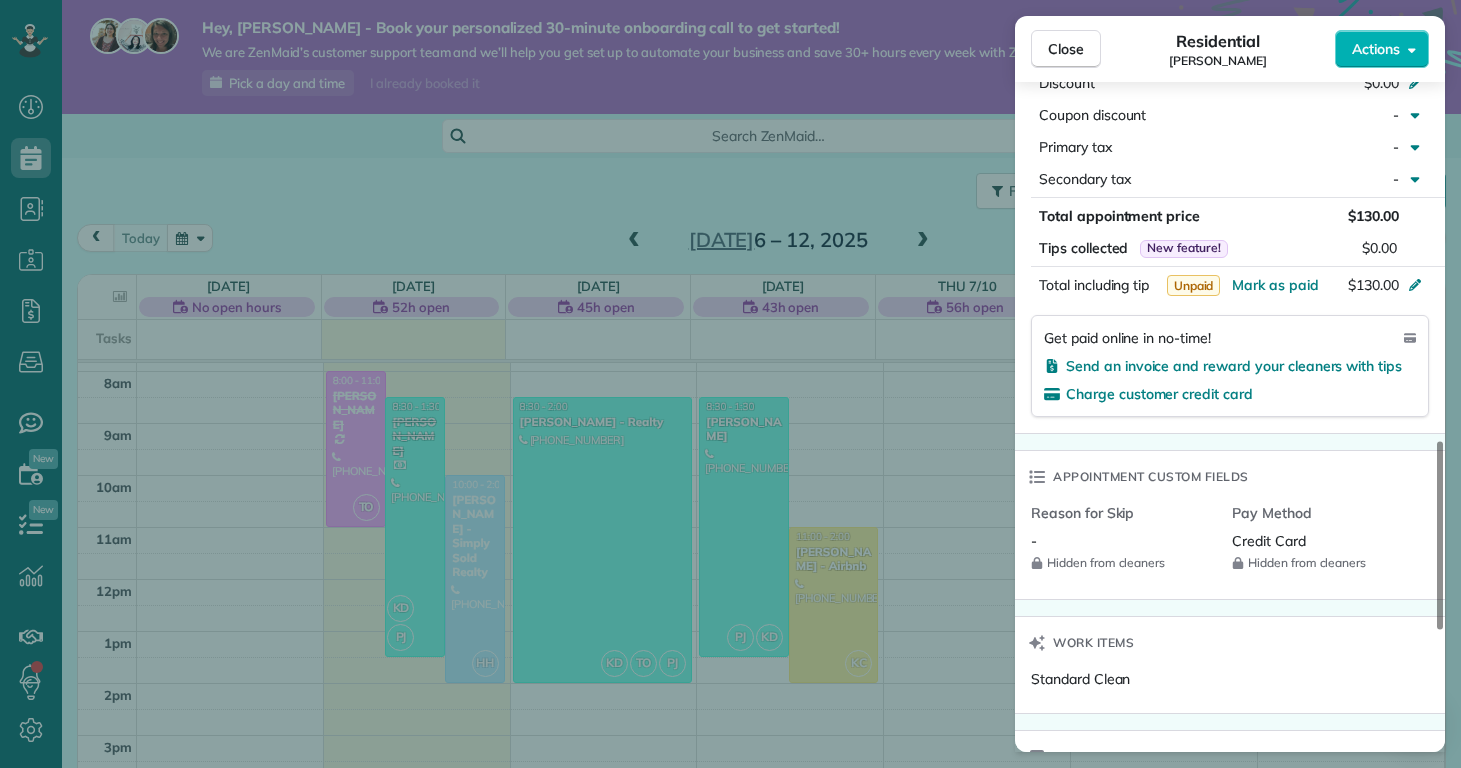 scroll, scrollTop: 1276, scrollLeft: 0, axis: vertical 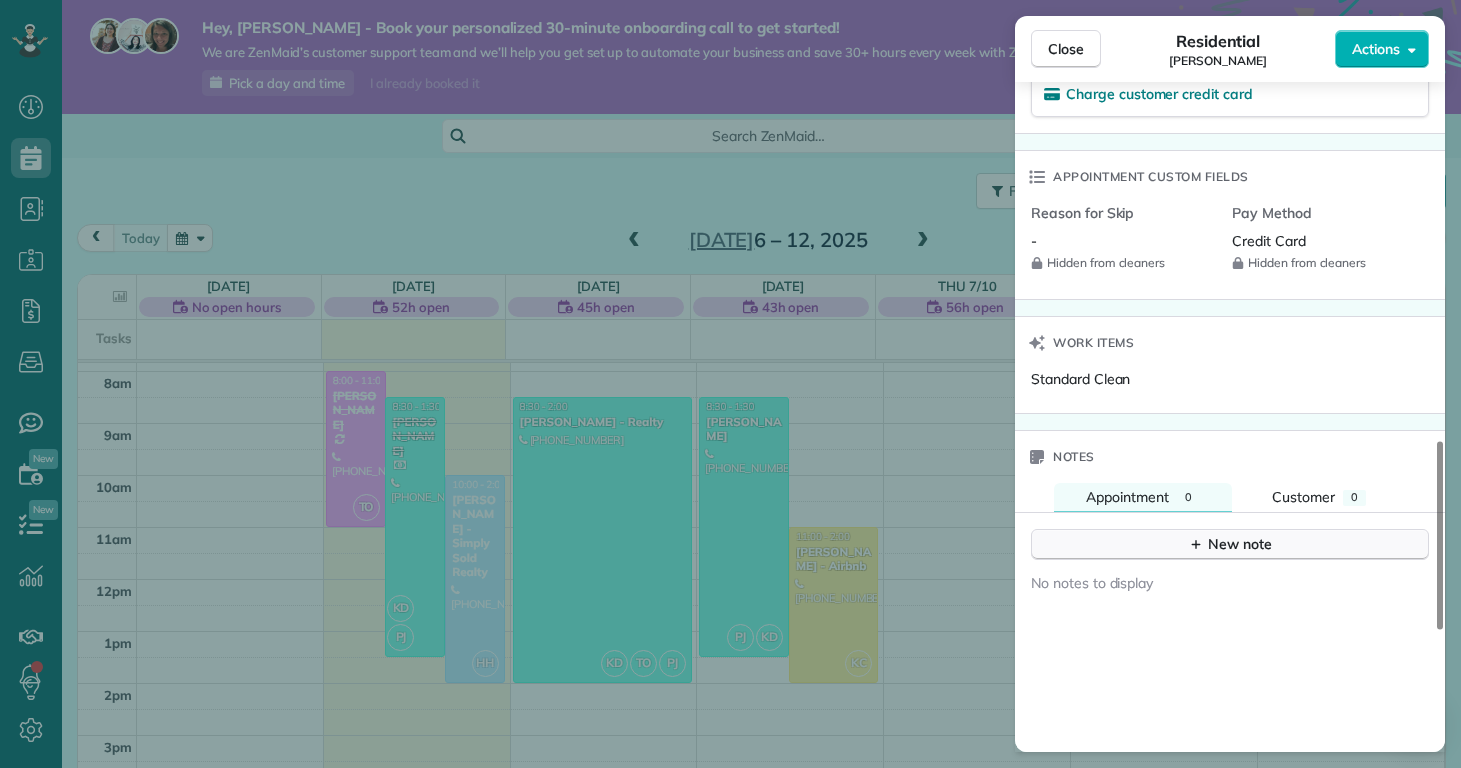 click on "New note" at bounding box center (1230, 544) 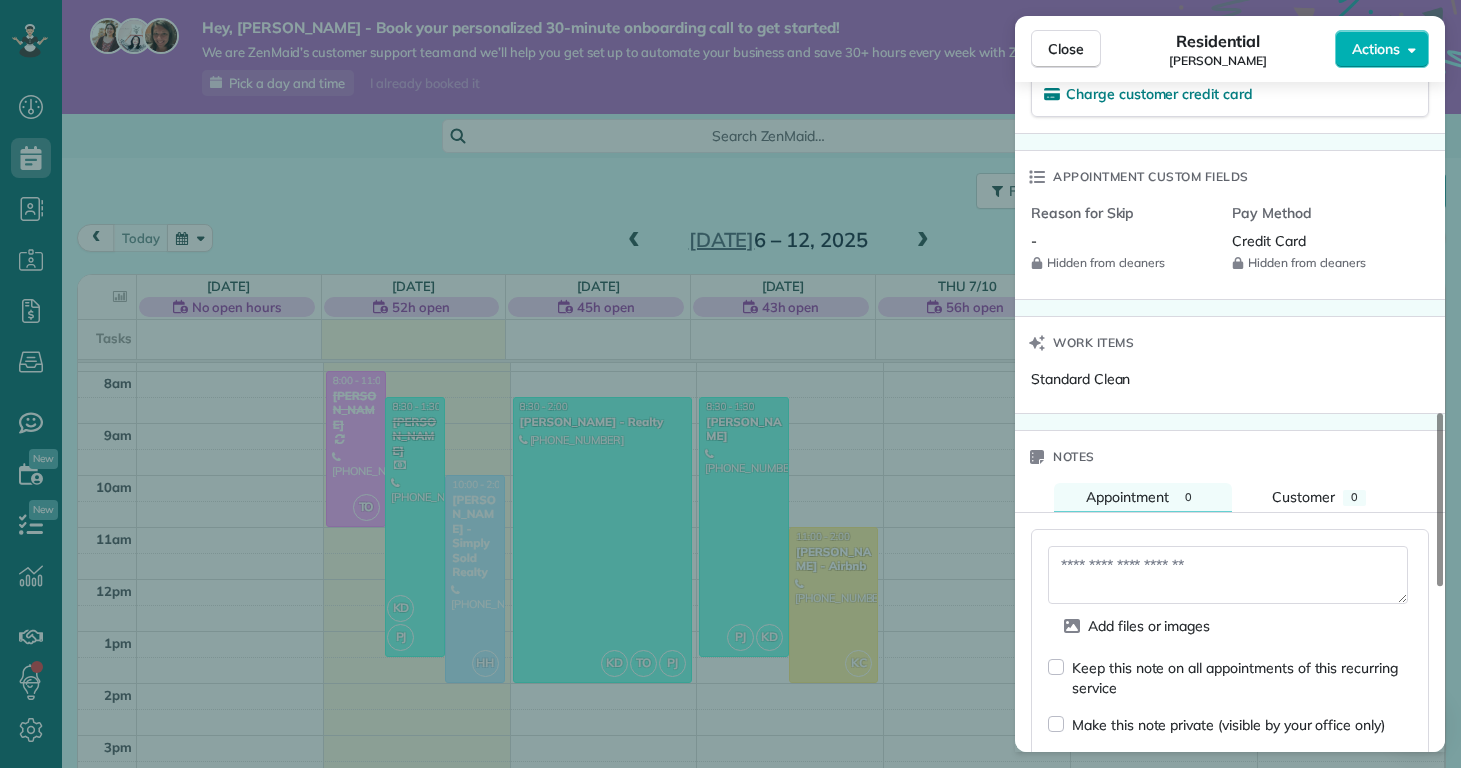 click at bounding box center [1228, 575] 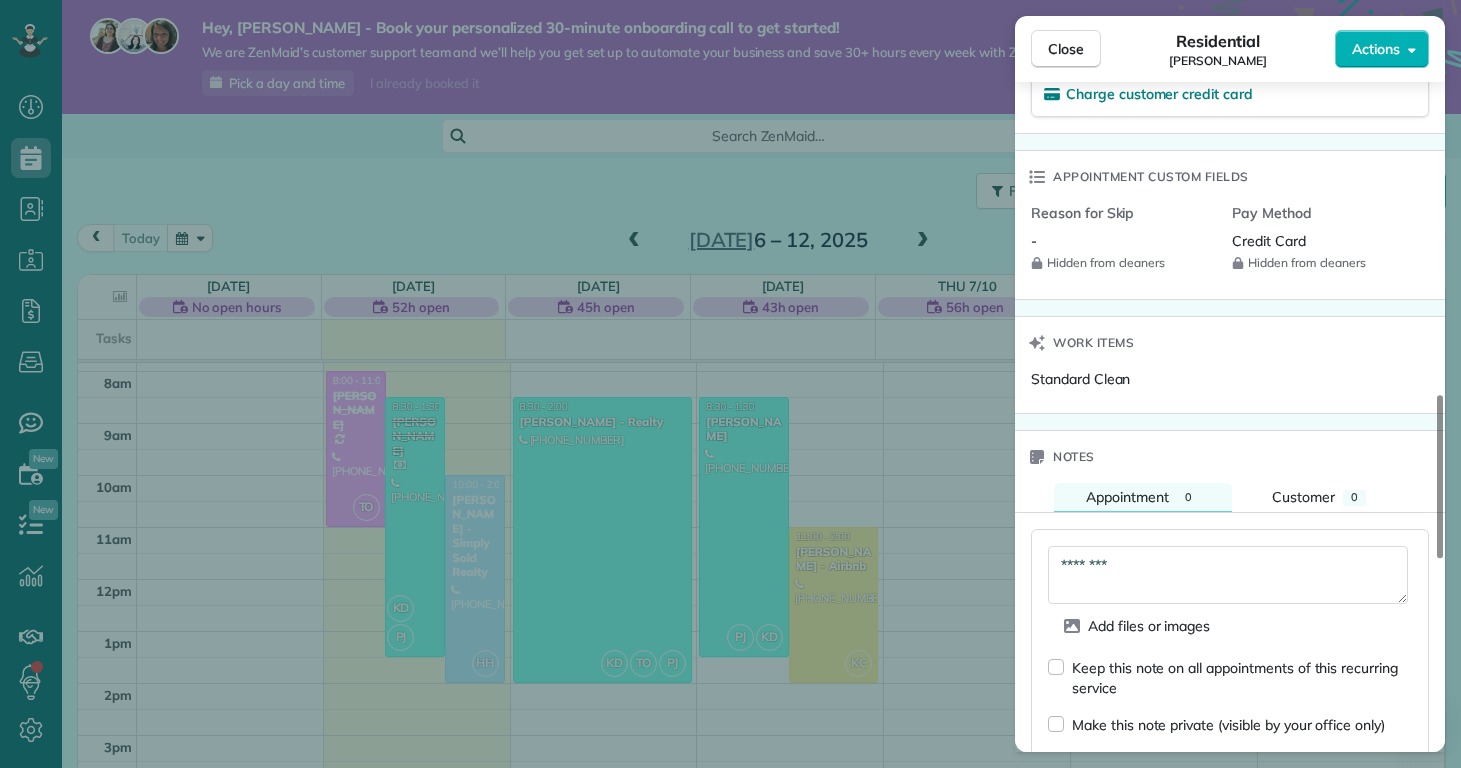 scroll, scrollTop: 0, scrollLeft: 0, axis: both 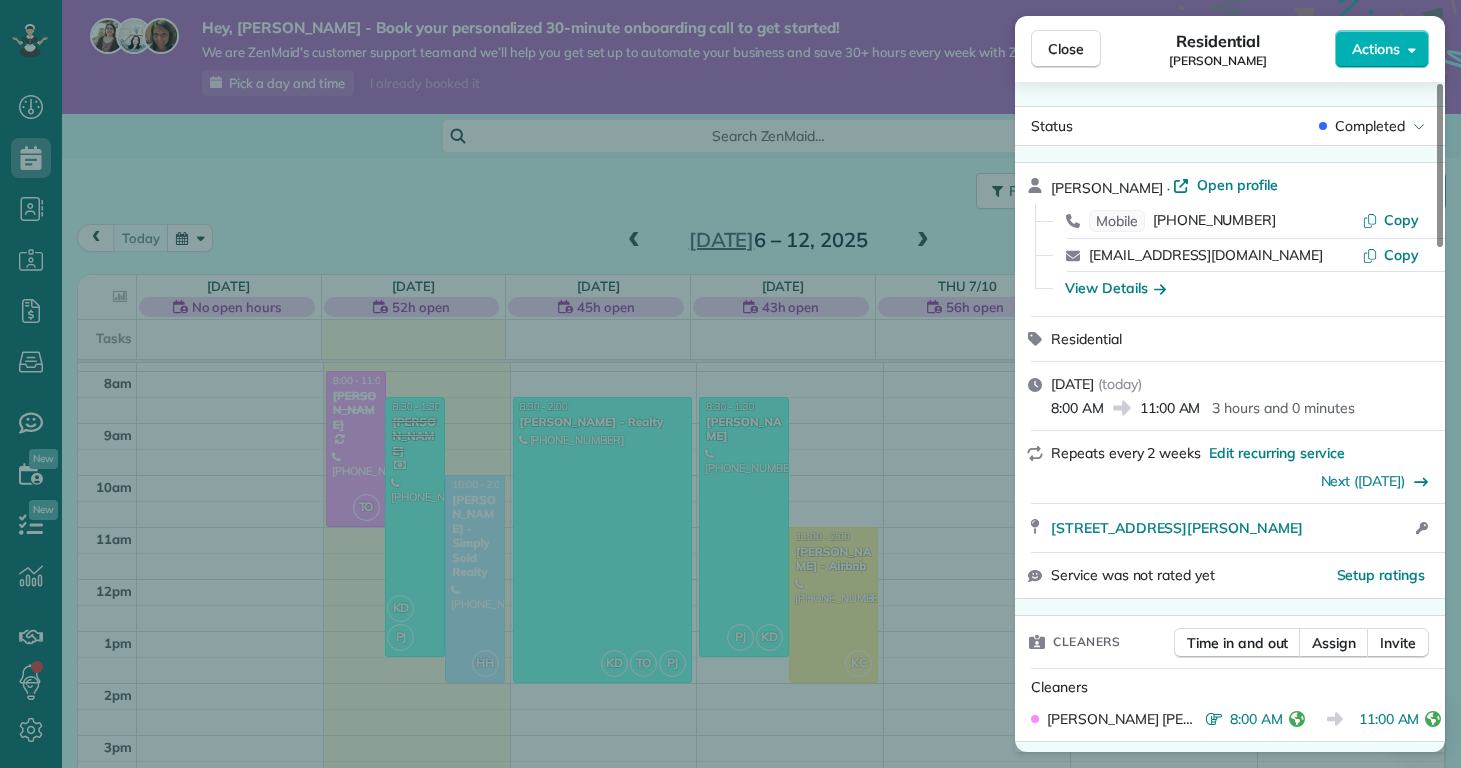 type on "********" 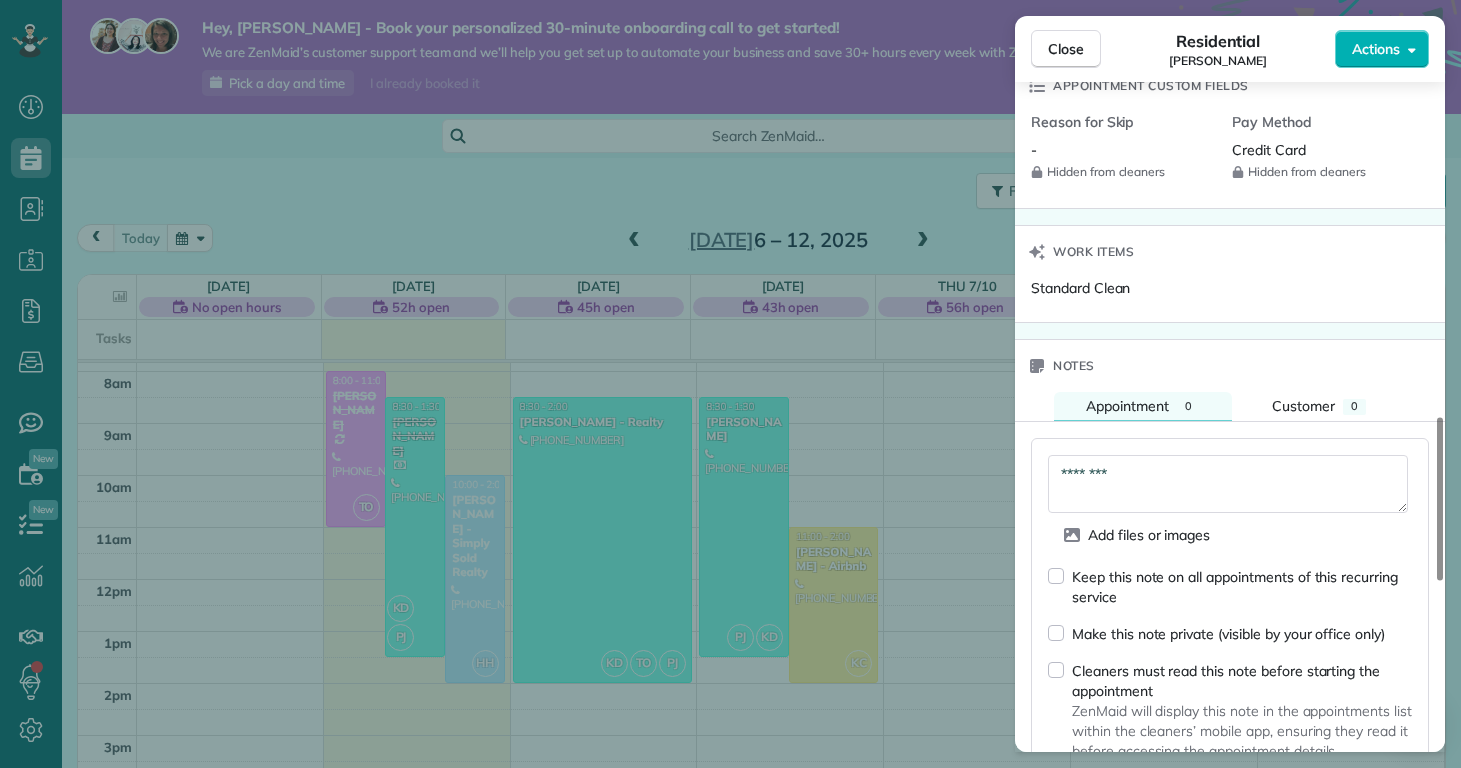 scroll, scrollTop: 1553, scrollLeft: 0, axis: vertical 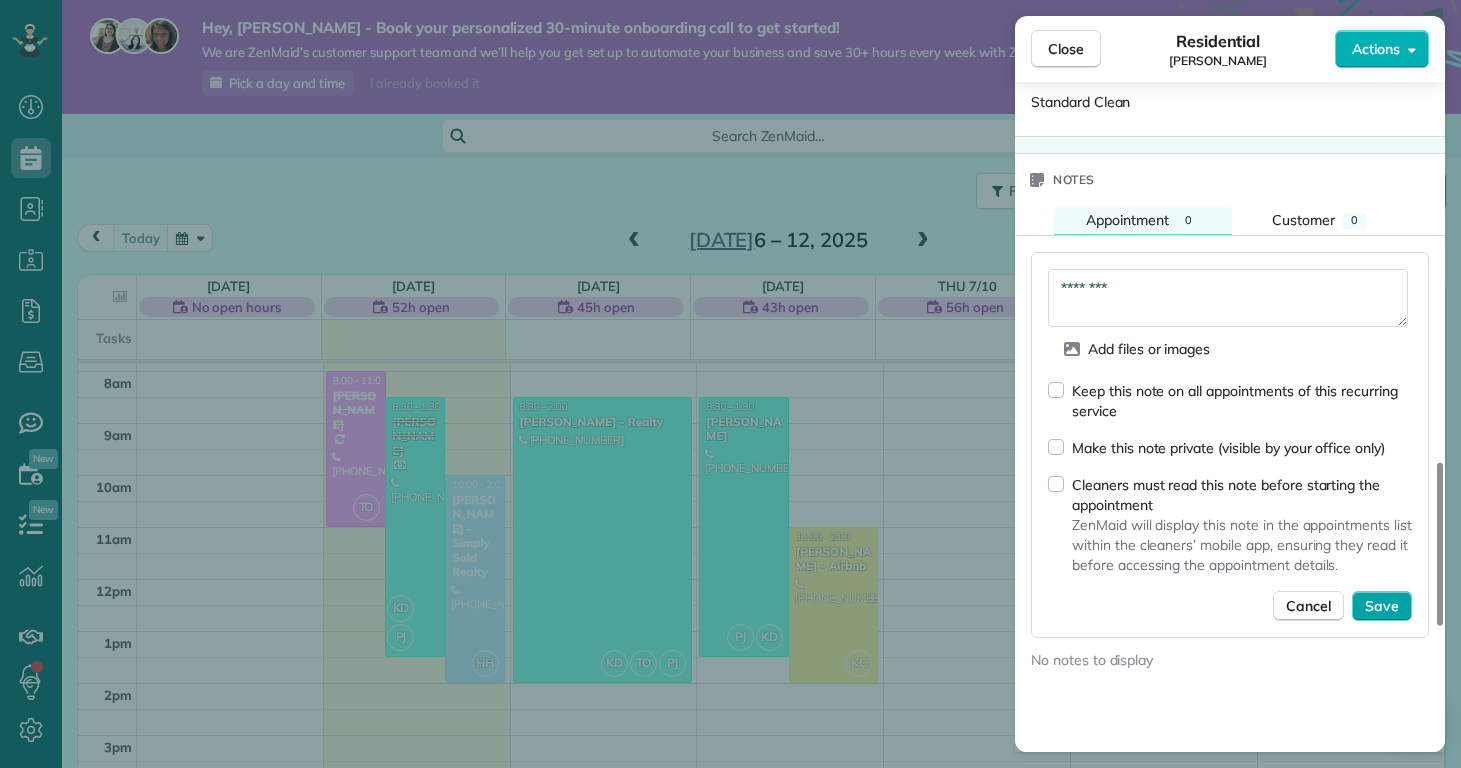 click on "Save" at bounding box center [1382, 606] 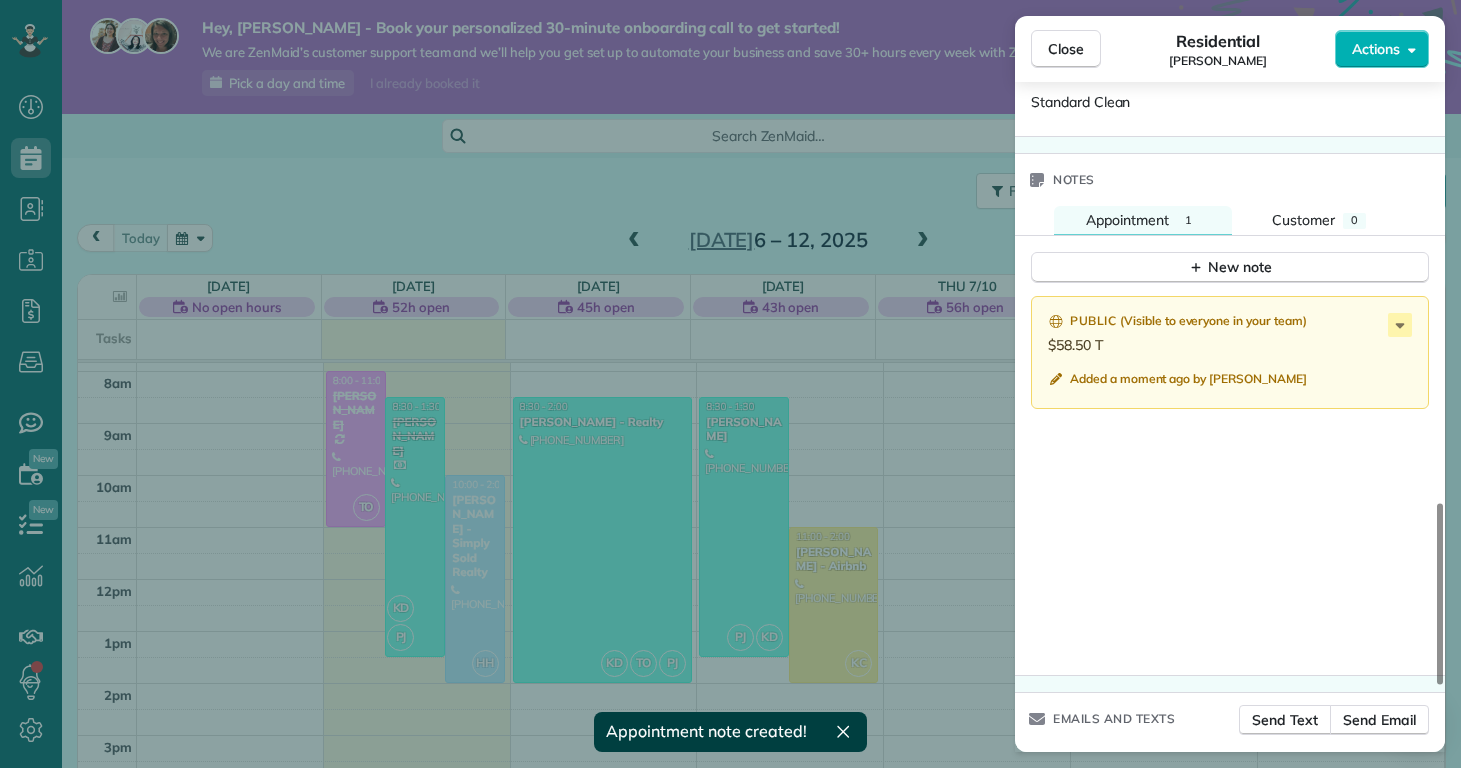 click on "Close Residential Kelly Delaney Actions Status Completed Kelly Delaney · Open profile Mobile (910) 650-2280 Copy klyles2011@gmail.com Copy View Details Residential Monday, July 07, 2025 ( today ) 8:00 AM 11:00 AM 3 hours and 0 minutes Repeats every 2 weeks Edit recurring service Next (Jul 21) 907 Eakins Lane Richlands NC 28574 Open access information Service was not rated yet Setup ratings Cleaners Time in and out Assign Invite Cleaners Taylor   Obryan 8:00 AM 11:00 AM Checklist Try Now Standard Clean Checklist   ⋅  v1 10 of 10 items completed Details Unassign Billing Billing actions Price $130.00 Overcharge $0.00 Discount $0.00 Coupon discount - Primary tax - Secondary tax - Total appointment price $130.00 Tips collected New feature! $0.00 Unpaid Mark as paid Total including tip $130.00 Get paid online in no-time! Send an invoice and reward your cleaners with tips Charge customer credit card Appointment custom fields Reason for Skip - Hidden from cleaners Pay Method Credit Card Hidden from cleaners   1 0" at bounding box center (730, 384) 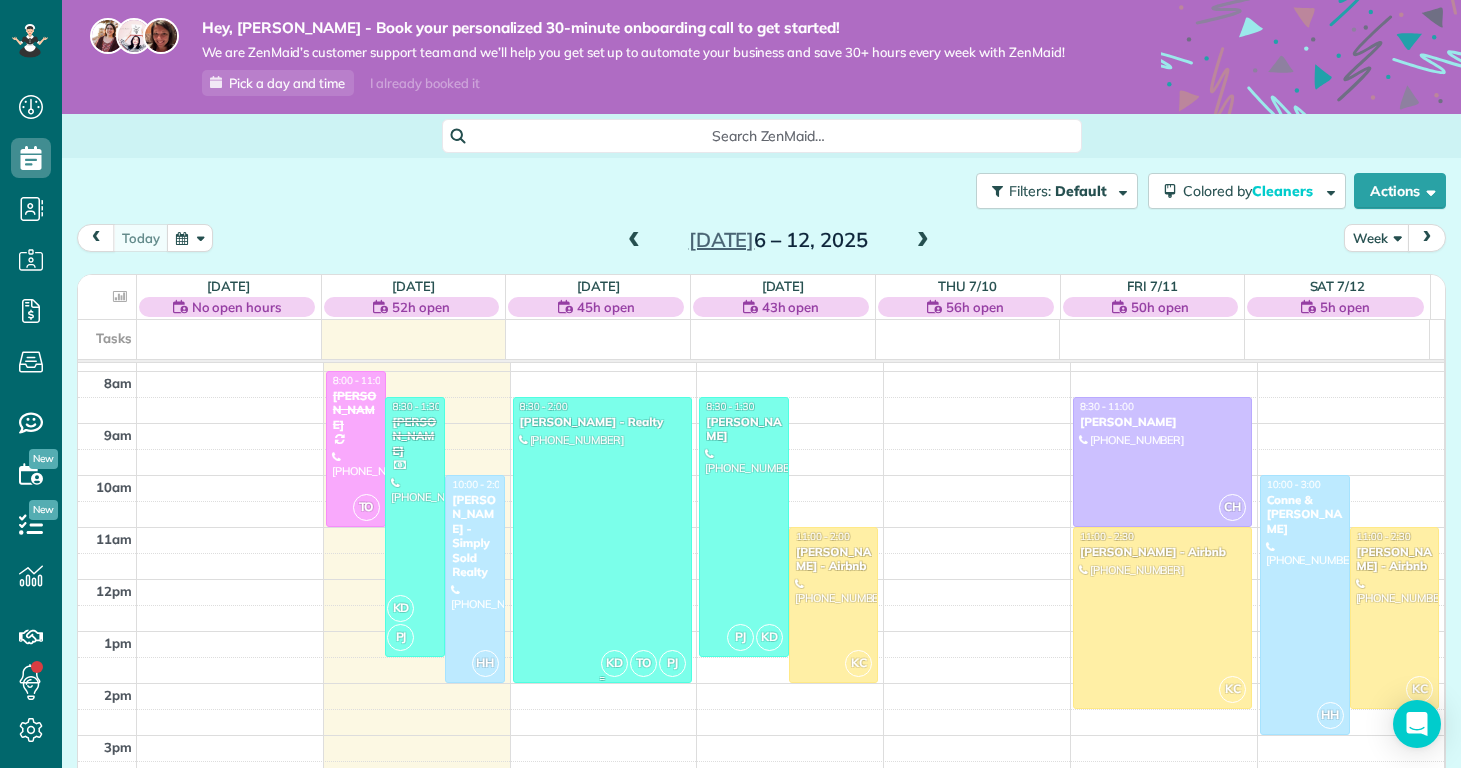 click at bounding box center (602, 540) 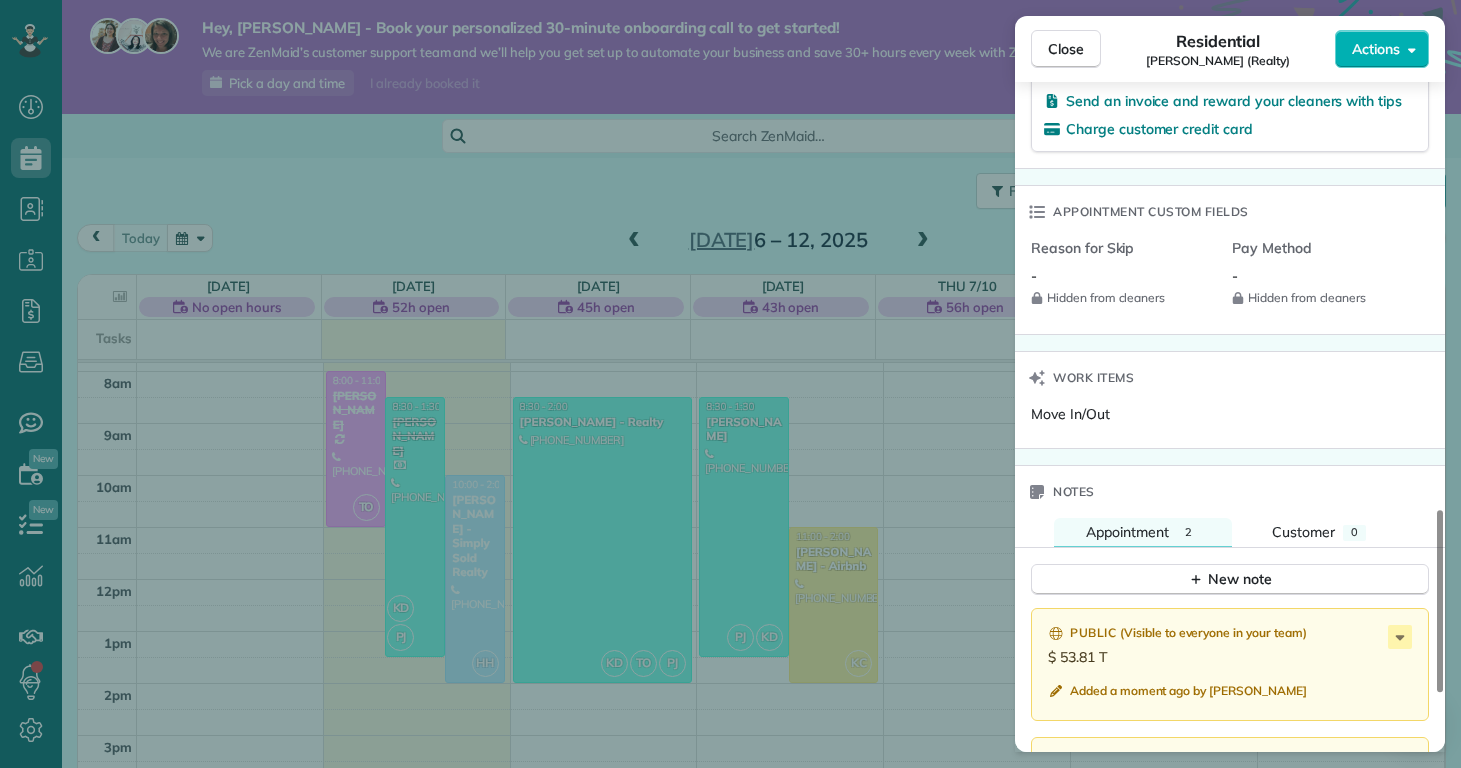scroll, scrollTop: 1569, scrollLeft: 0, axis: vertical 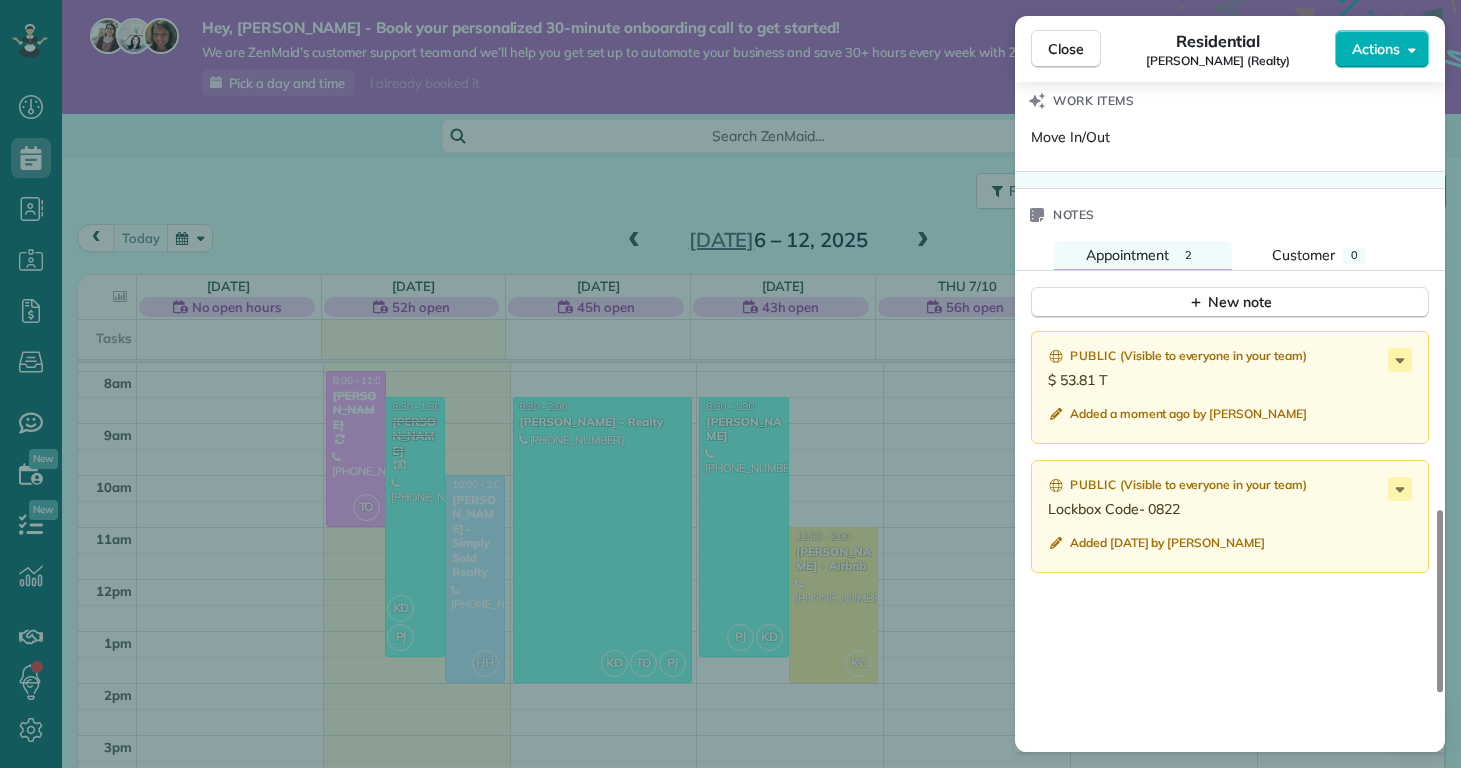 click on "Close Residential Ally Sypniewski (Realty) Actions Status Active Ally Sypniewski (Realty) · Open profile Mobile (570) 240-1845 Copy No email on record Add email View Details Residential Tuesday, July 08, 2025 ( tomorrow ) 8:30 AM 2:00 PM 5 hours and 30 minutes One time 523 Cherry Blossom Lane Richlands NC ? Open access information Service was not rated yet Setup ratings Cleaners Time in and out Assign Invite Cleaners Kaitlin (Kaite)   Delorme 8:30 AM 2:00 PM Taylor   Obryan 8:30 AM 2:00 PM Phoebe   Joetzki 8:30 AM 2:00 PM Checklist Try Now Move In/Out Checklist  ⋅  v1 includes 32 items Details Unassign Billing Billing actions Price $0.00 Overcharge $0.00 Discount $0.00 Coupon discount - Primary tax - Secondary tax - Total appointment price $0.00 Tips collected New feature! $0.00 Mark as paid Total including tip $0.00 Get paid online in no-time! Send an invoice and reward your cleaners with tips Charge customer credit card Appointment custom fields Reason for Skip - Hidden from cleaners Pay Method -   Notes" at bounding box center (730, 384) 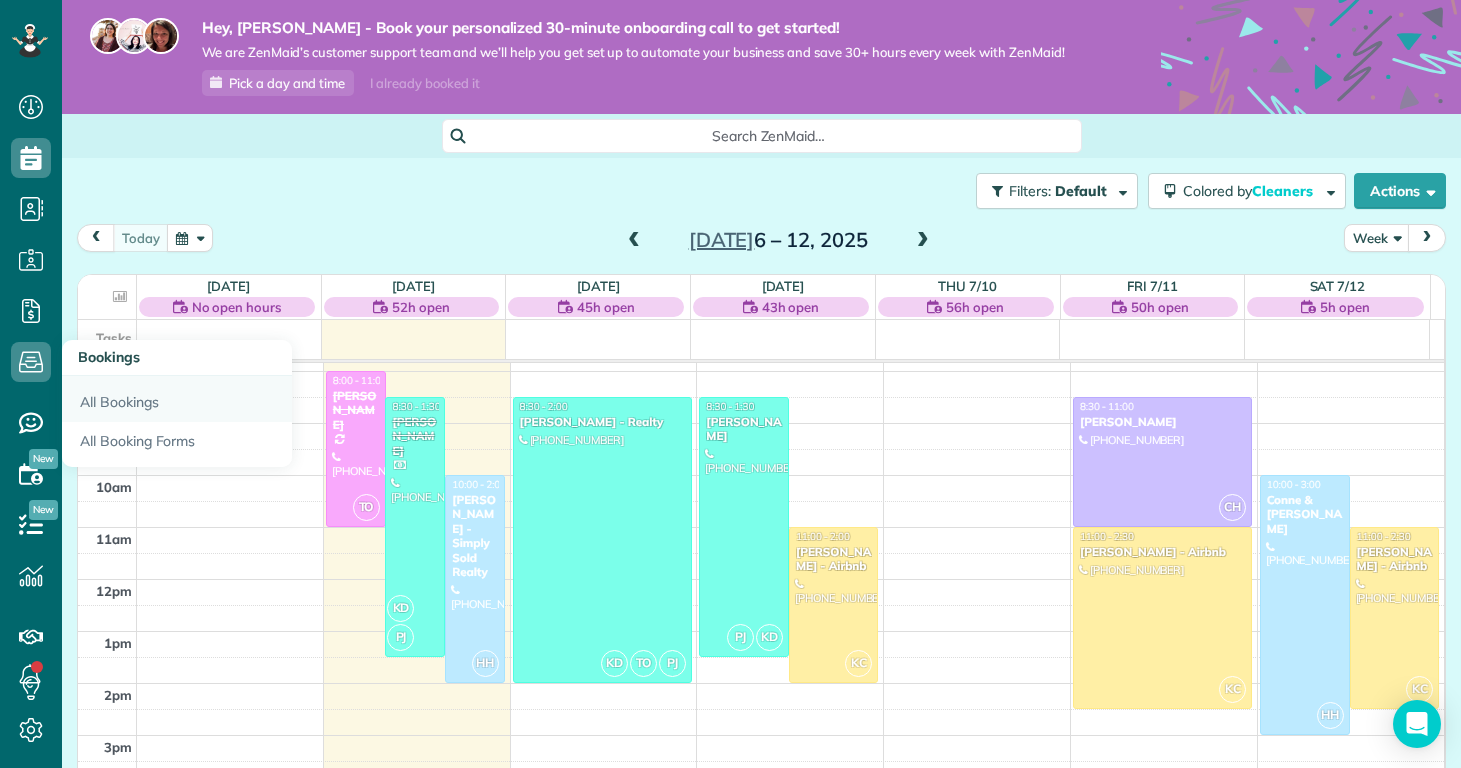 click on "All Bookings" at bounding box center (177, 399) 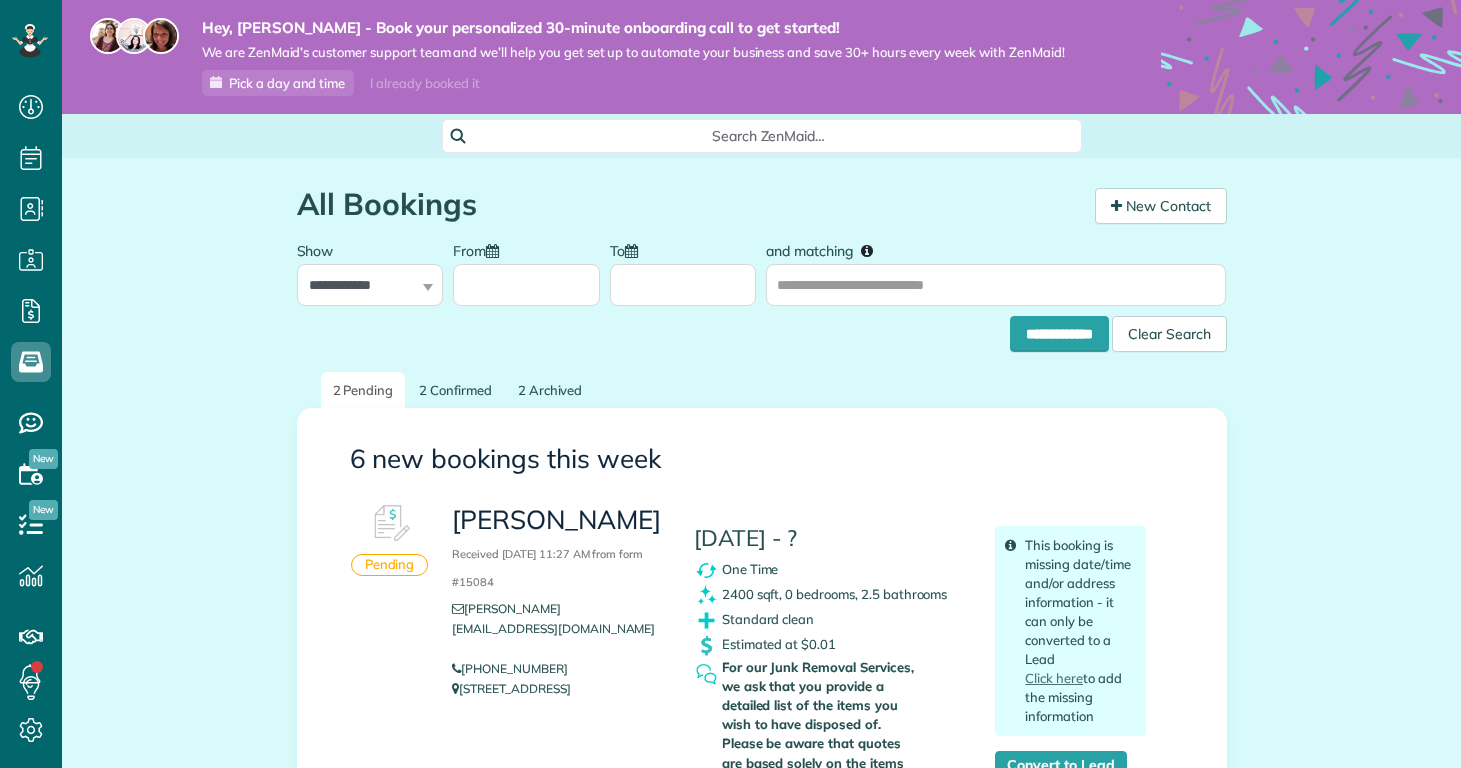 scroll, scrollTop: 0, scrollLeft: 0, axis: both 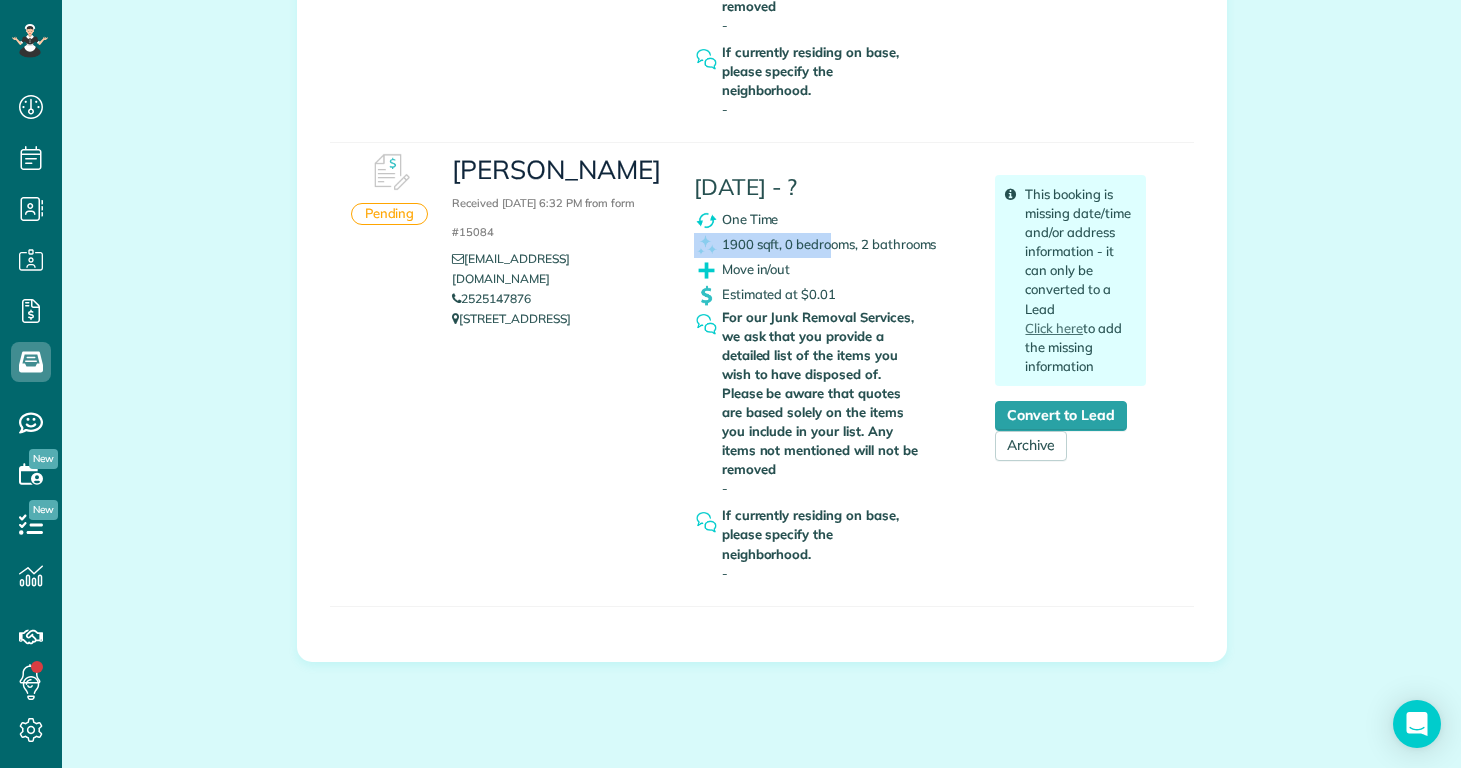 drag, startPoint x: 713, startPoint y: 218, endPoint x: 821, endPoint y: 220, distance: 108.01852 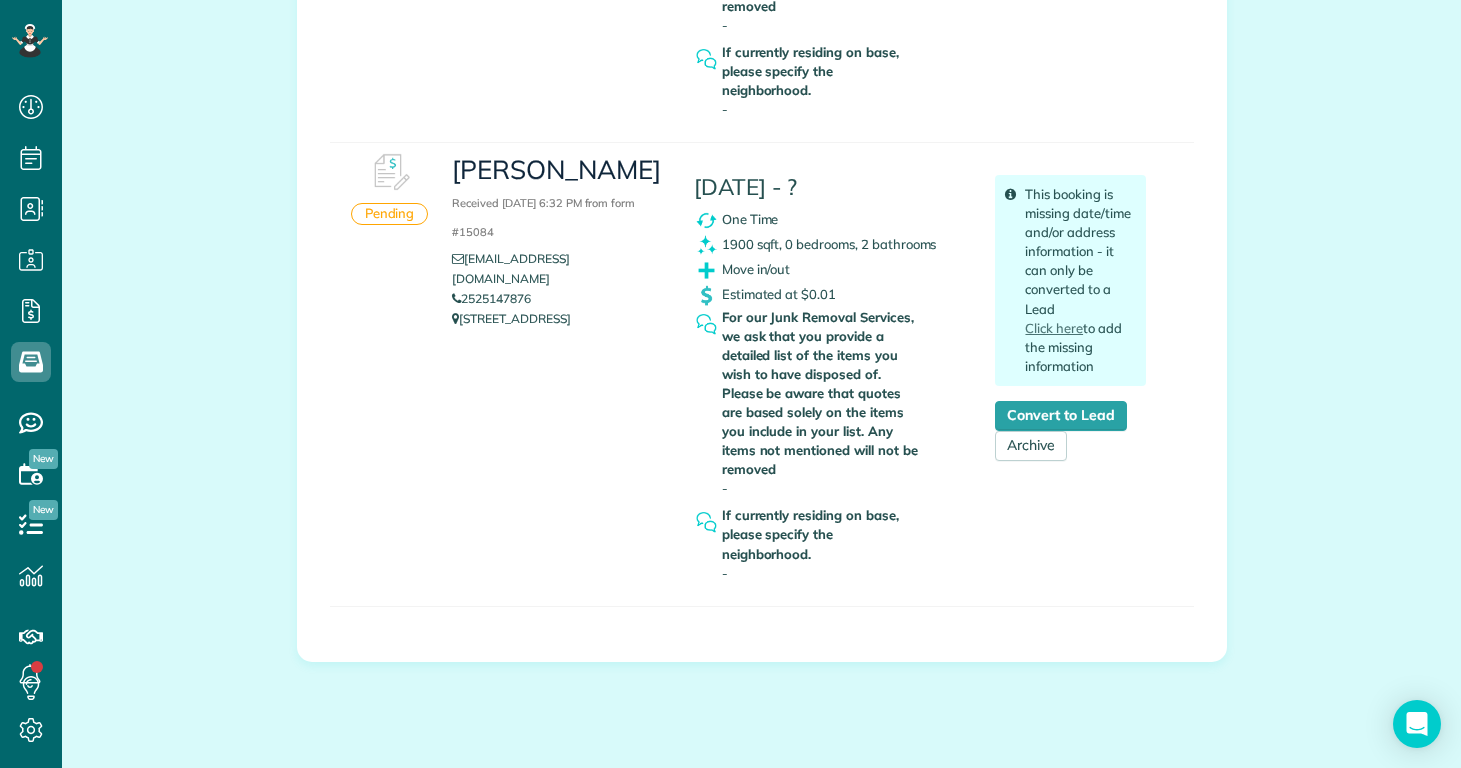 click on "Move in/out" at bounding box center (830, 270) 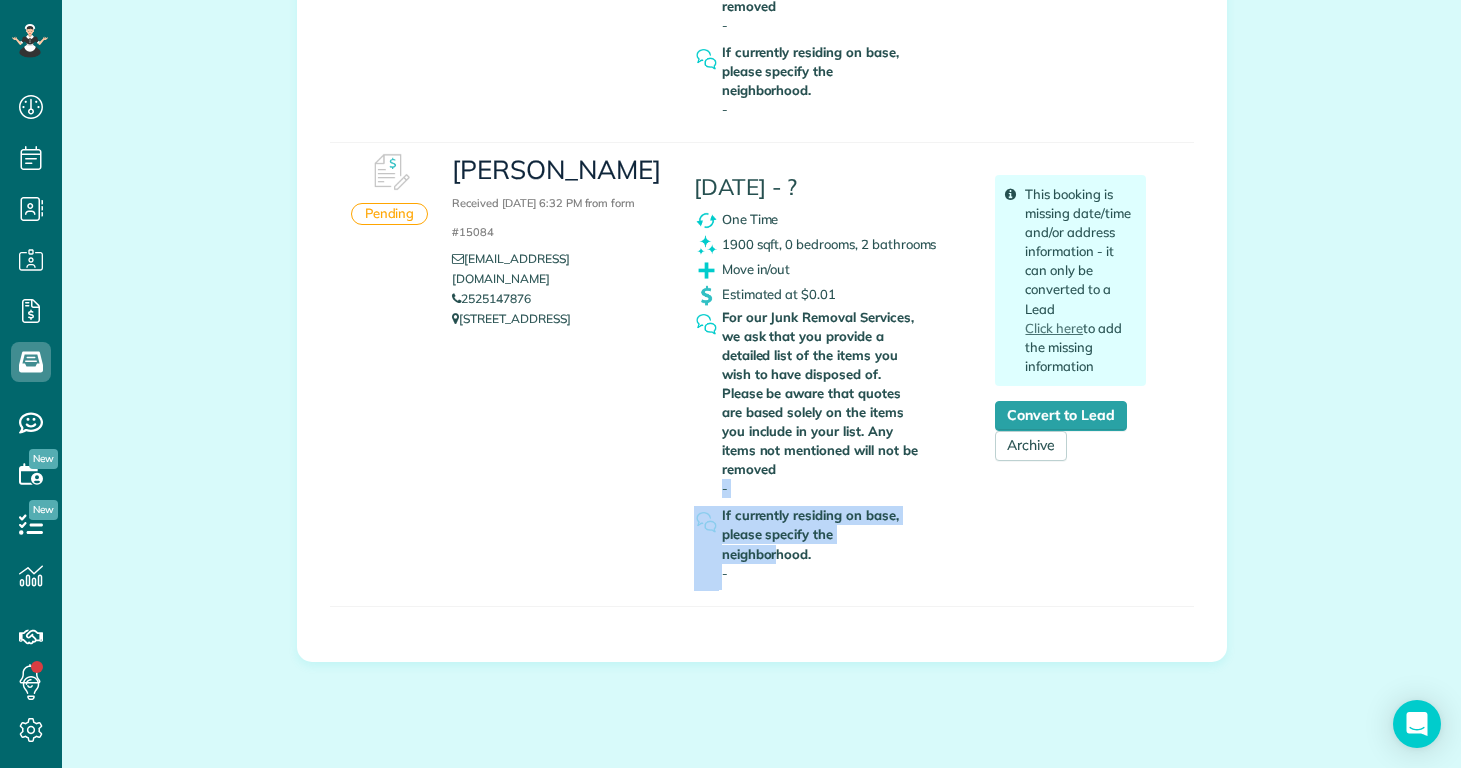 drag, startPoint x: 911, startPoint y: 432, endPoint x: 768, endPoint y: 504, distance: 160.10309 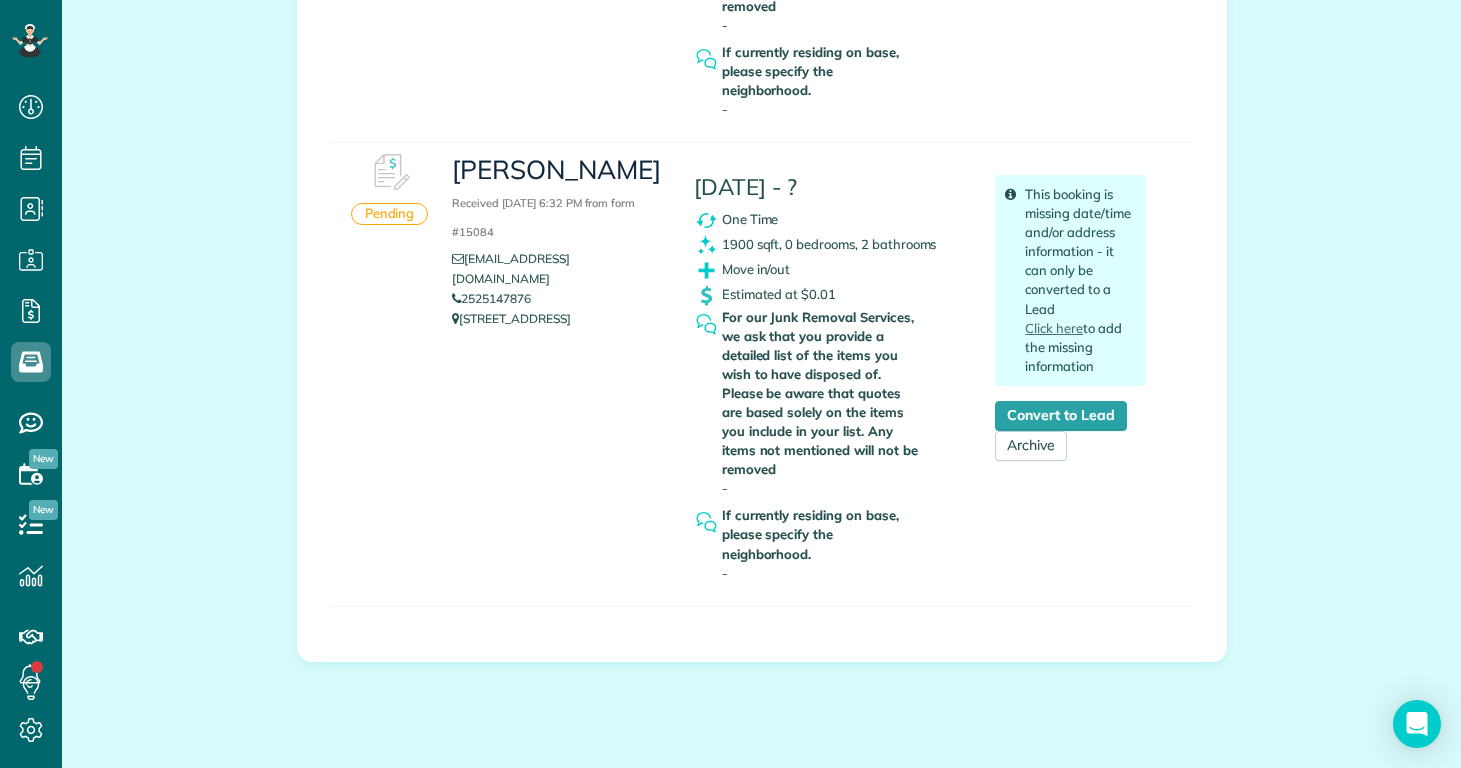 click on "If currently residing on base, please specify the neighborhood." at bounding box center (823, 534) 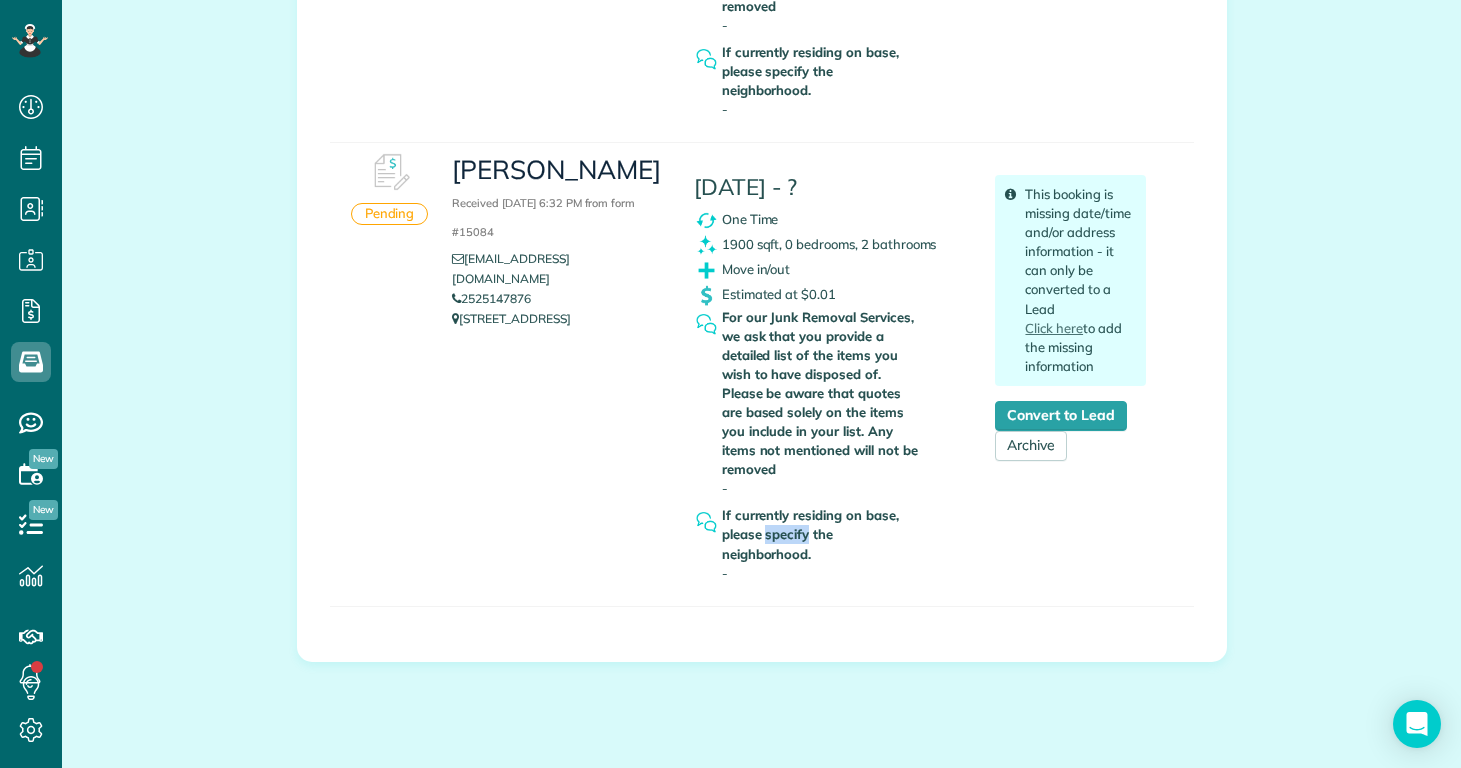 click on "If currently residing on base, please specify the neighborhood." at bounding box center (823, 534) 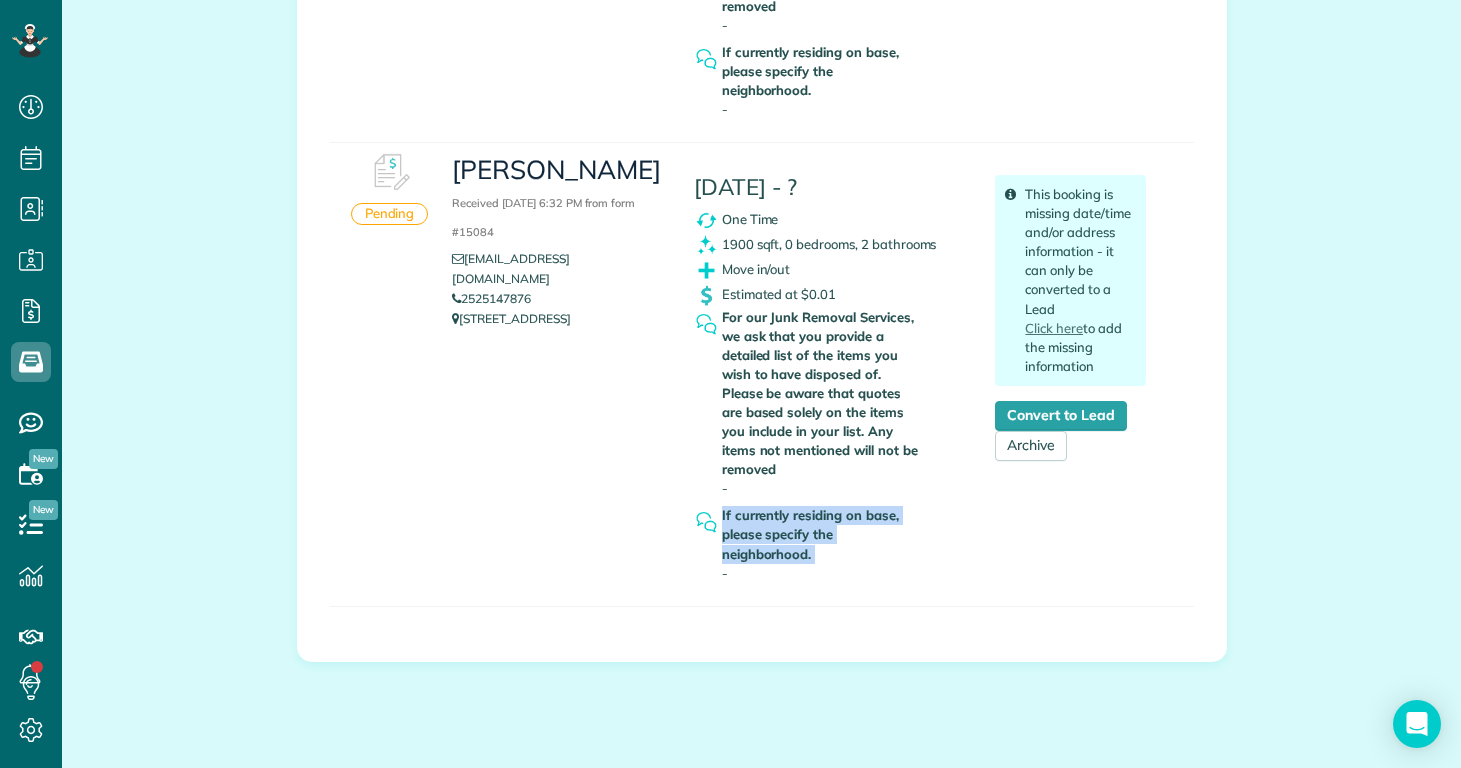 click on "If currently residing on base, please specify the neighborhood." at bounding box center (823, 534) 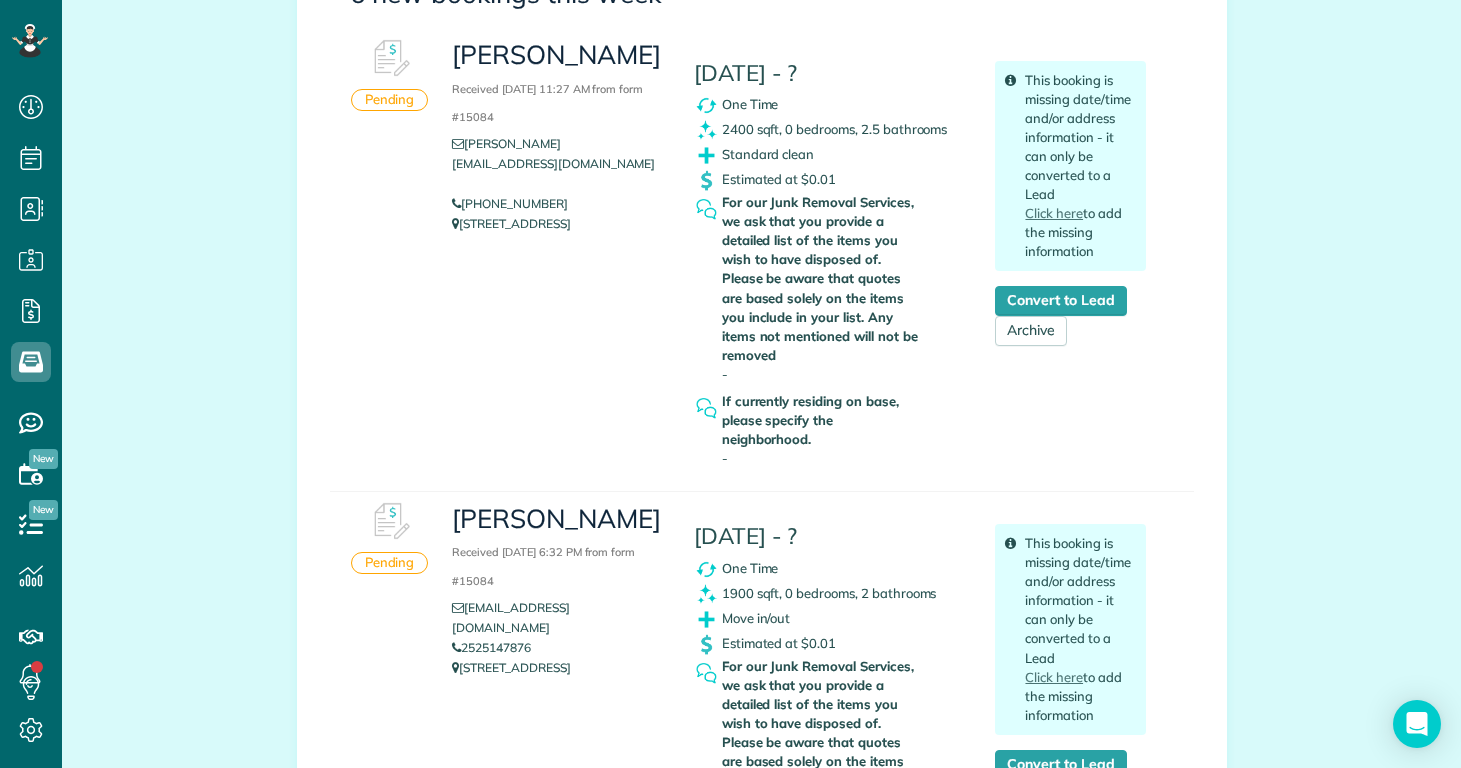 scroll, scrollTop: 615, scrollLeft: 0, axis: vertical 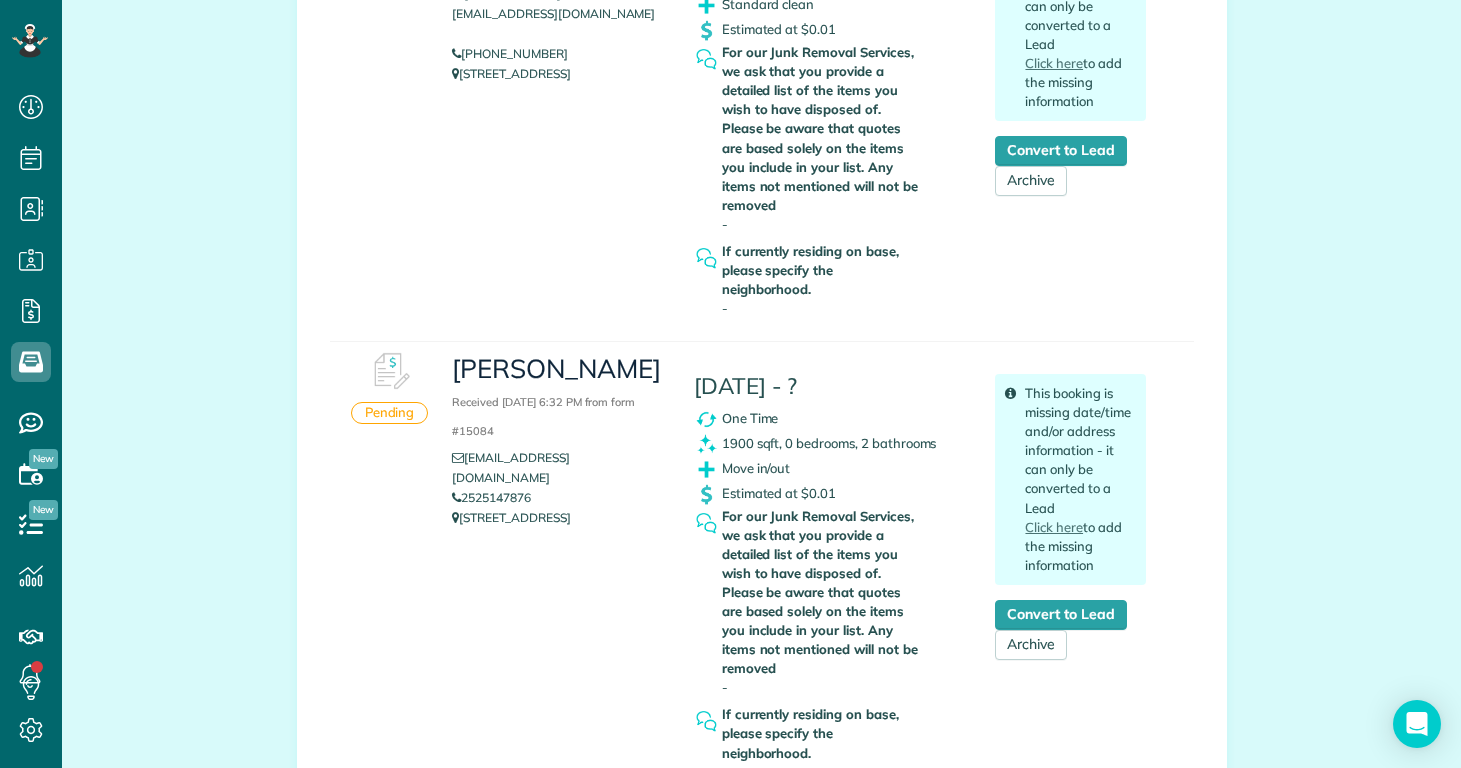 drag, startPoint x: 518, startPoint y: 494, endPoint x: 419, endPoint y: 472, distance: 101.414986 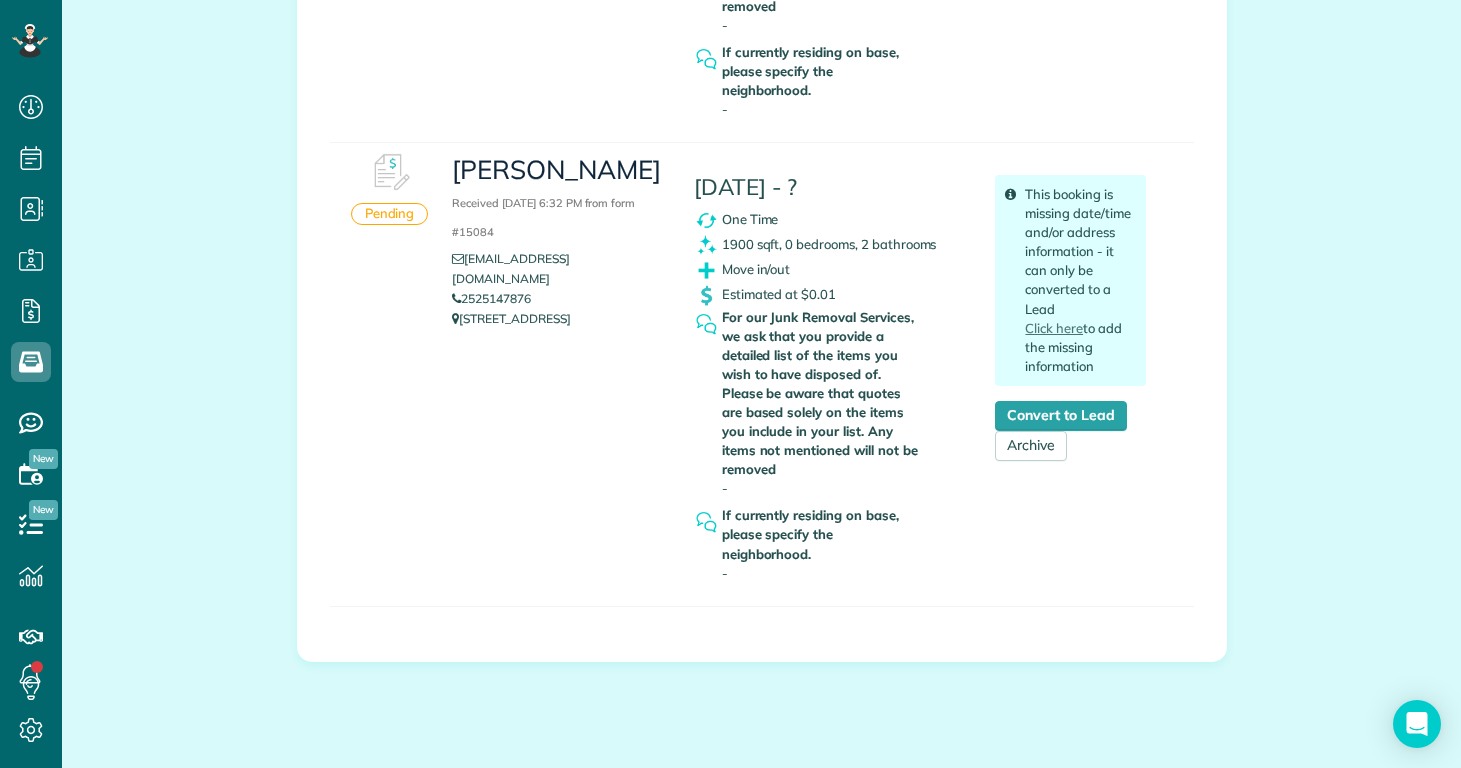 scroll, scrollTop: 0, scrollLeft: 0, axis: both 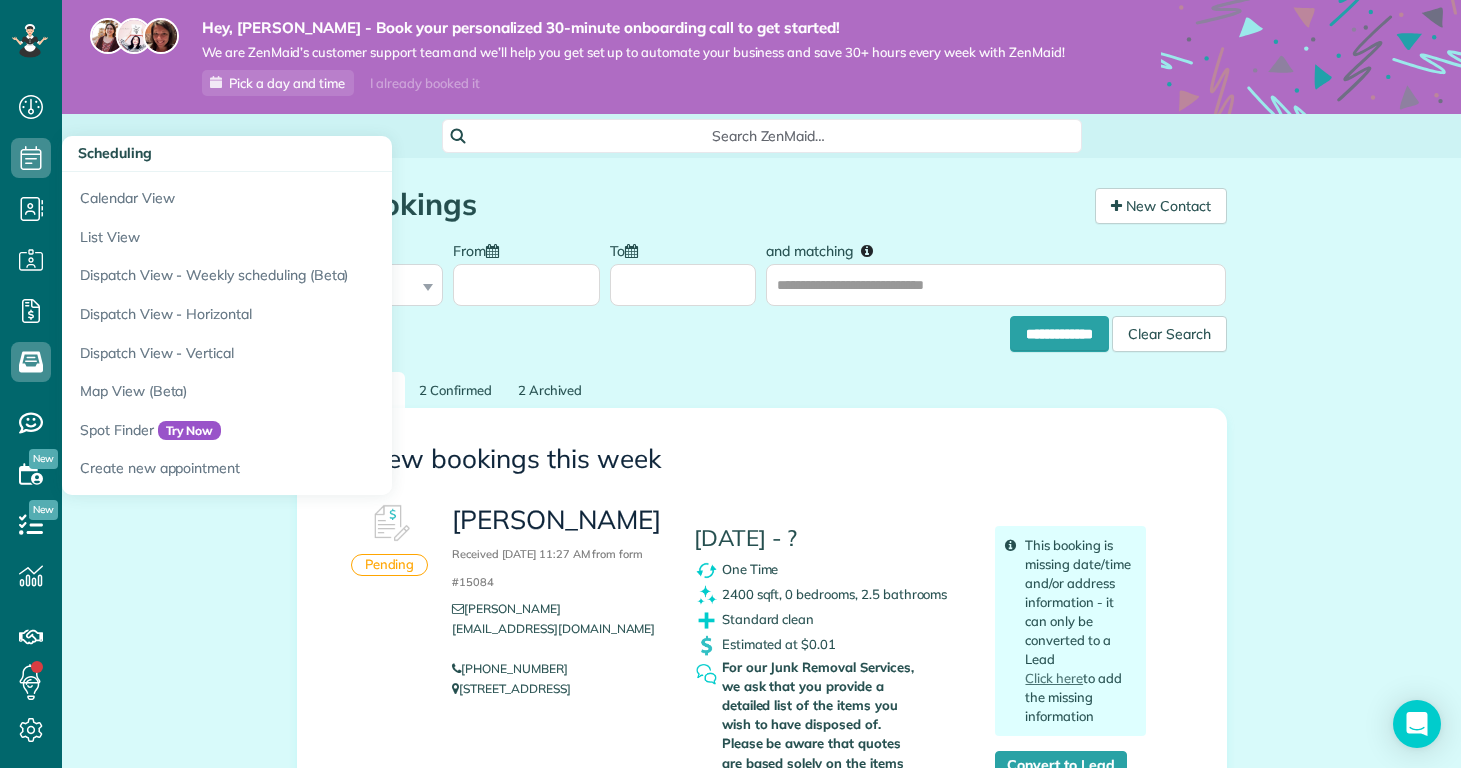 click 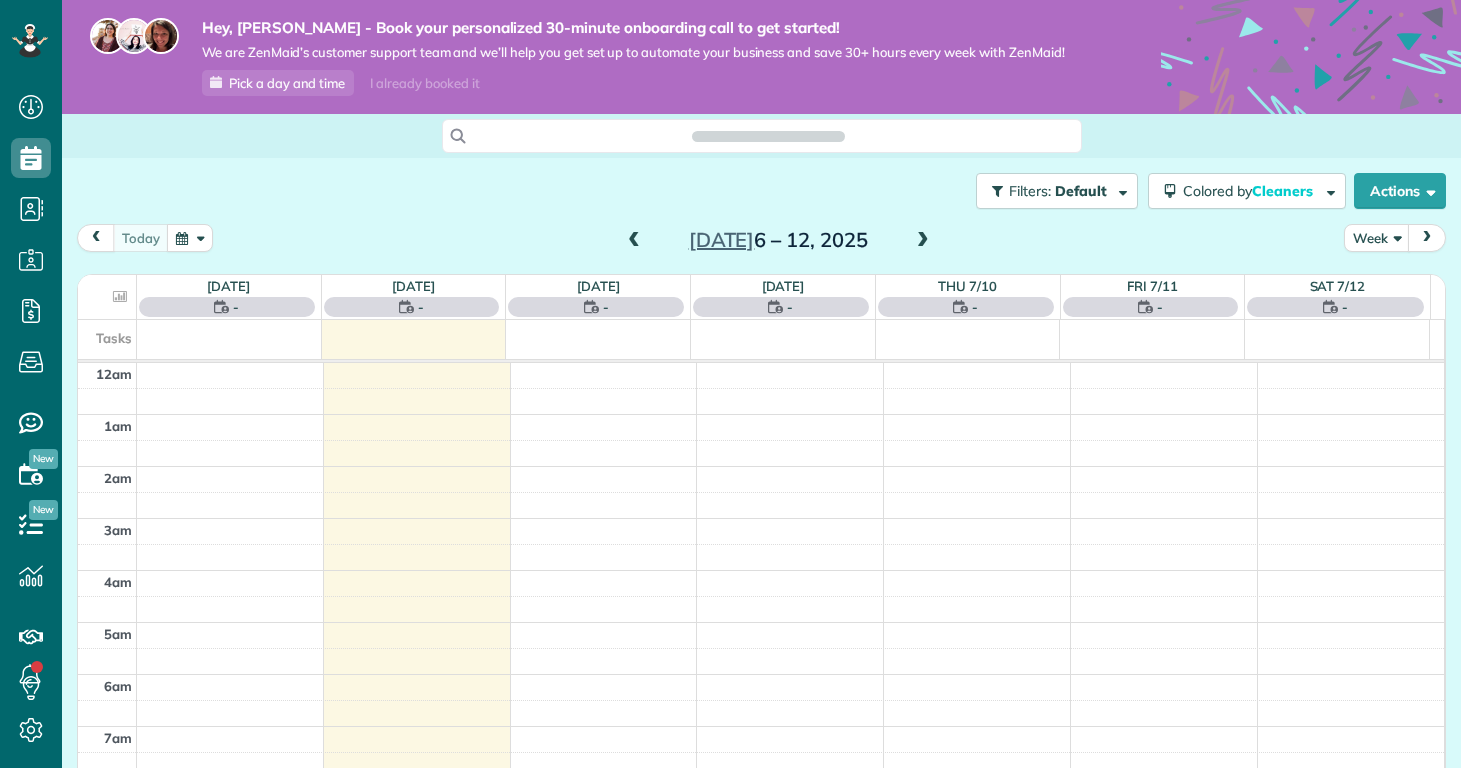 scroll, scrollTop: 0, scrollLeft: 0, axis: both 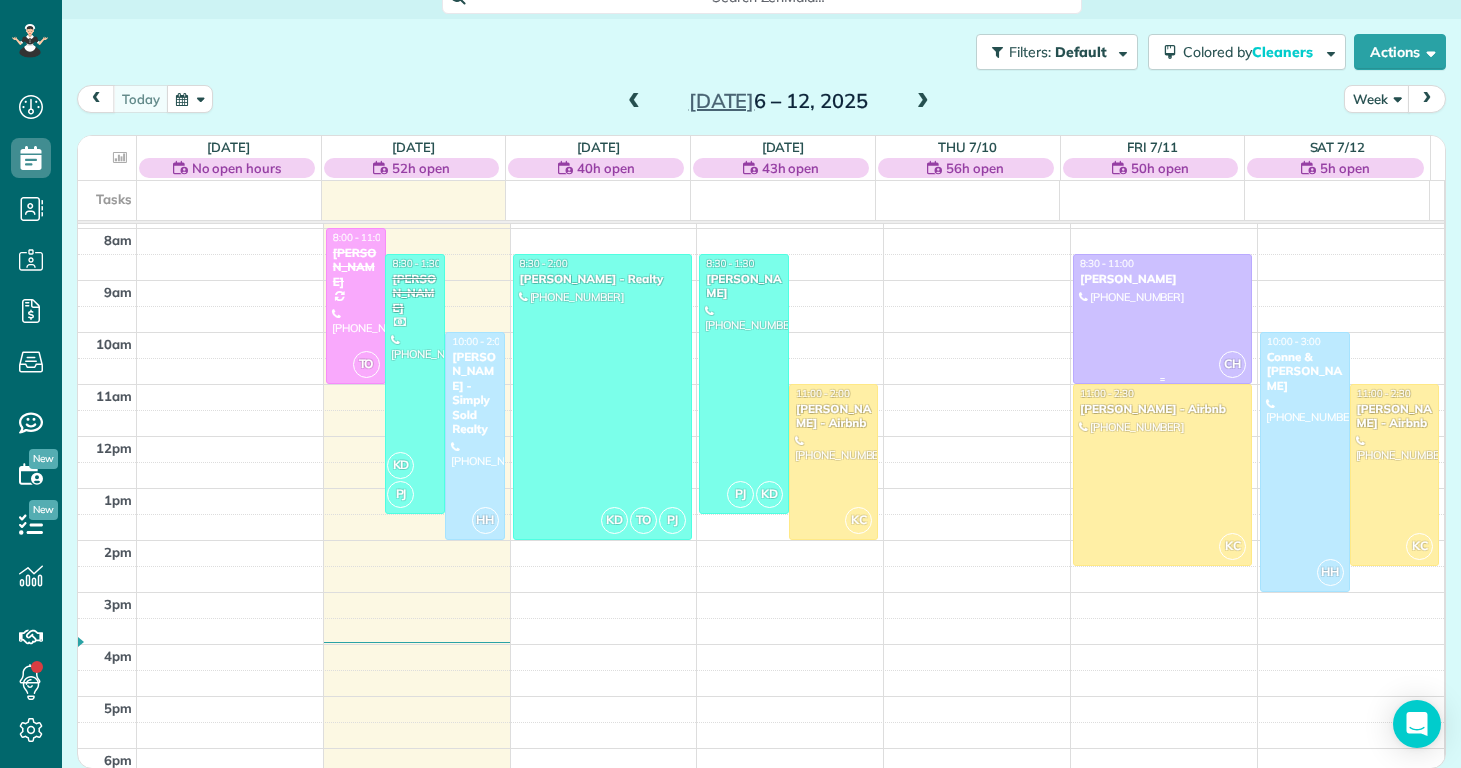 click at bounding box center [1162, 319] 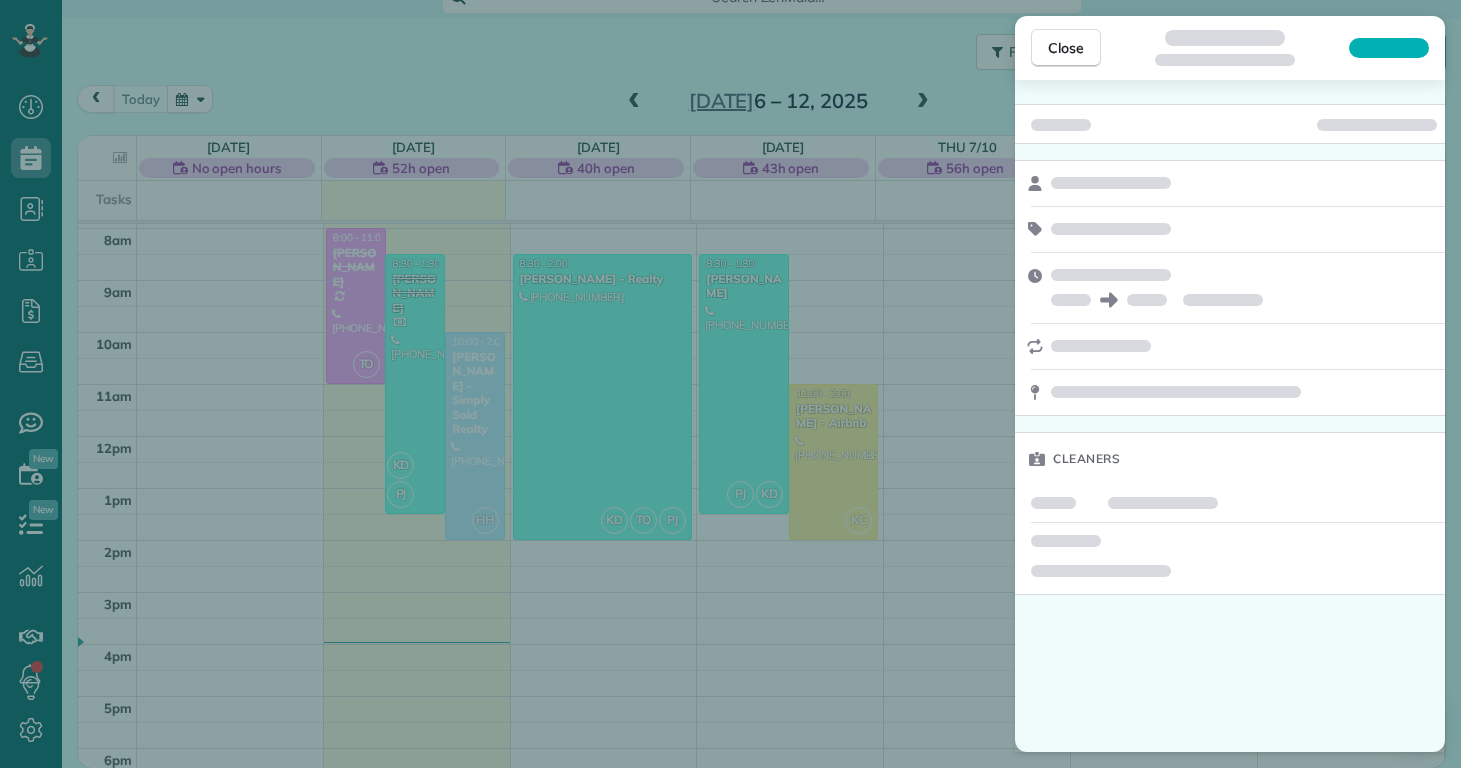 click on "Close   Cleaners" at bounding box center (730, 384) 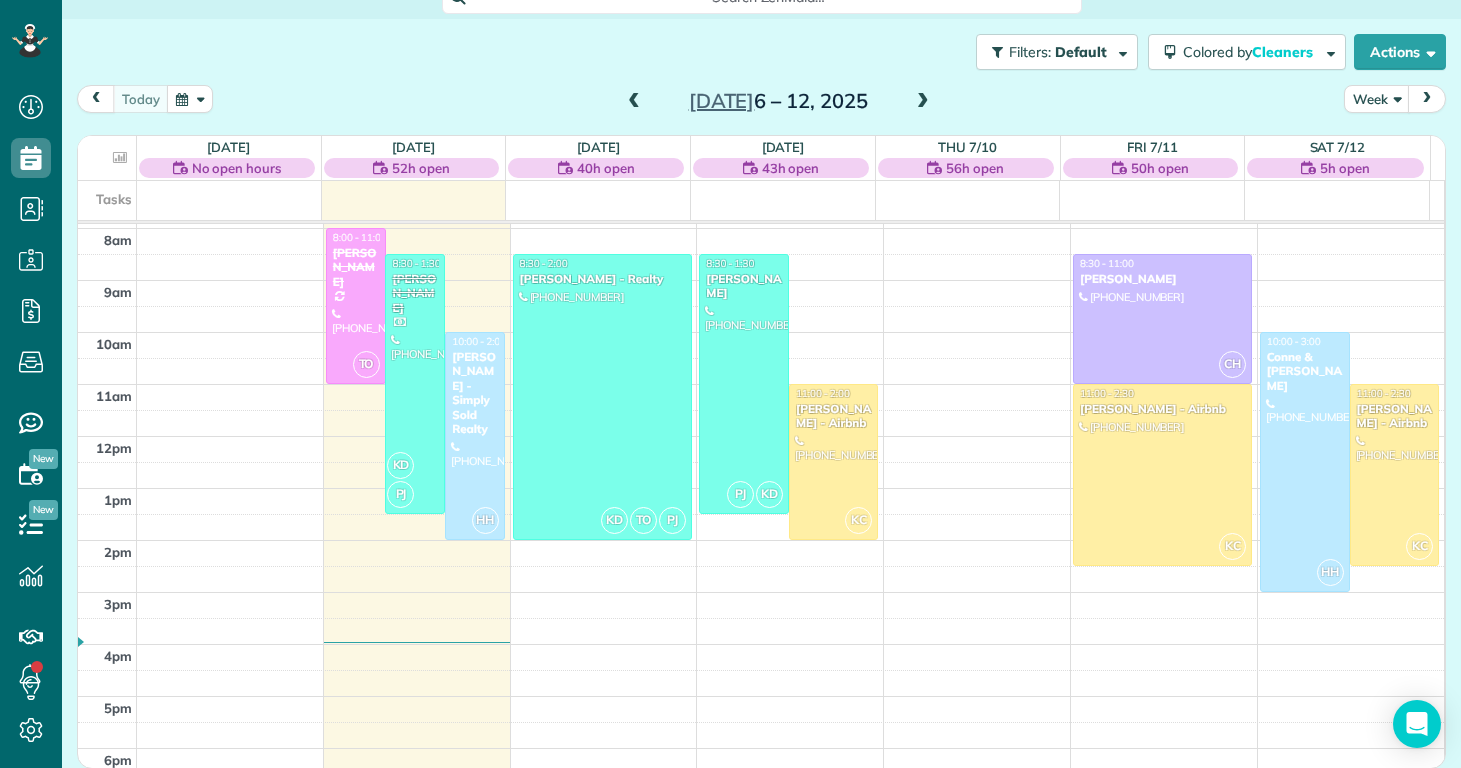 click at bounding box center [923, 102] 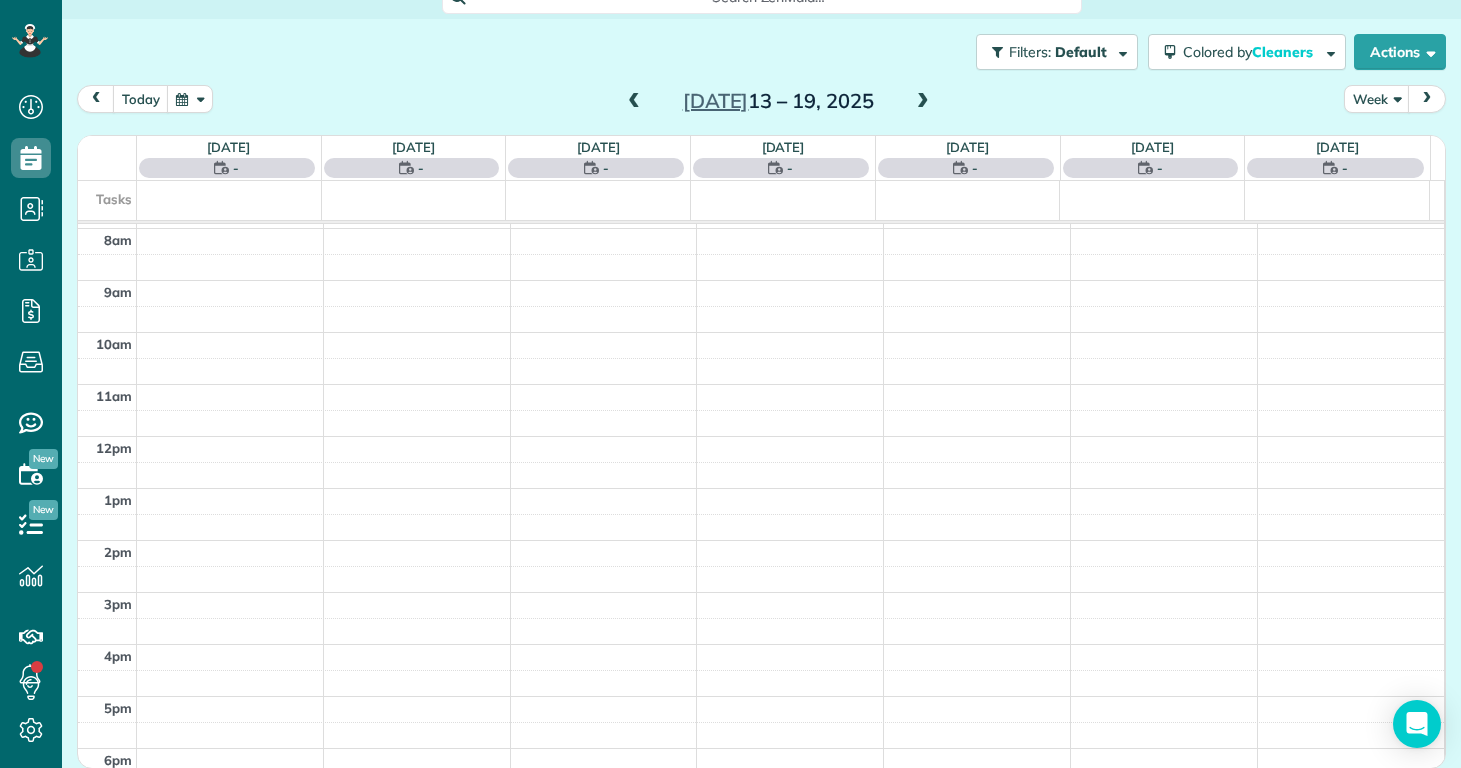 scroll, scrollTop: 137, scrollLeft: 0, axis: vertical 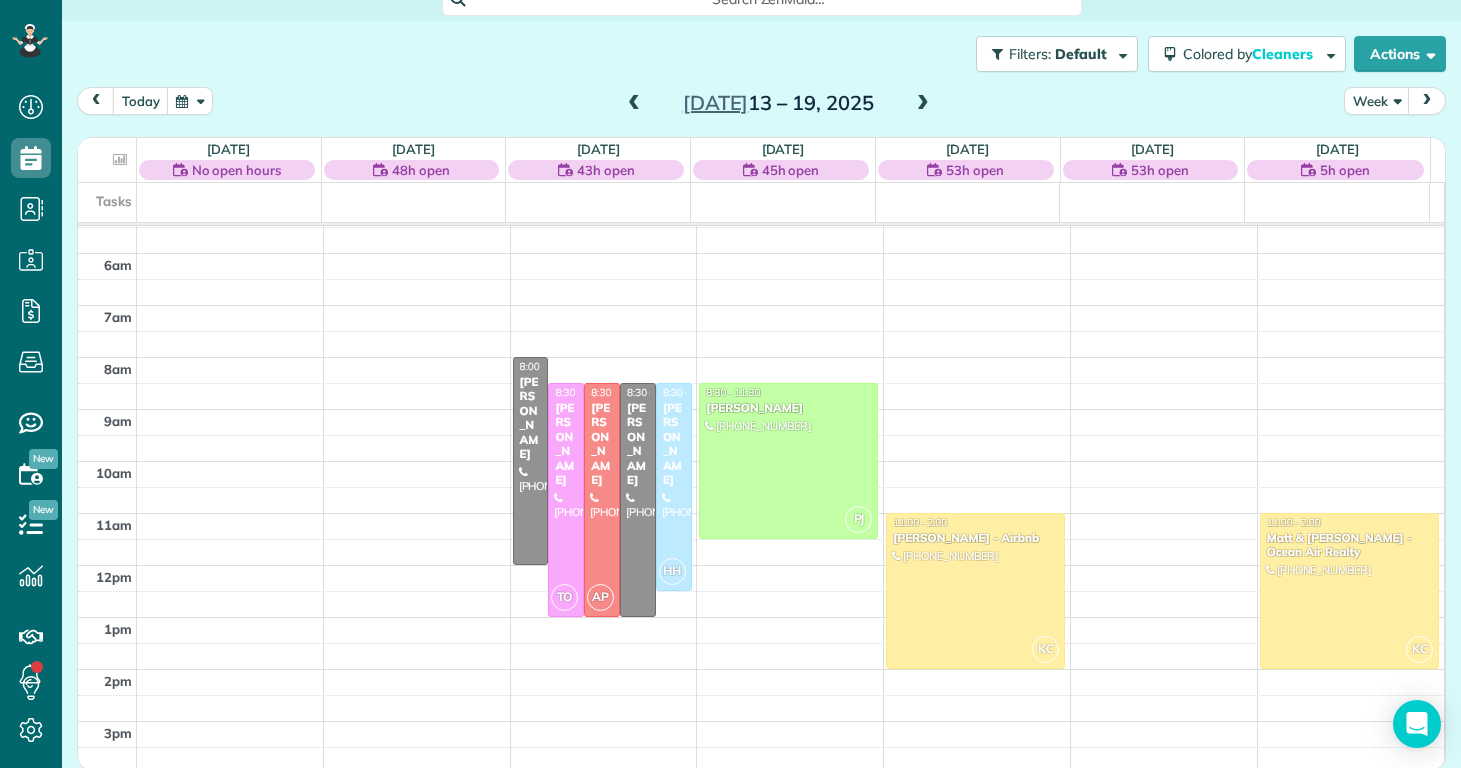 click at bounding box center [634, 104] 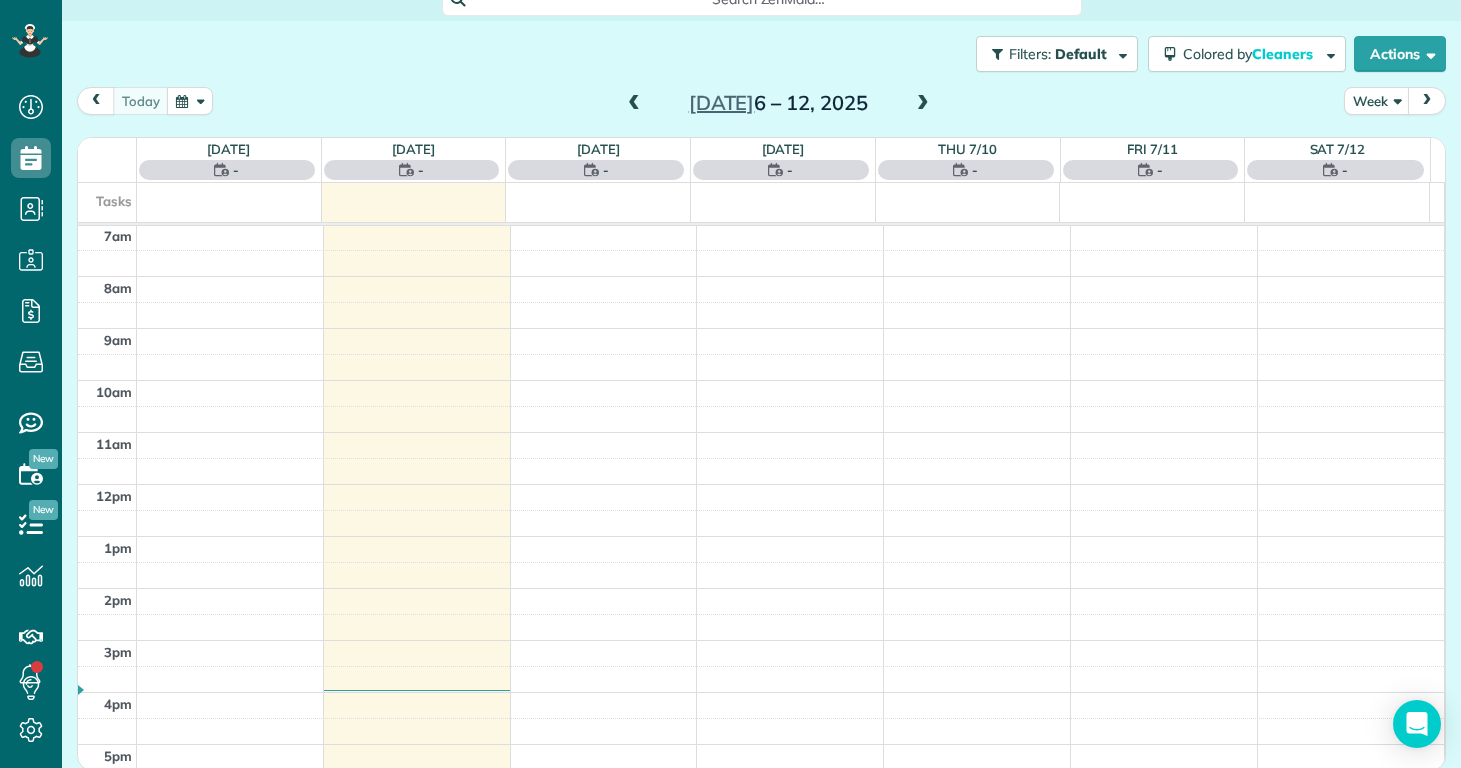 scroll, scrollTop: 365, scrollLeft: 0, axis: vertical 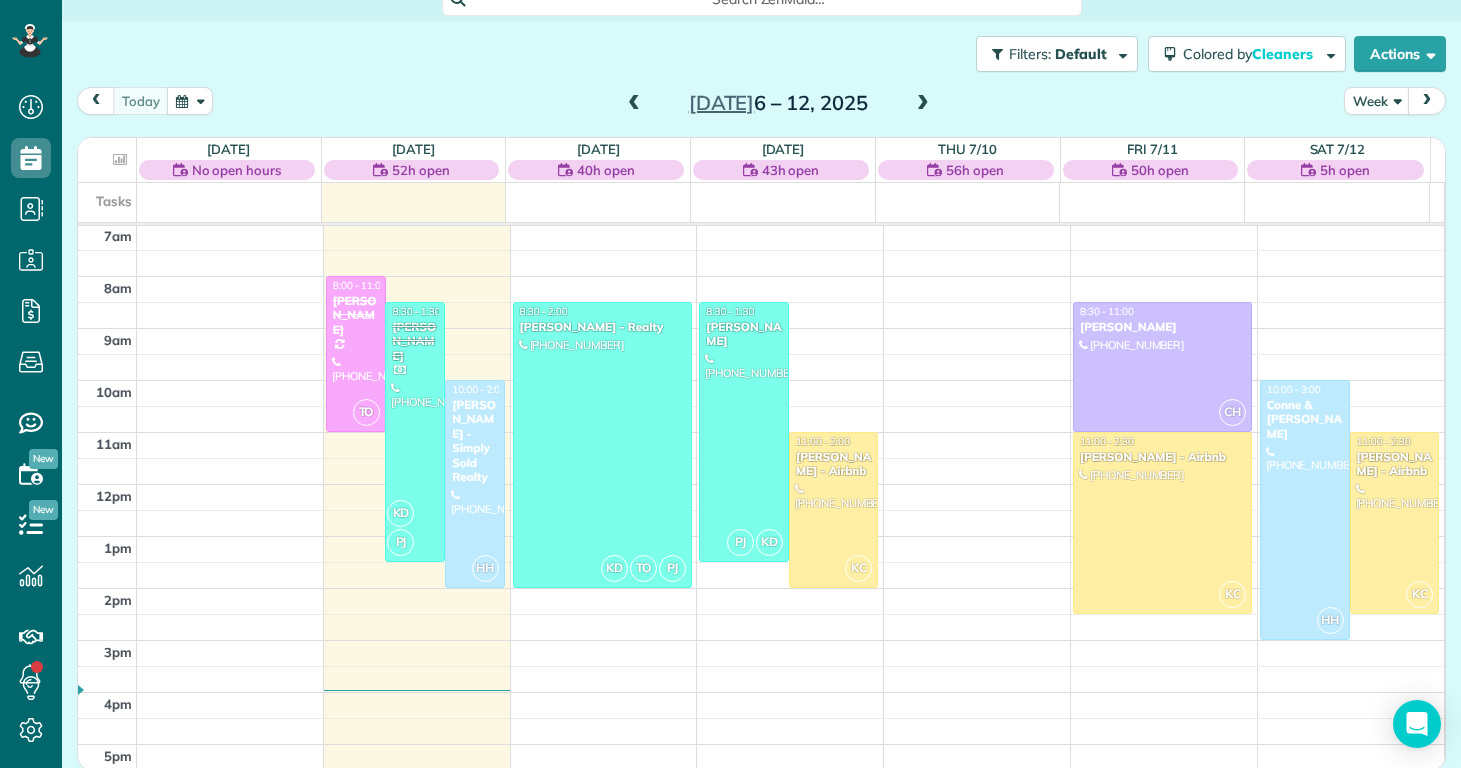 click at bounding box center [634, 104] 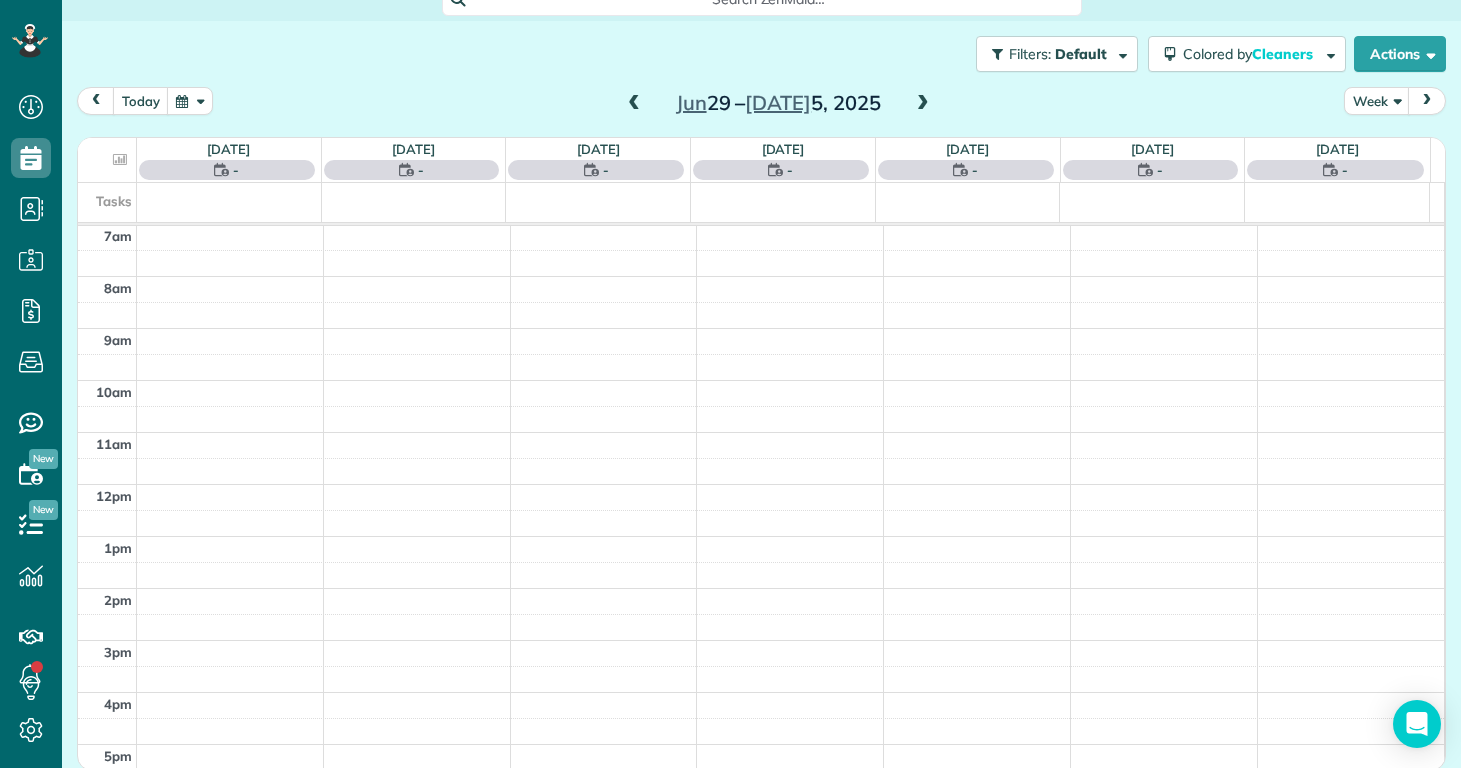 scroll, scrollTop: 365, scrollLeft: 0, axis: vertical 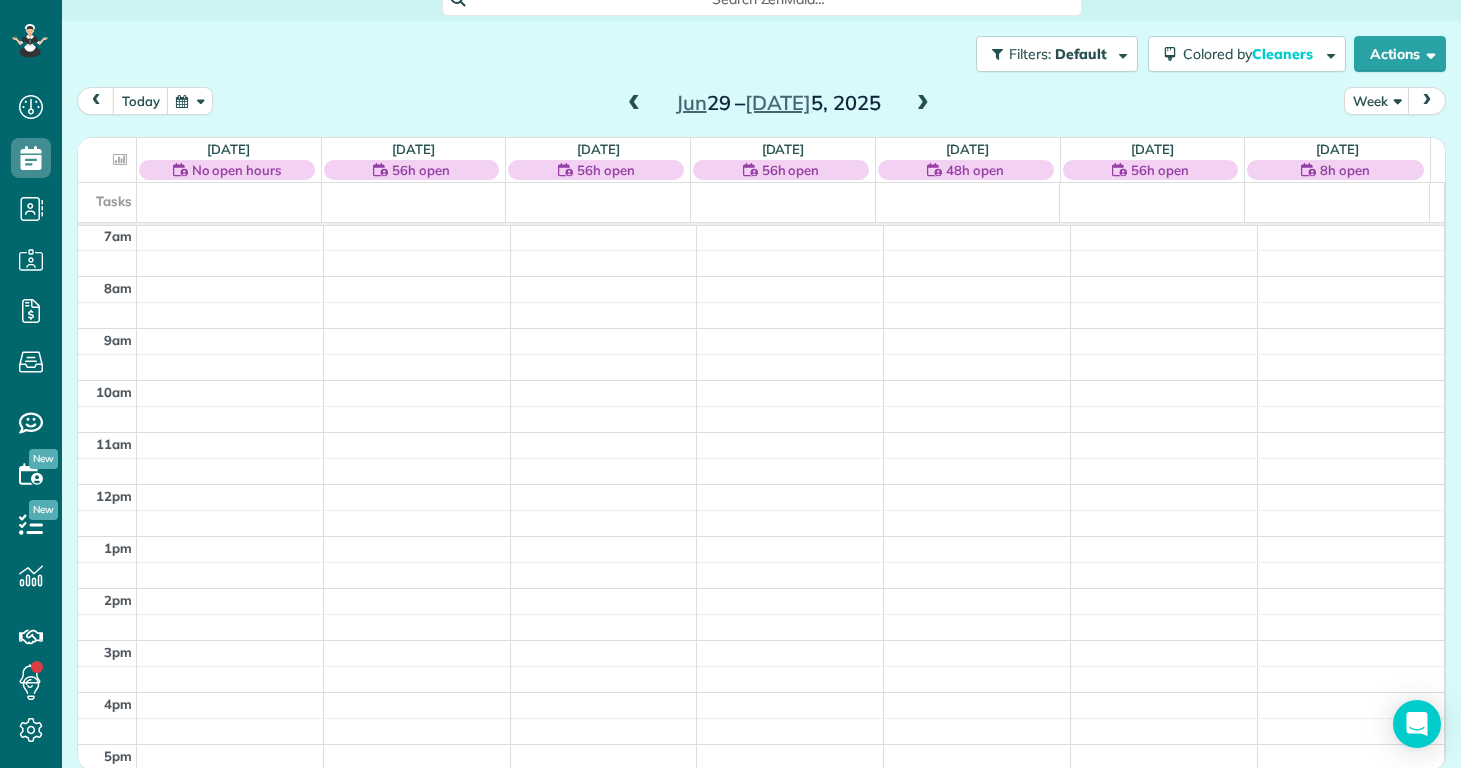 click on "[DATE] –  [DATE]" at bounding box center [778, 103] 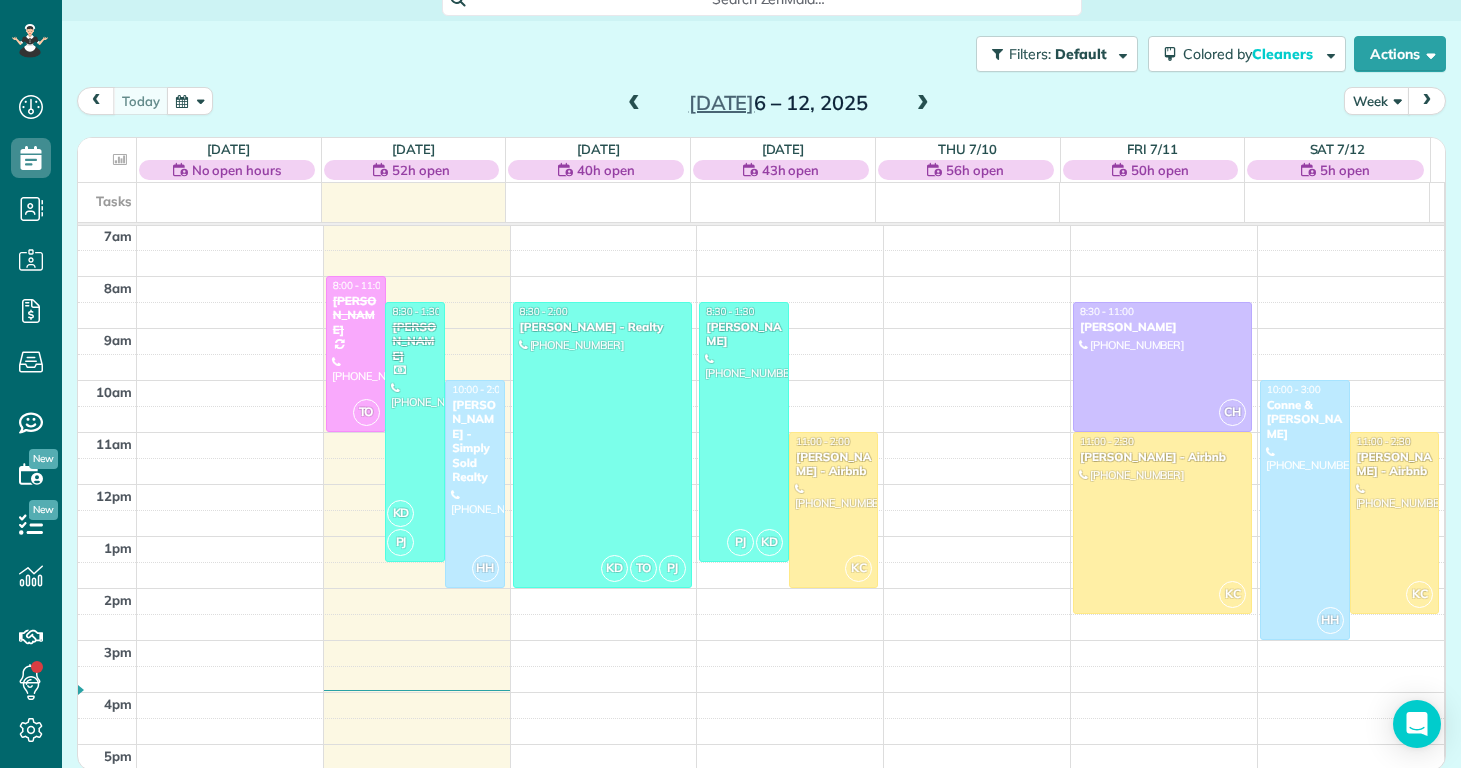 click at bounding box center (923, 104) 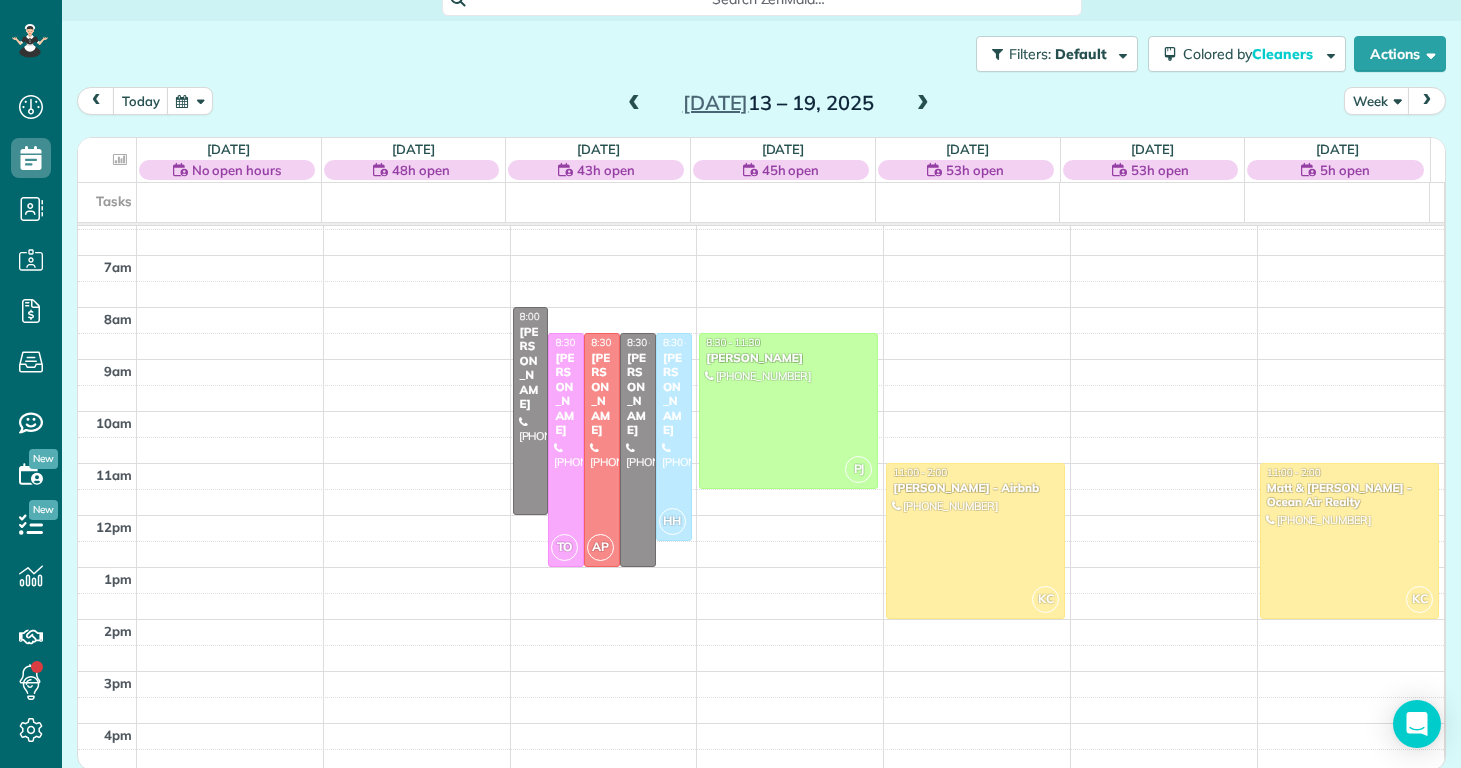 scroll, scrollTop: 361, scrollLeft: 0, axis: vertical 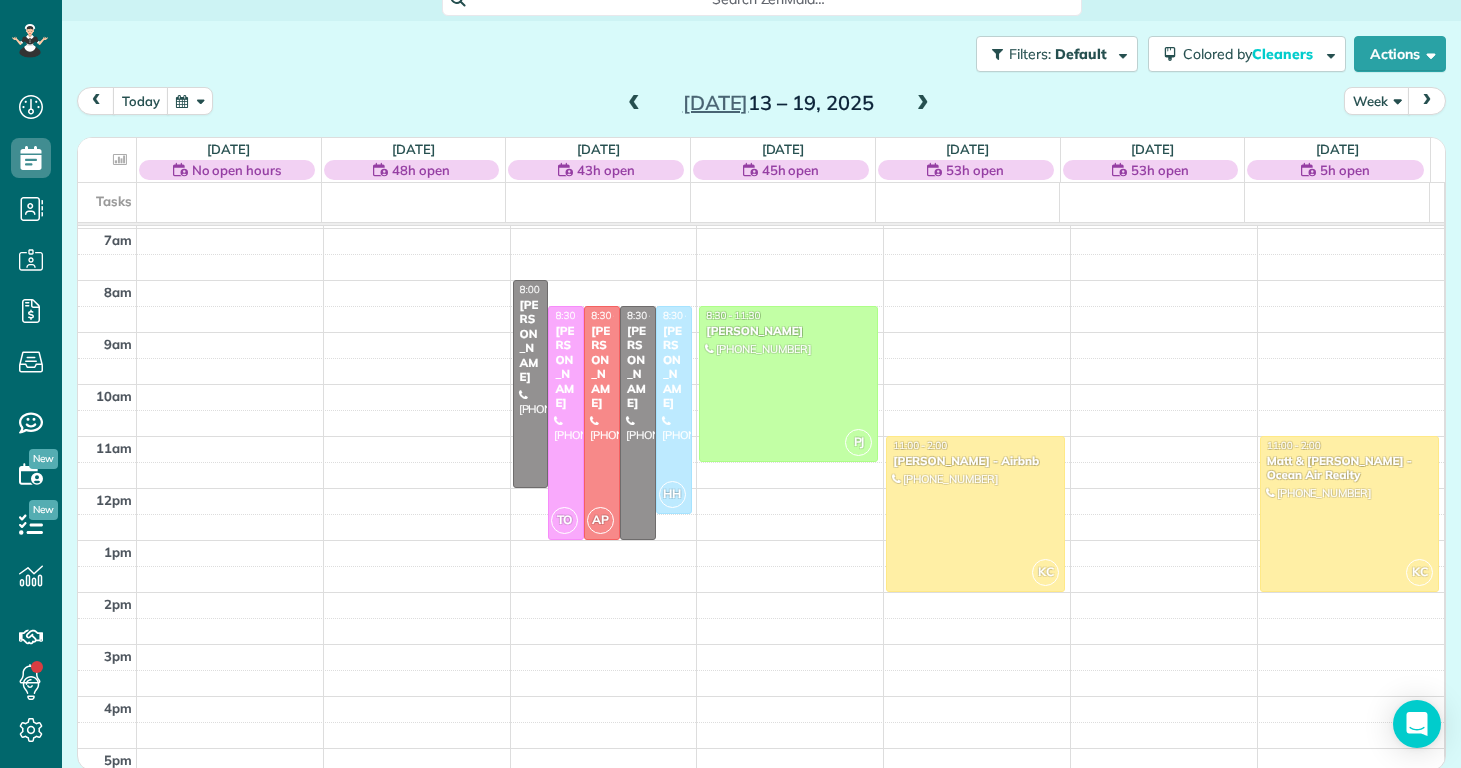 click on "[DATE] – [DATE]" at bounding box center [778, 103] 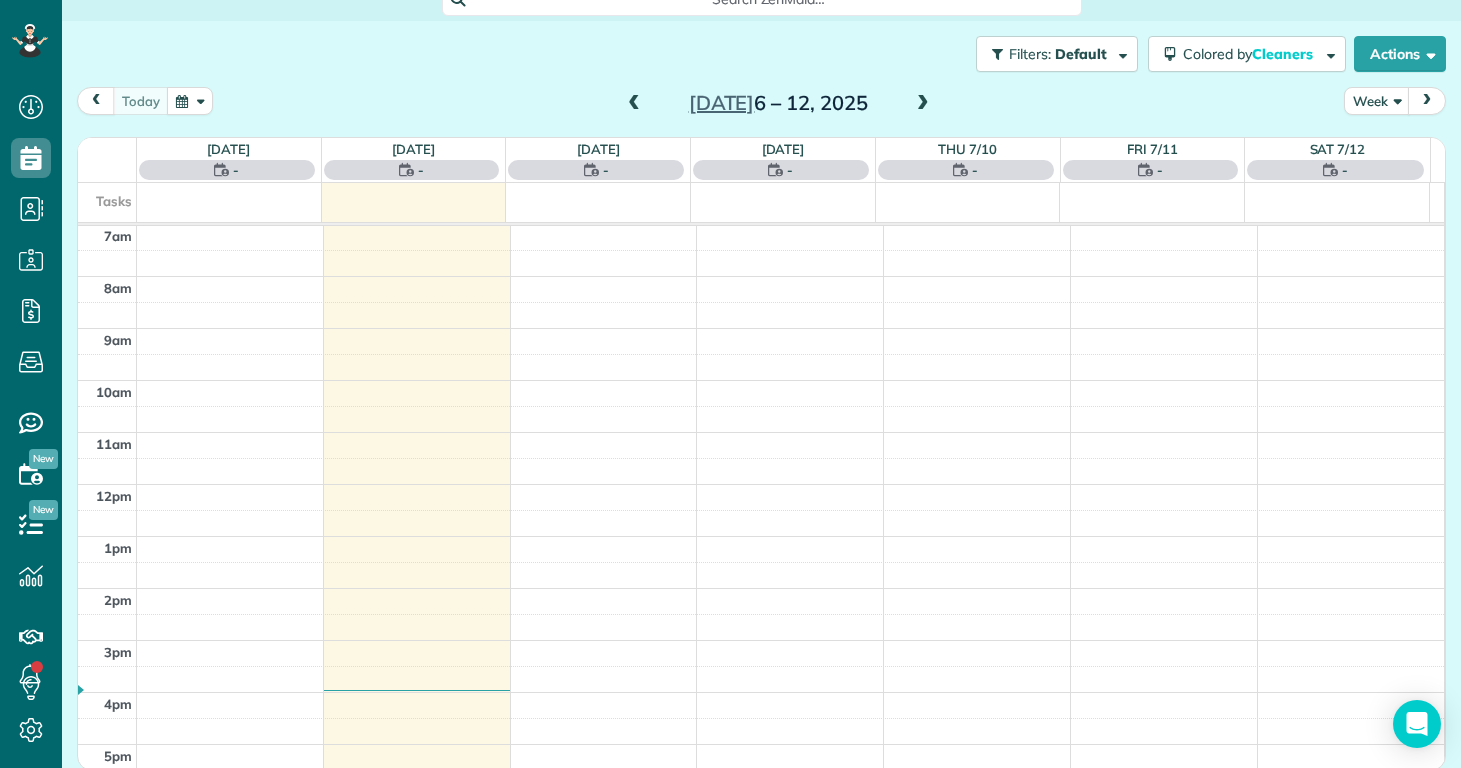 scroll, scrollTop: 365, scrollLeft: 0, axis: vertical 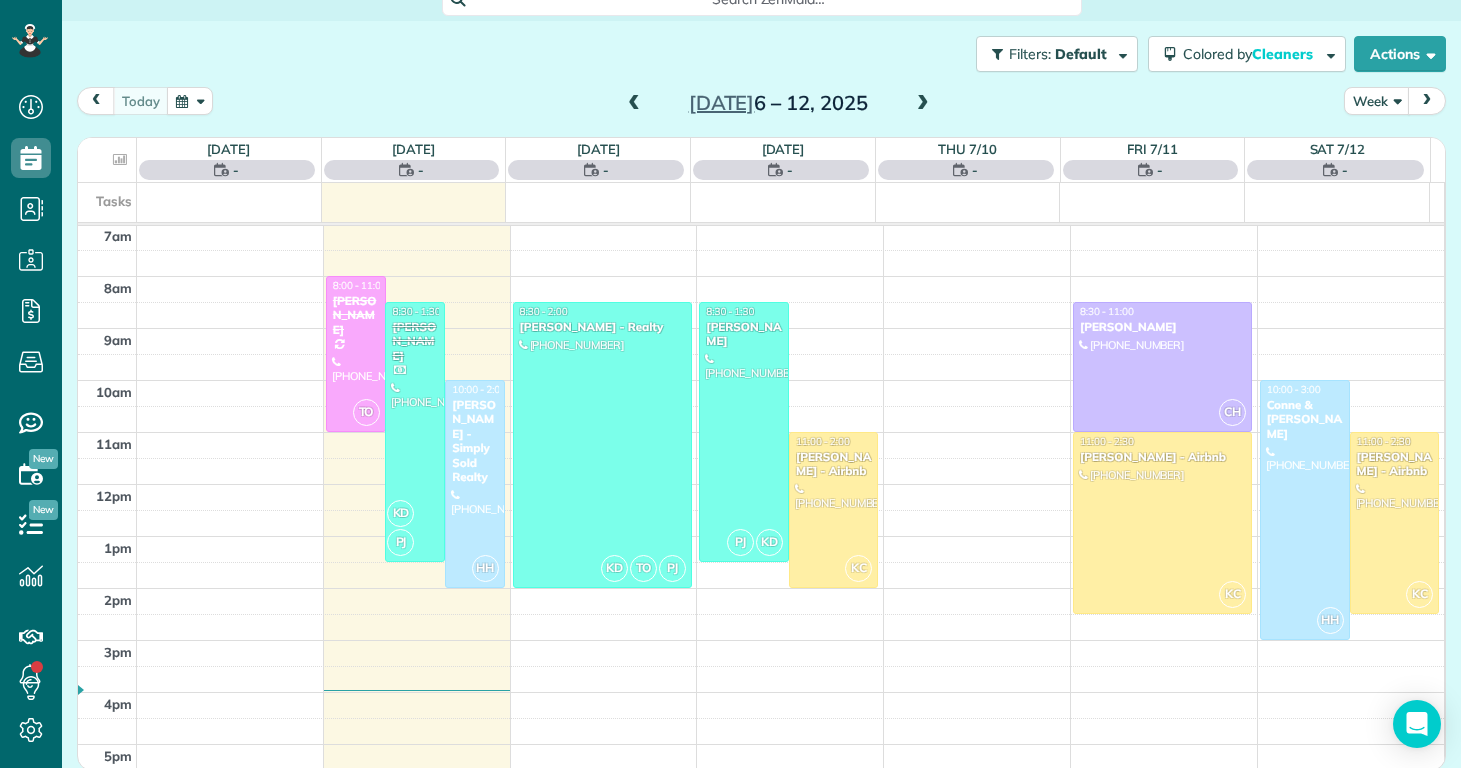 click on "Filters:   Default
Colored by  Cleaners
Color by Cleaner
Color by Team
Color by Status
Color by Recurrence
Color by Paid/Unpaid
Filters  Default
Schedule Changes
Actions
Create Appointment
Create Task
Clock In/Out
Send Work Orders
Print Route Sheets
[DATE] Emails/Texts
View Metrics" at bounding box center (761, 54) 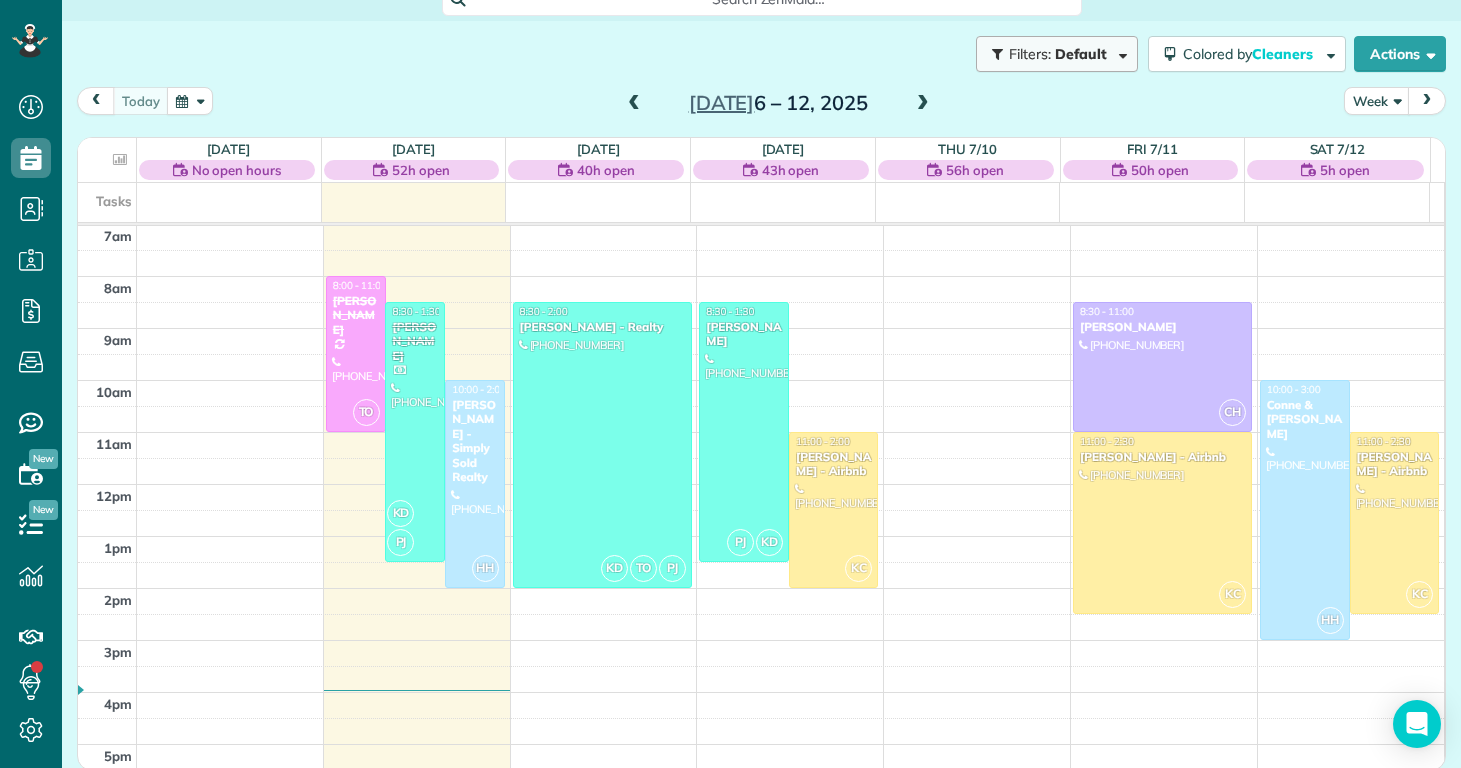 scroll, scrollTop: 0, scrollLeft: 0, axis: both 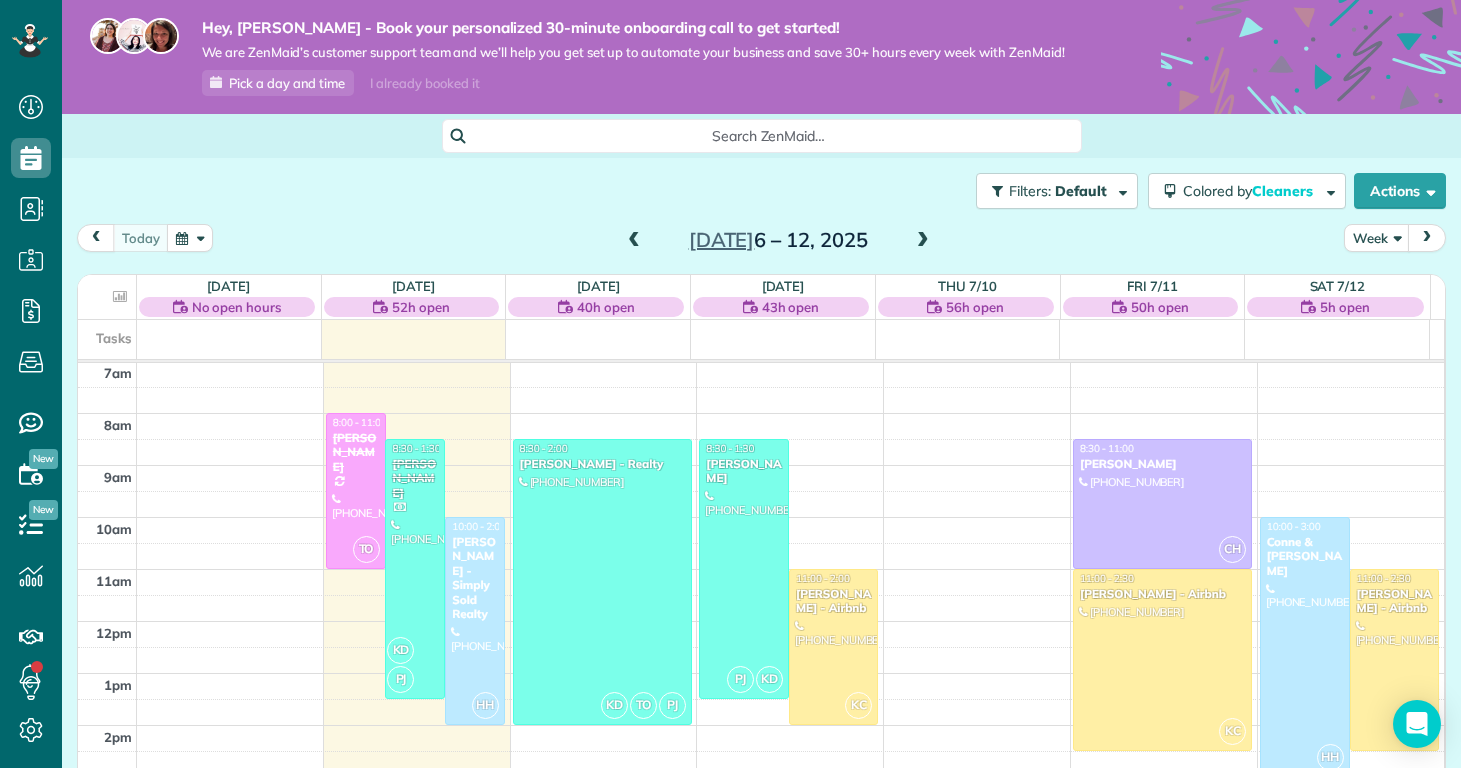 click on "Filters:   Default
Colored by  Cleaners
Color by Cleaner
Color by Team
Color by Status
Color by Recurrence
Color by Paid/Unpaid
Filters  Default
Schedule Changes
Actions
Create Appointment
Create Task
Clock In/Out
Send Work Orders
Print Route Sheets
[DATE] Emails/Texts
View Metrics" at bounding box center (761, 191) 